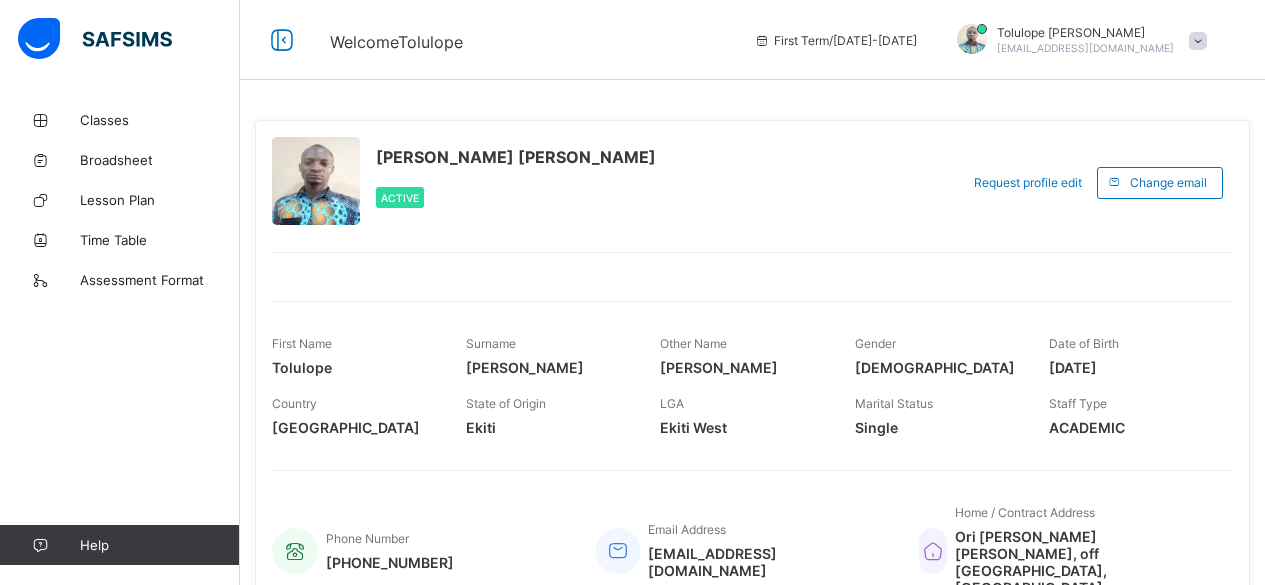 scroll, scrollTop: 0, scrollLeft: 0, axis: both 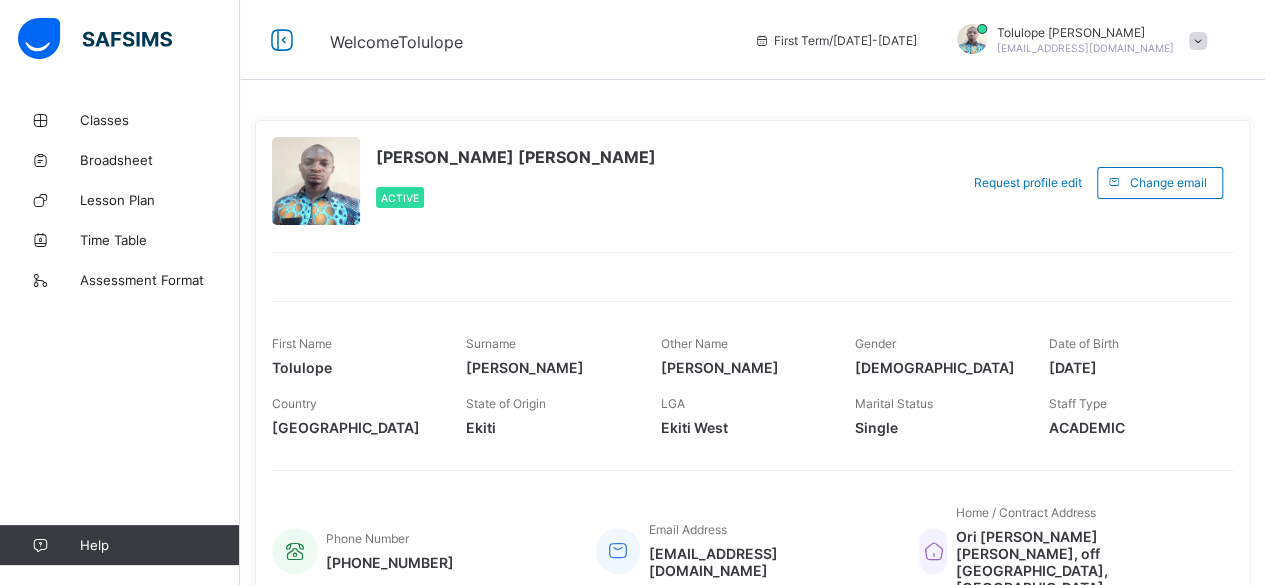 click on "[PERSON_NAME]" at bounding box center [1085, 32] 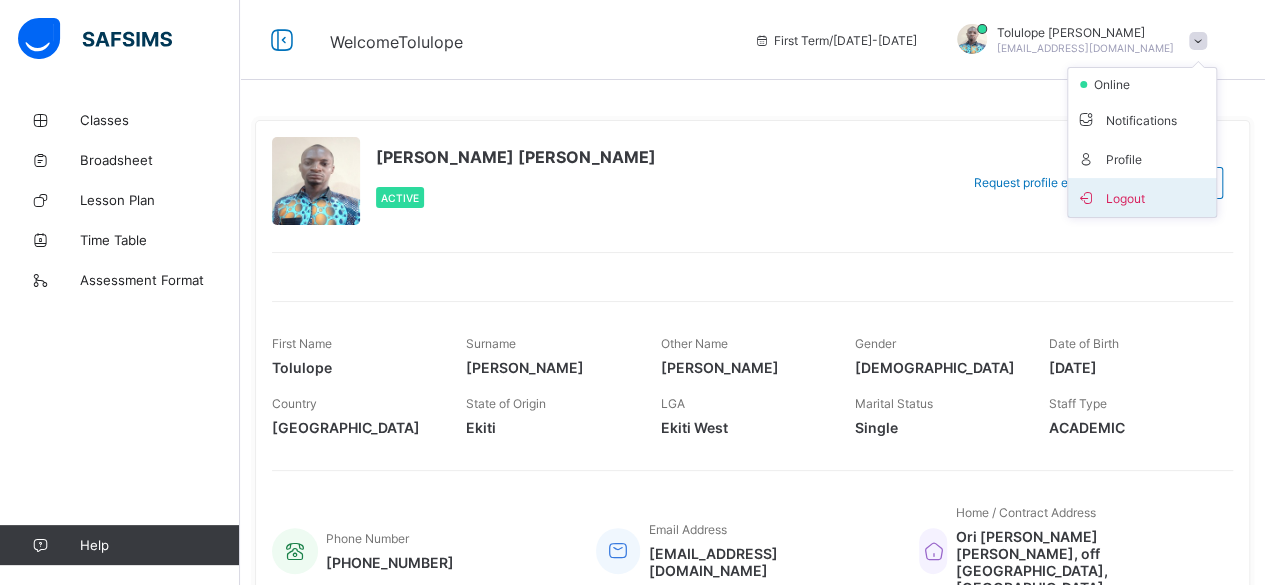click on "Logout" at bounding box center [1142, 197] 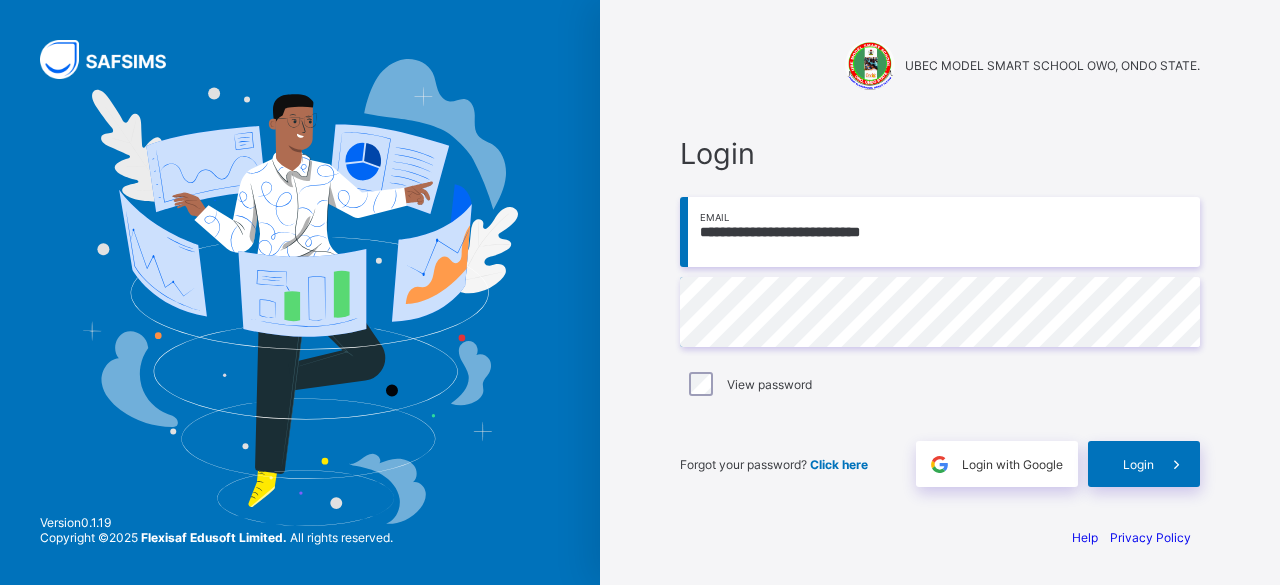 click on "**********" at bounding box center [940, 232] 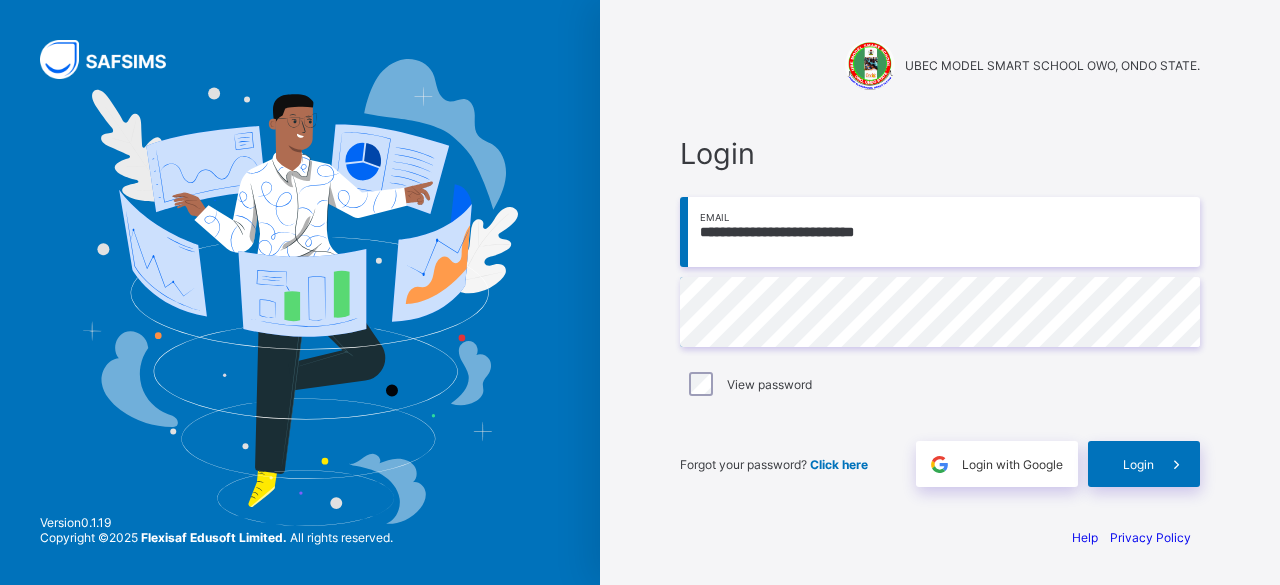 type on "**********" 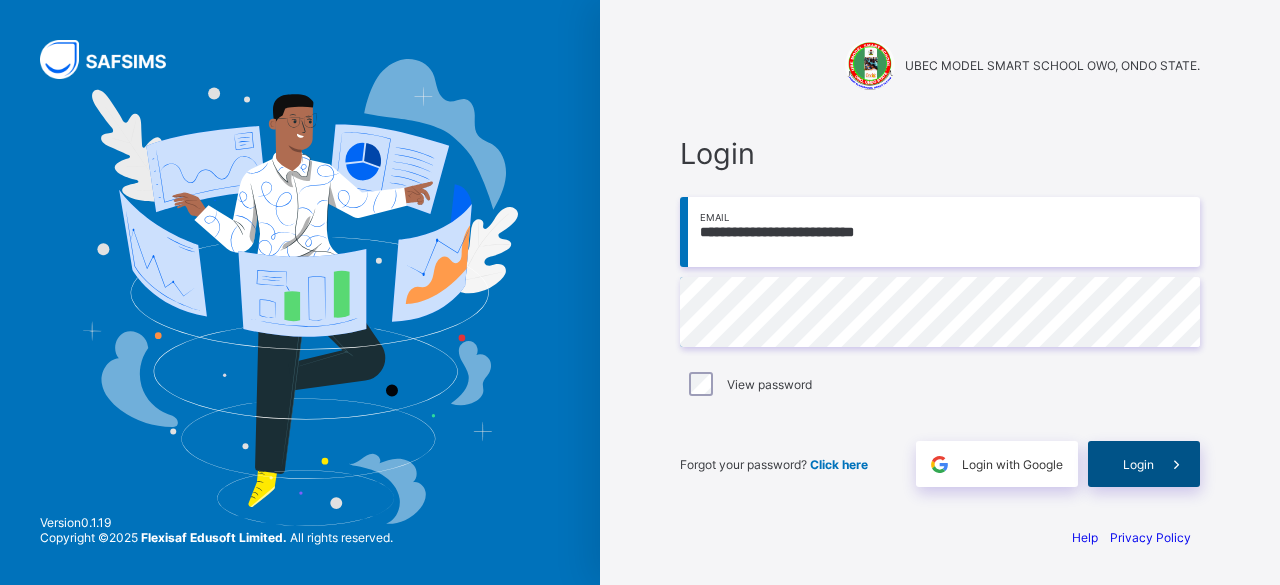 drag, startPoint x: 1141, startPoint y: 471, endPoint x: 1136, endPoint y: 483, distance: 13 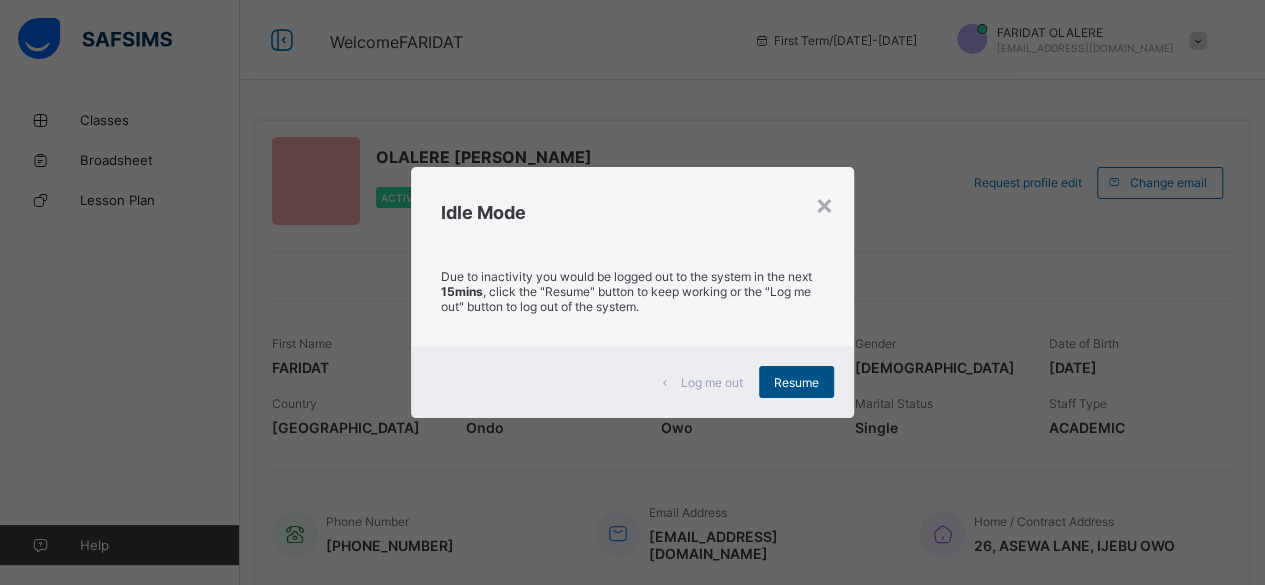 click on "Resume" at bounding box center [796, 382] 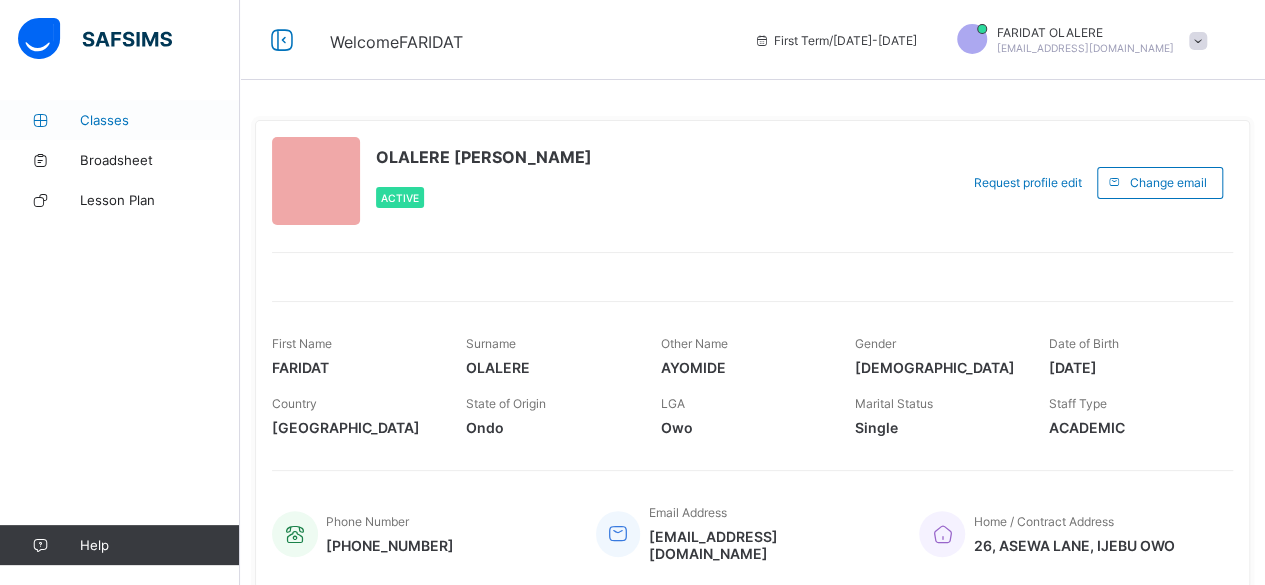 click on "Classes" at bounding box center (160, 120) 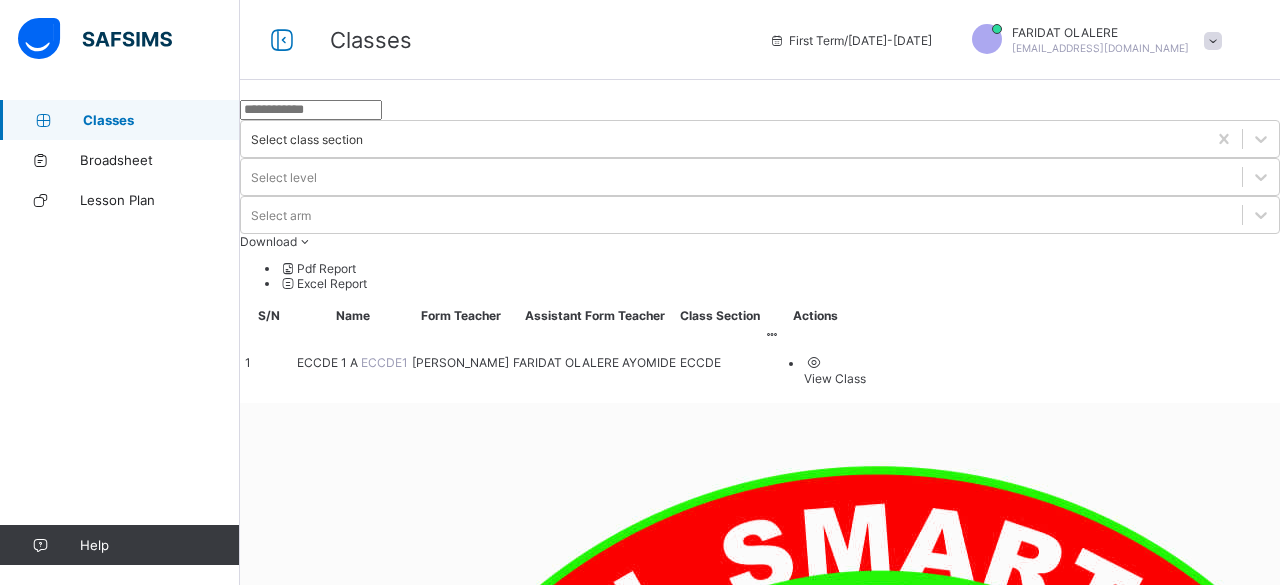 click on "ECCDE 1   A" at bounding box center (329, 362) 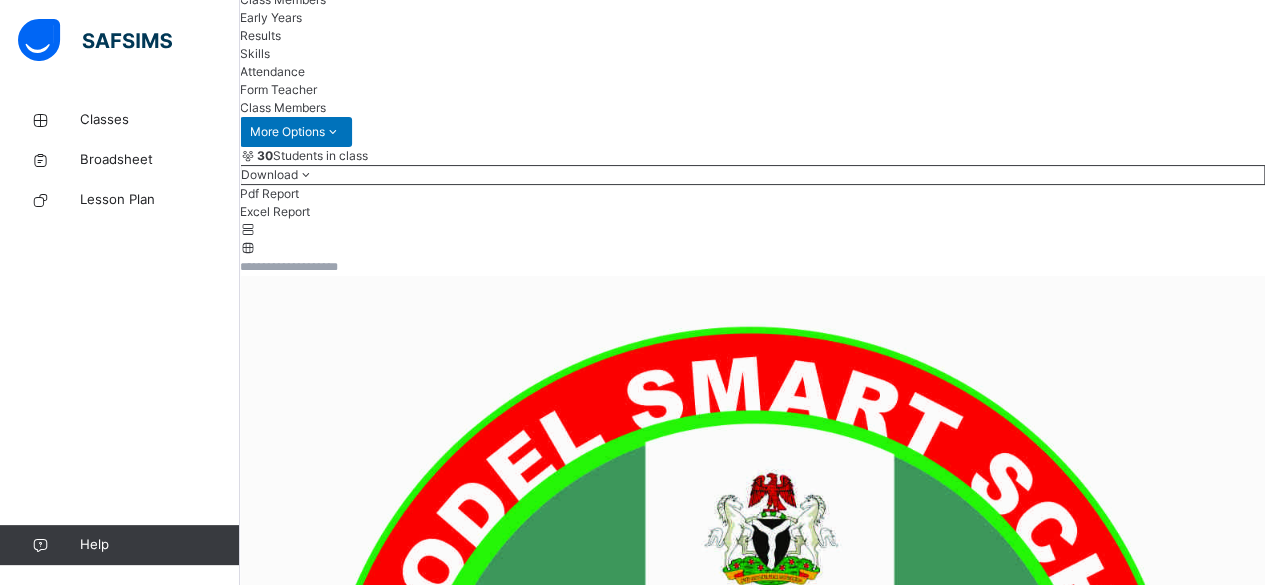 scroll, scrollTop: 200, scrollLeft: 0, axis: vertical 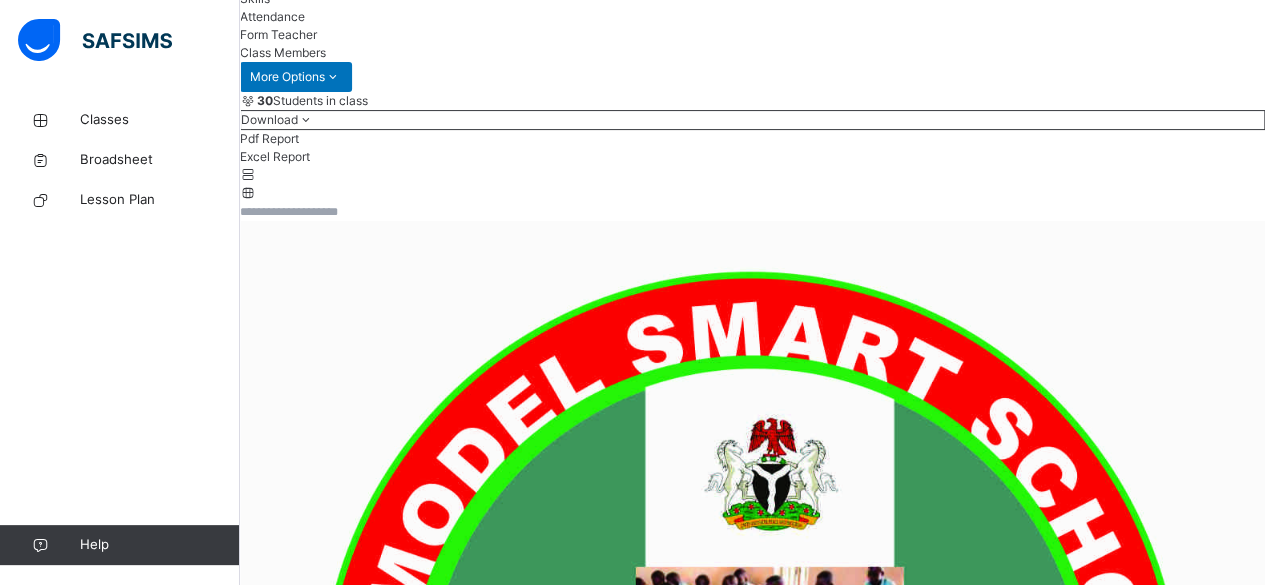 click on "Early Years" at bounding box center (752, -37) 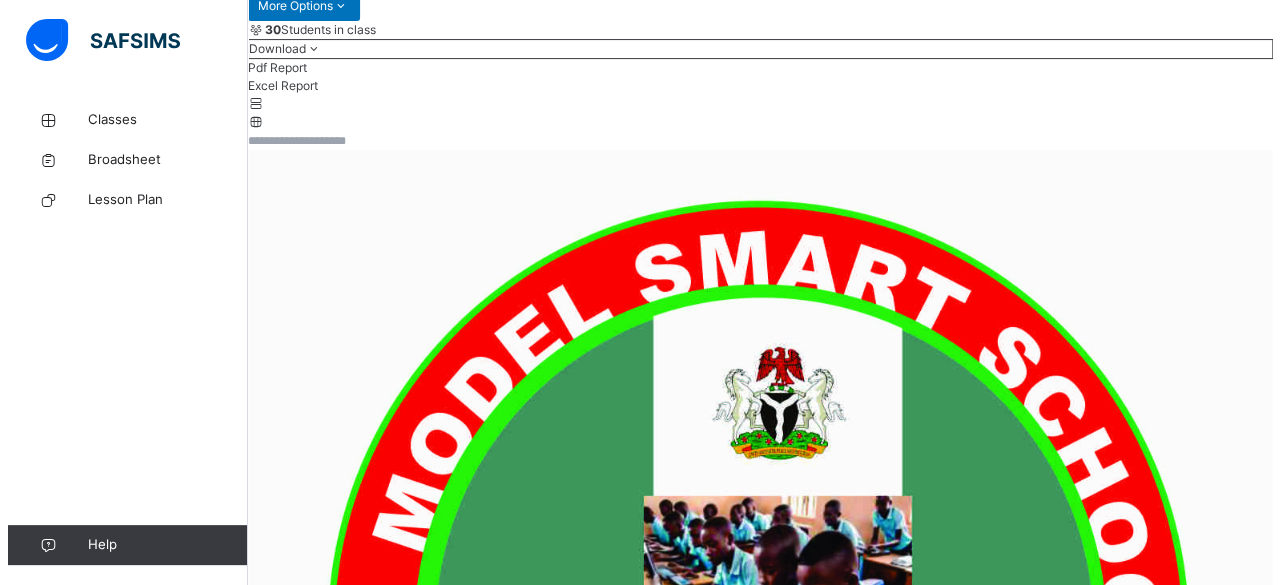 scroll, scrollTop: 400, scrollLeft: 0, axis: vertical 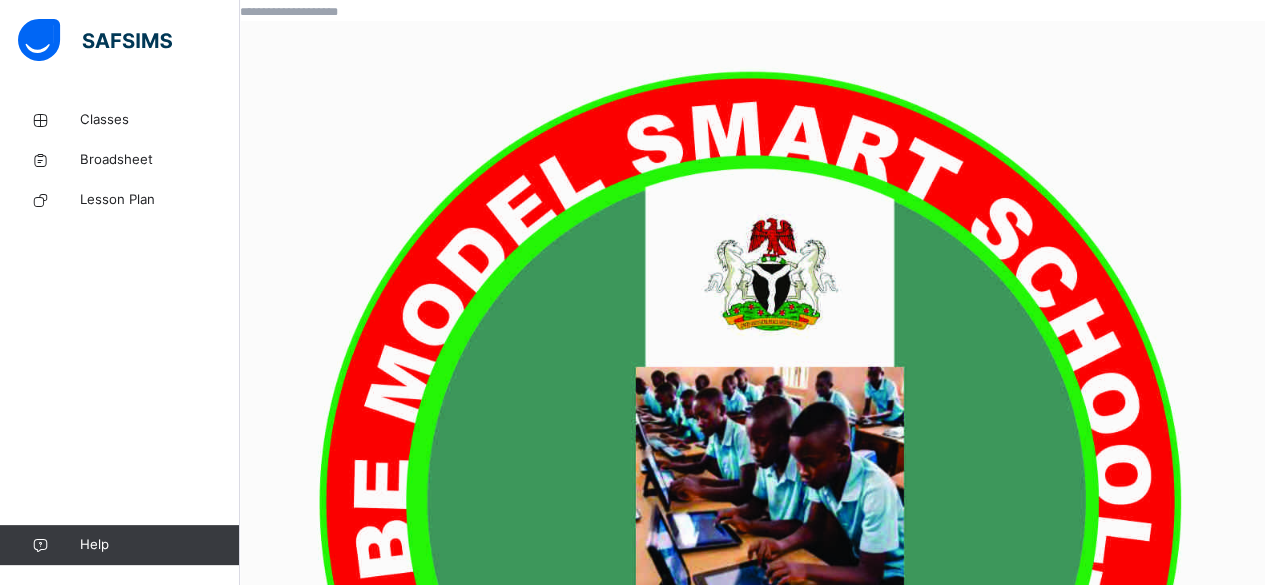 click on "Assess Students" at bounding box center [1219, 4716] 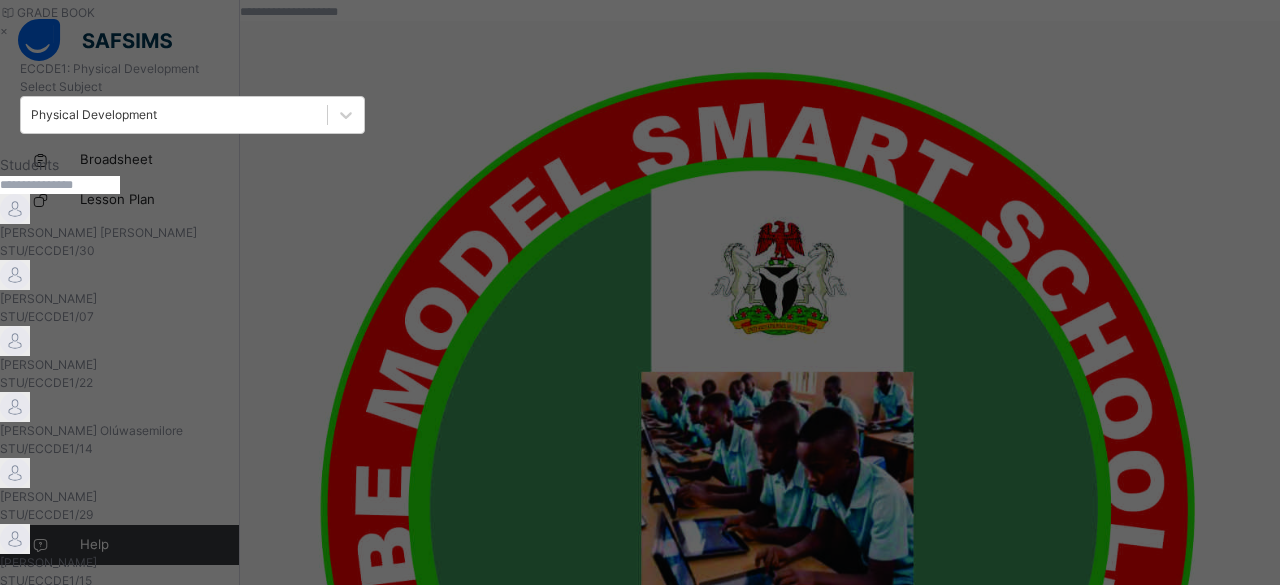 scroll, scrollTop: 68, scrollLeft: 0, axis: vertical 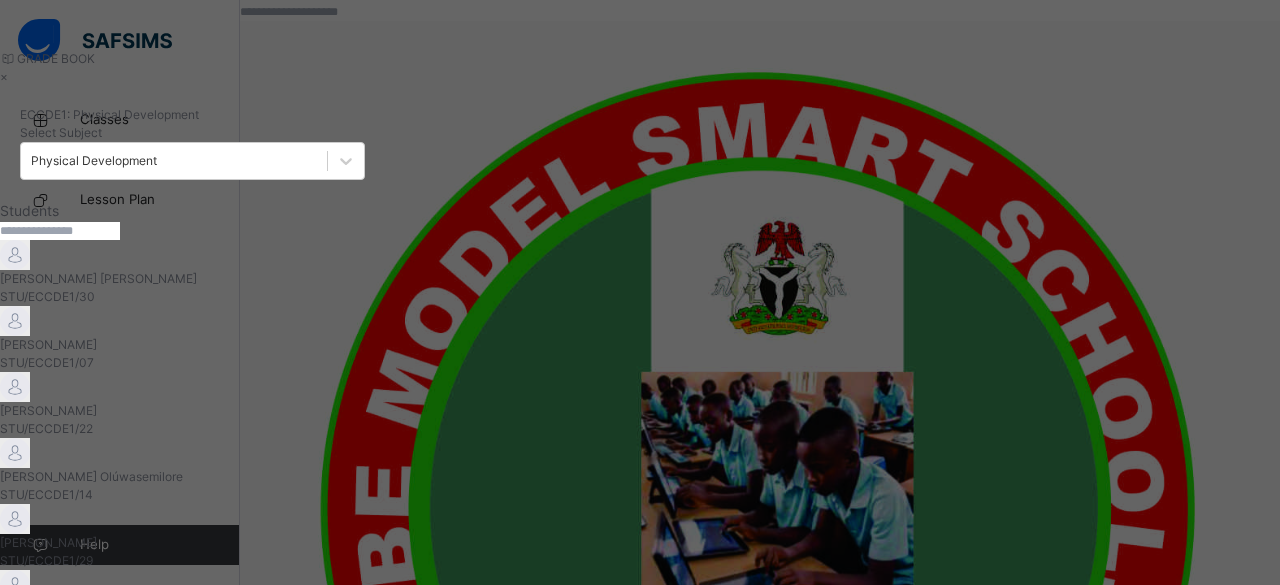 click on "[PERSON_NAME] [PERSON_NAME] STU/ECCDE1/30" at bounding box center [192, 288] 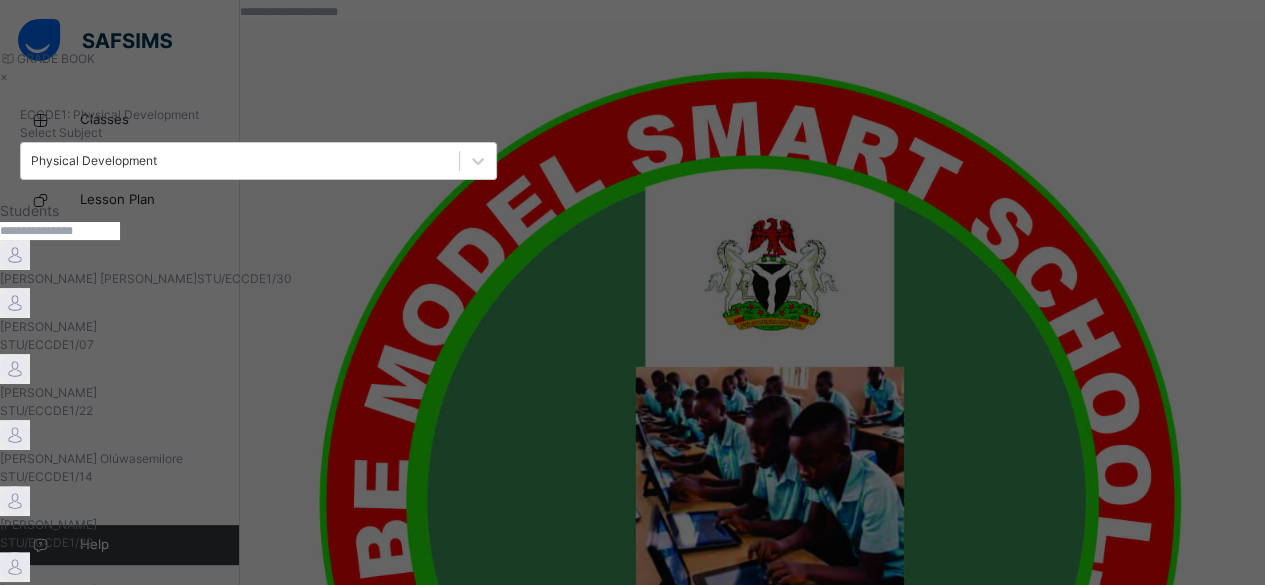 scroll, scrollTop: 500, scrollLeft: 0, axis: vertical 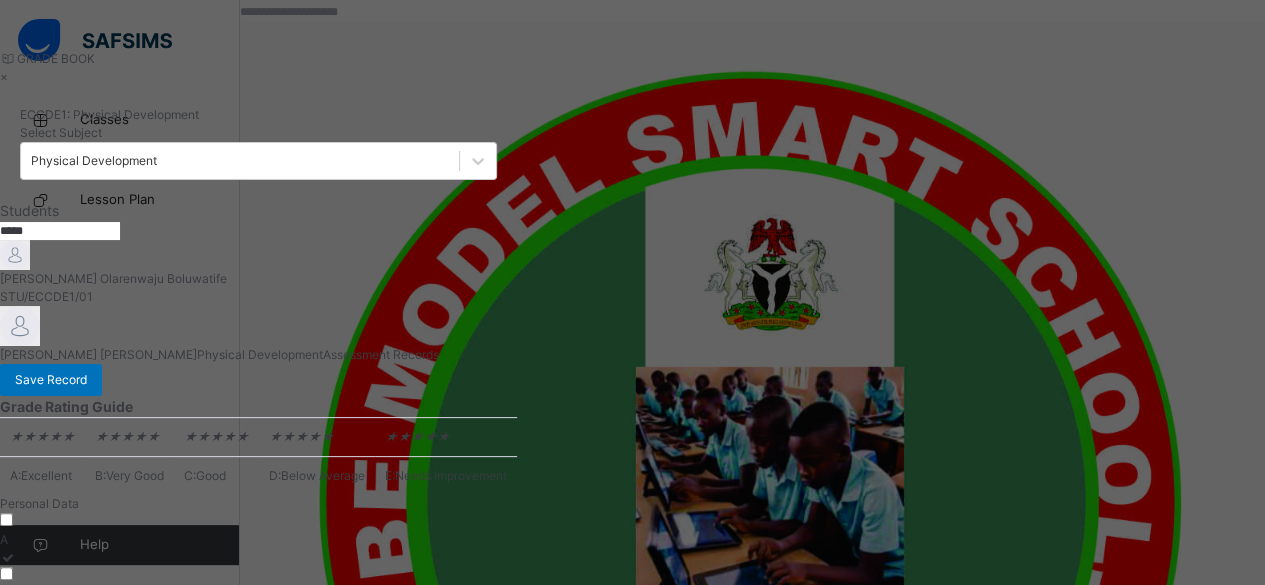 type on "*****" 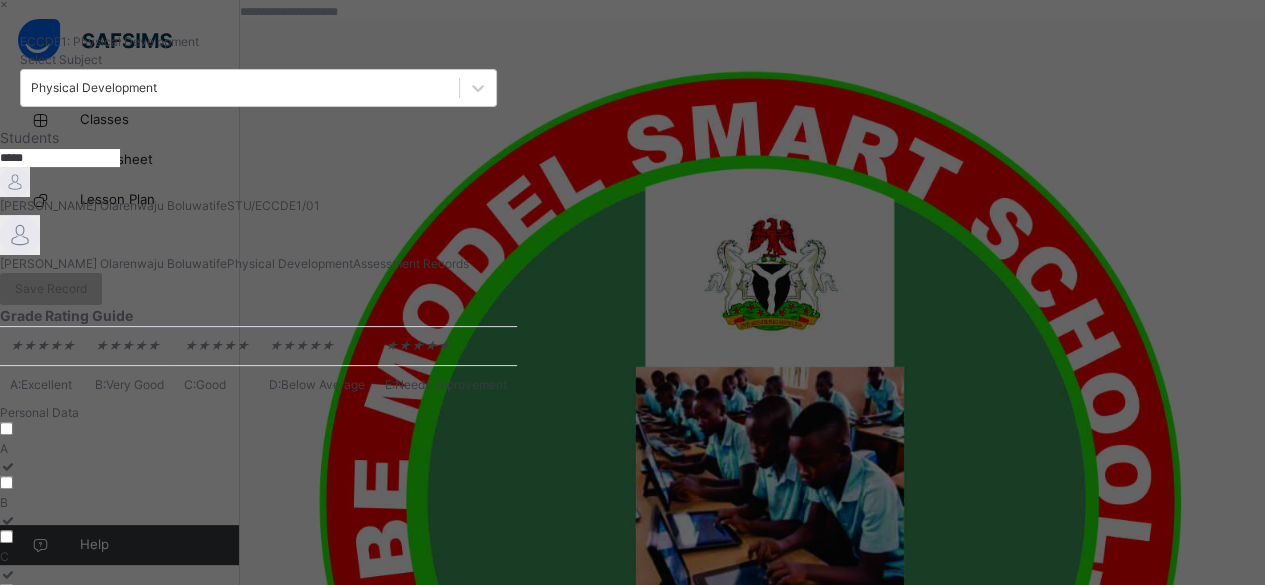 scroll, scrollTop: 200, scrollLeft: 0, axis: vertical 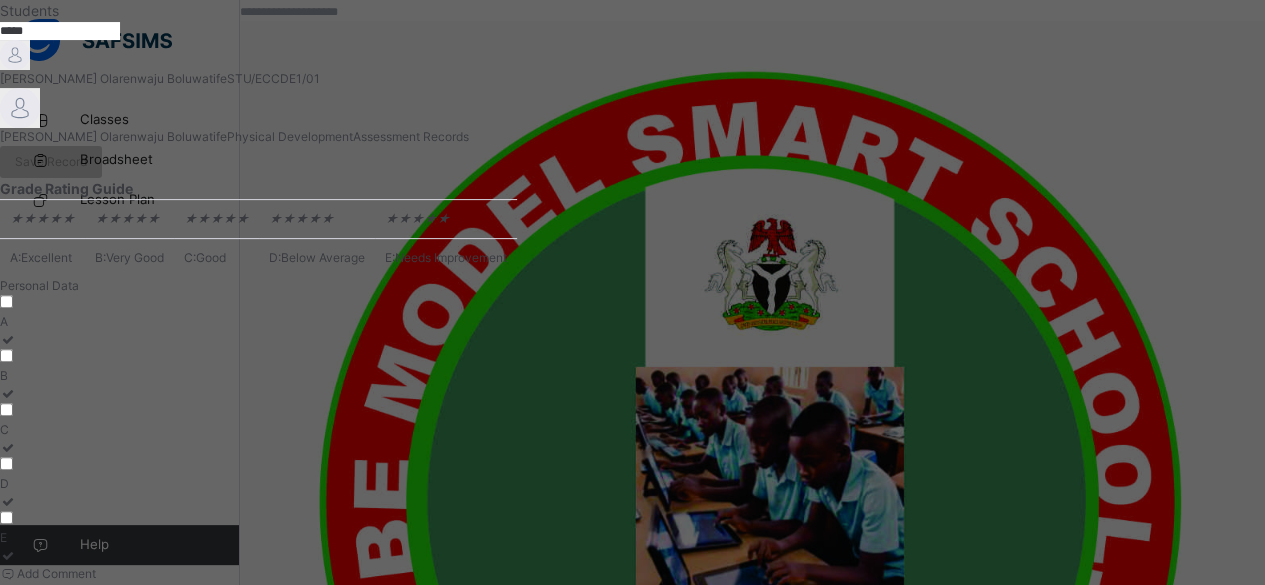 drag, startPoint x: 982, startPoint y: 371, endPoint x: 1028, endPoint y: 291, distance: 92.28217 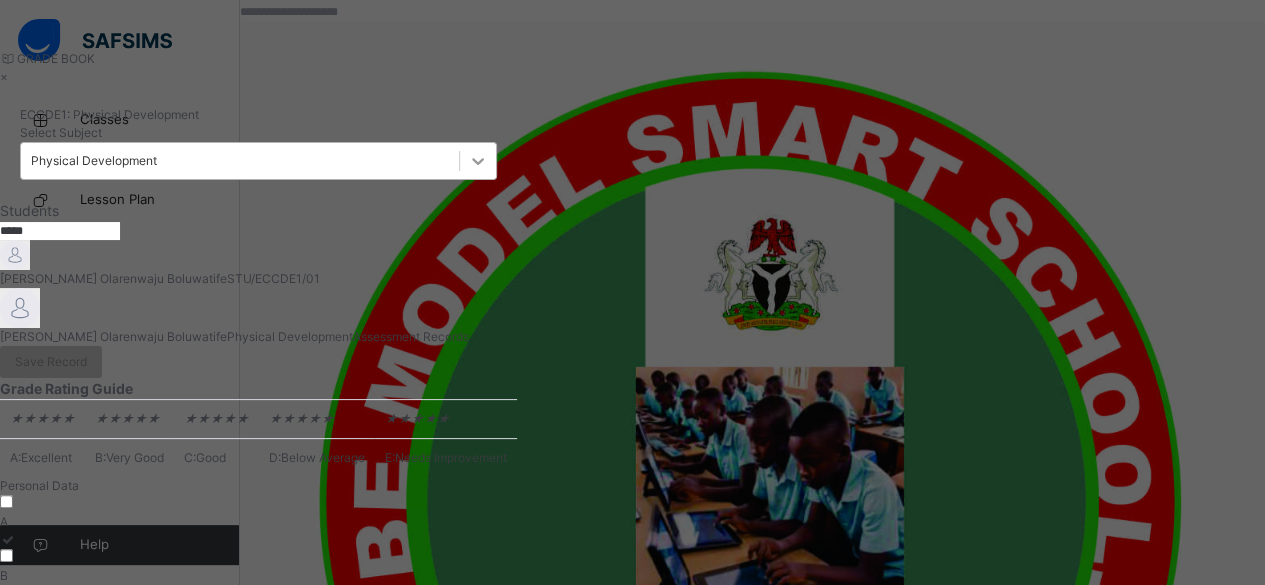 click 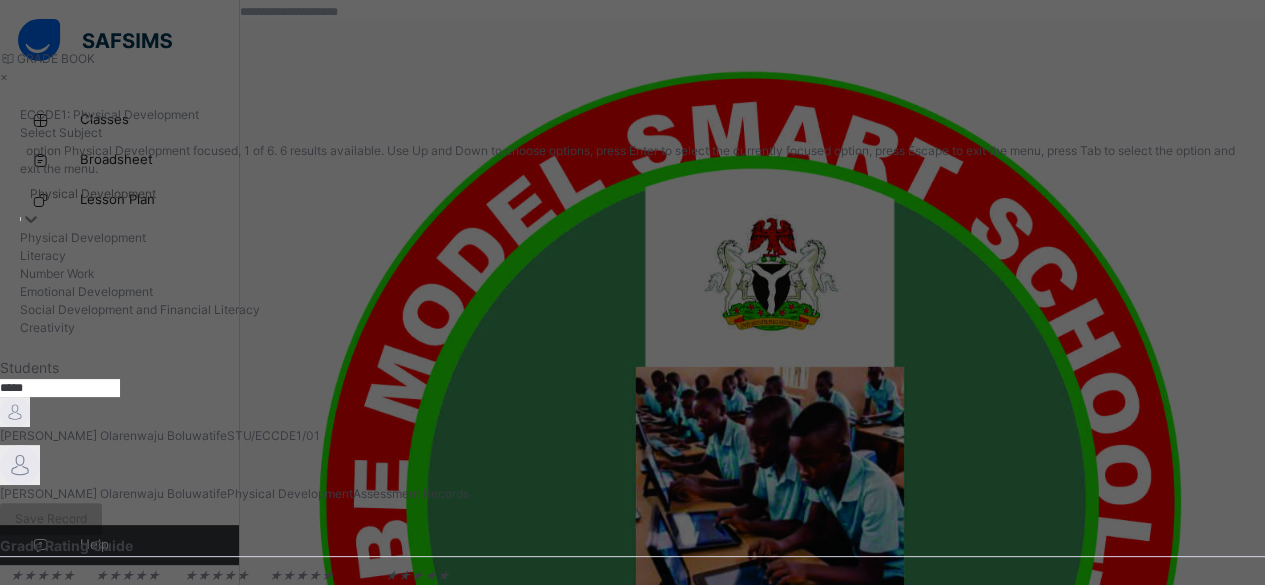click on "Physical Development" at bounding box center [632, 238] 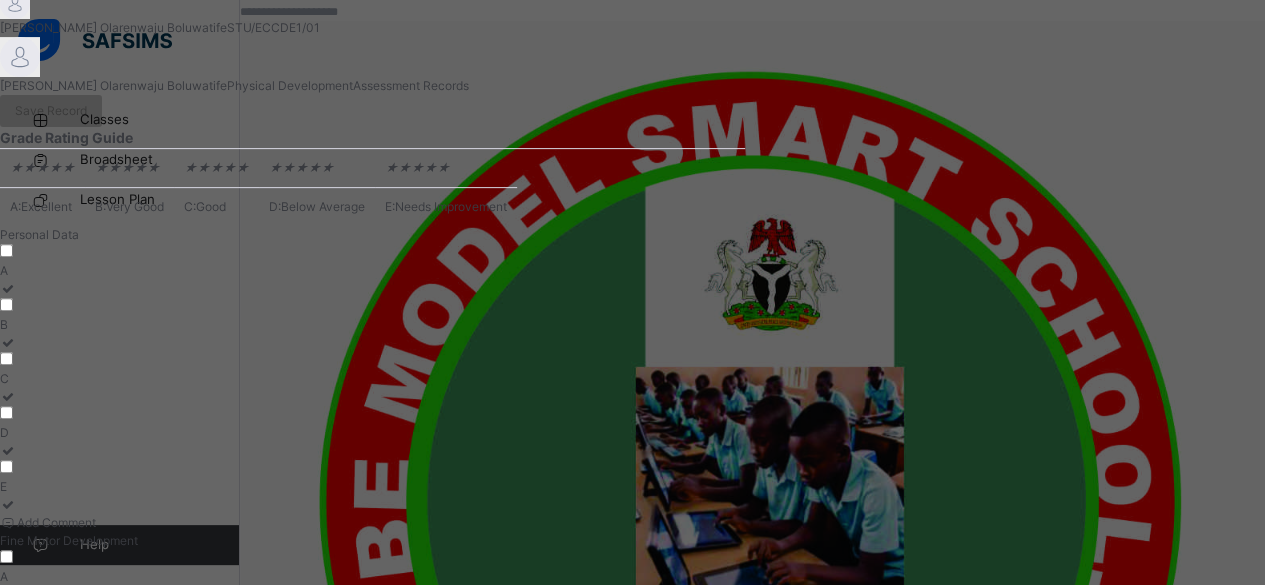 scroll, scrollTop: 300, scrollLeft: 0, axis: vertical 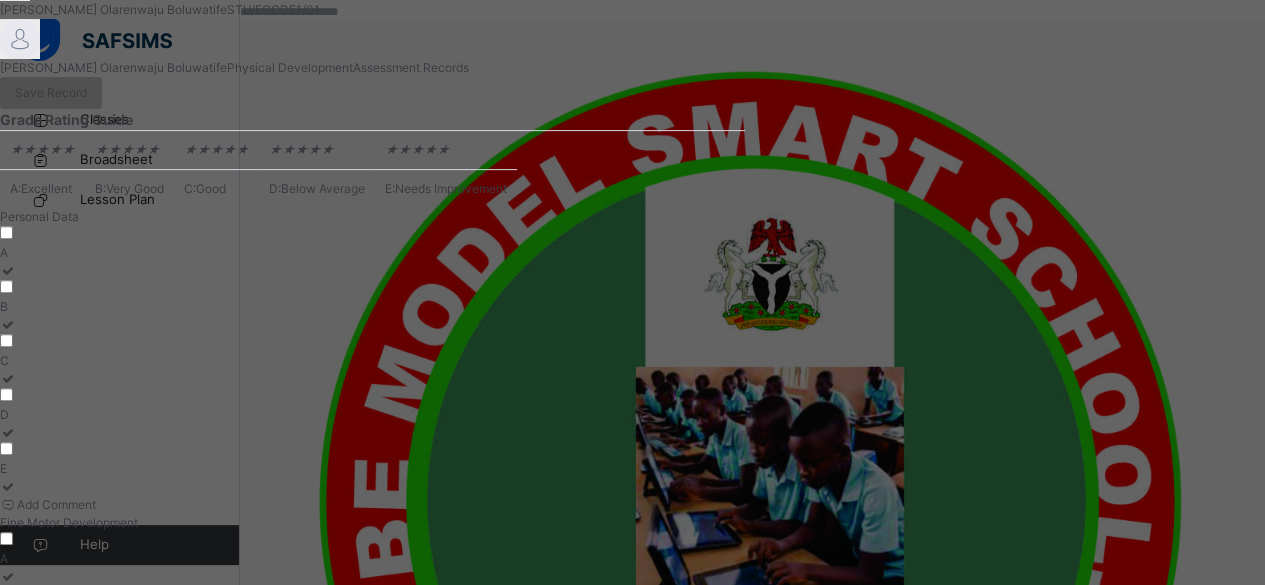 click on "C" at bounding box center (372, 361) 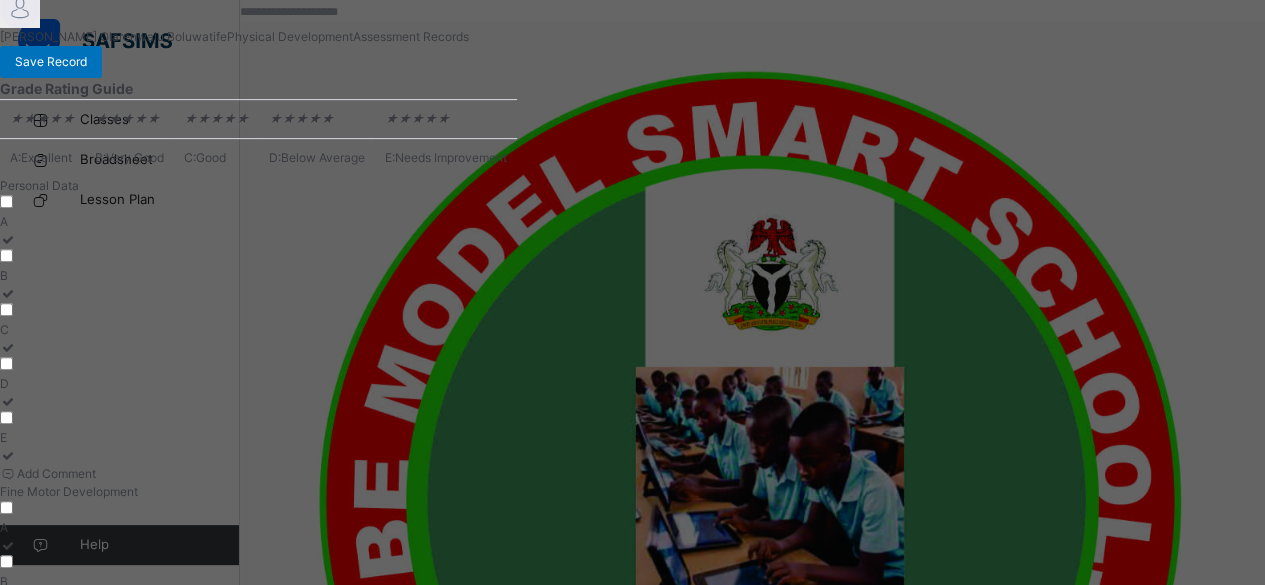 click on "Add Comment" at bounding box center [258, 474] 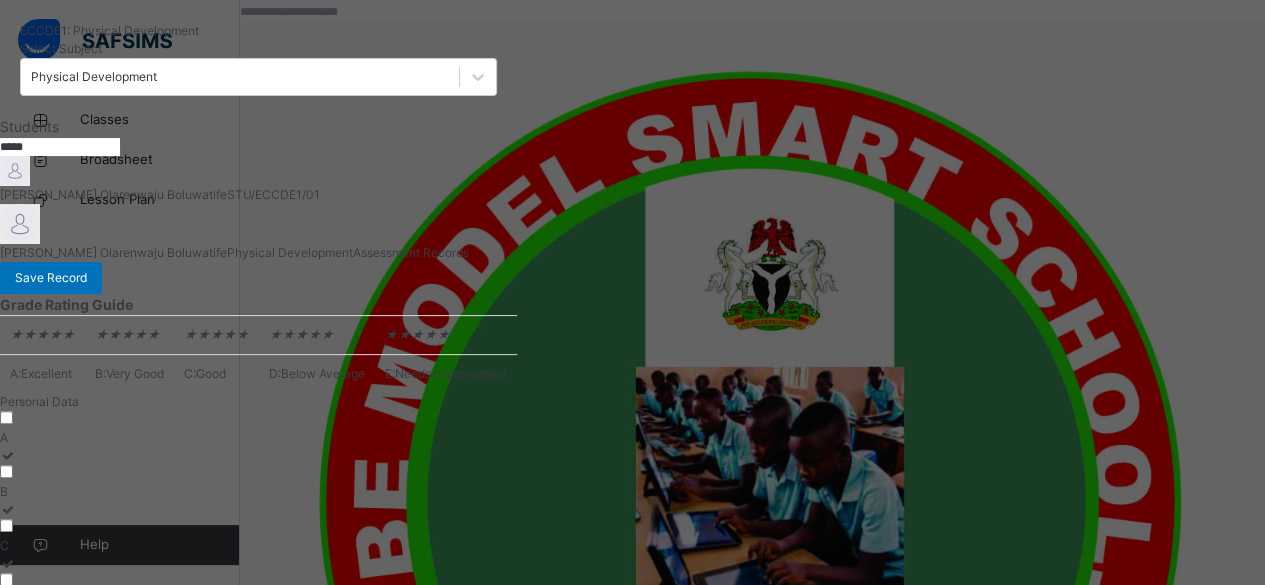 scroll, scrollTop: 200, scrollLeft: 0, axis: vertical 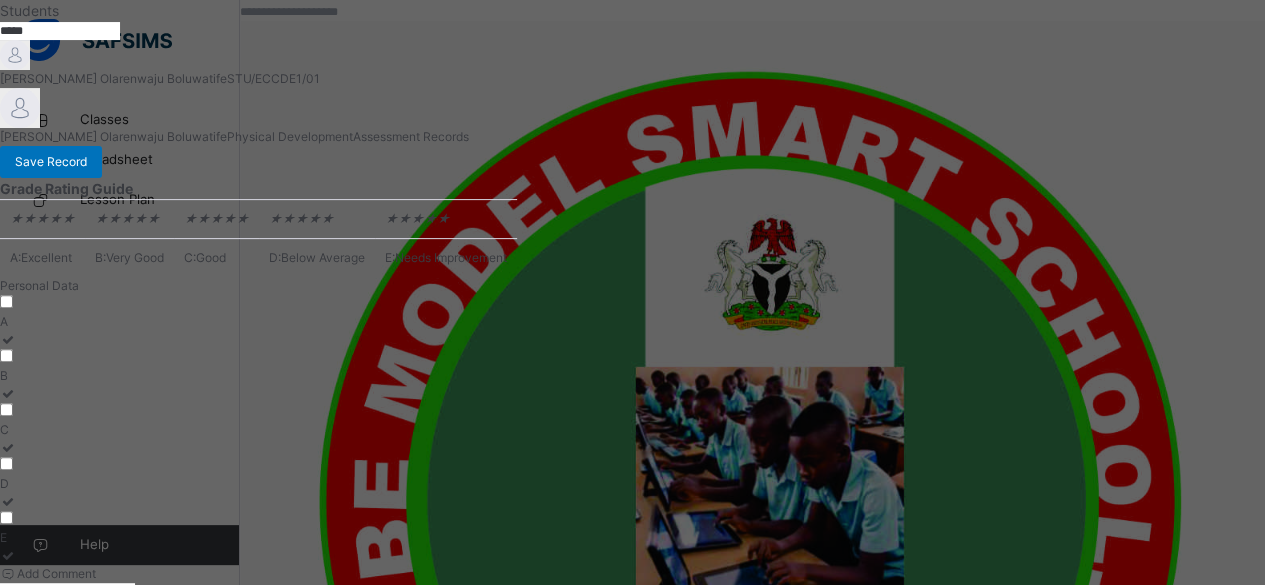 click at bounding box center (67, 601) 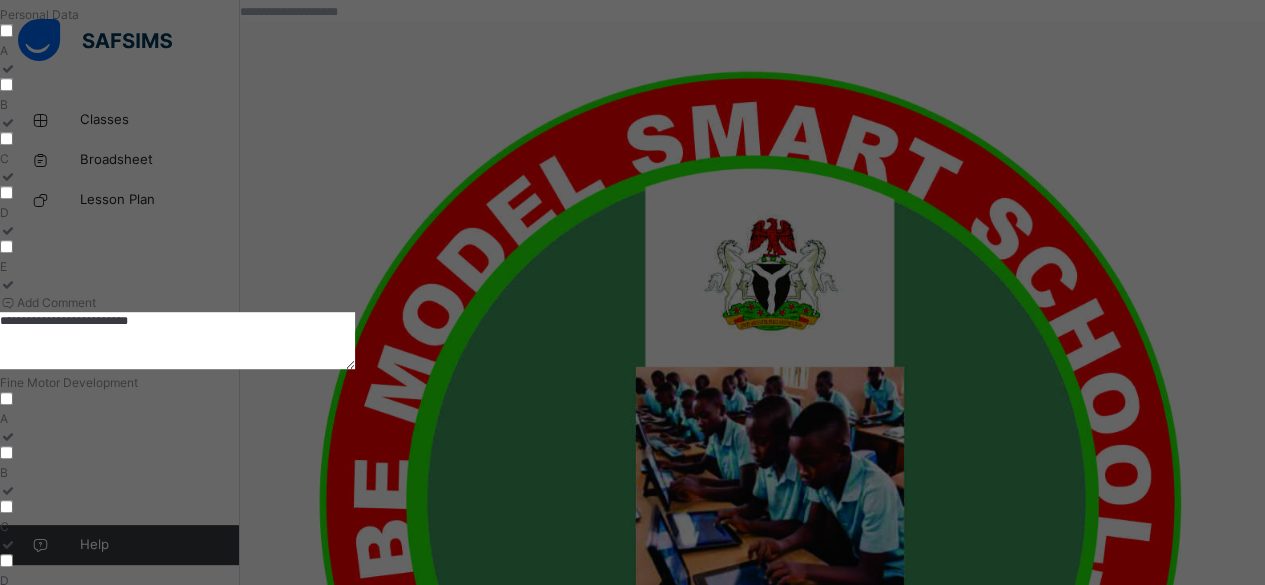 scroll, scrollTop: 500, scrollLeft: 0, axis: vertical 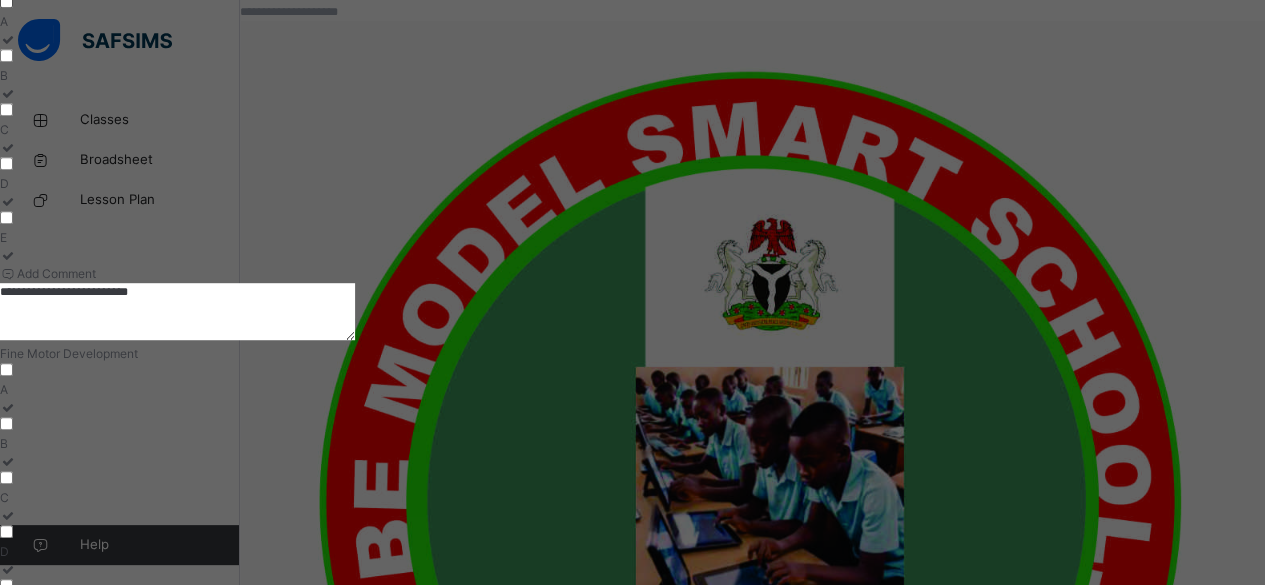 type on "**********" 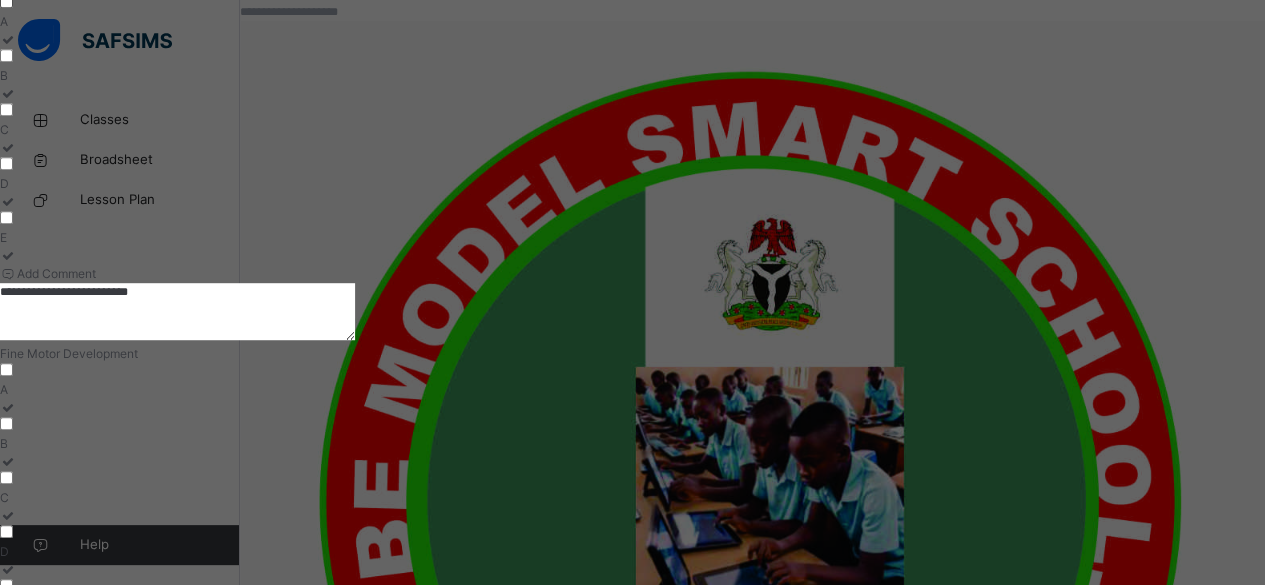 type on "**********" 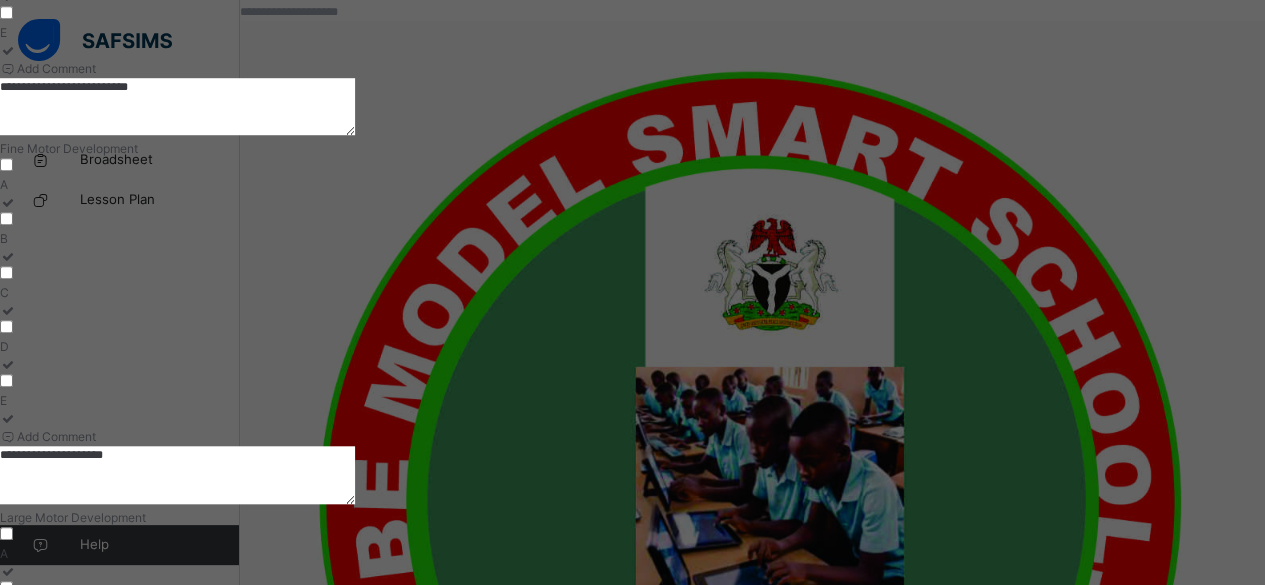 scroll, scrollTop: 712, scrollLeft: 0, axis: vertical 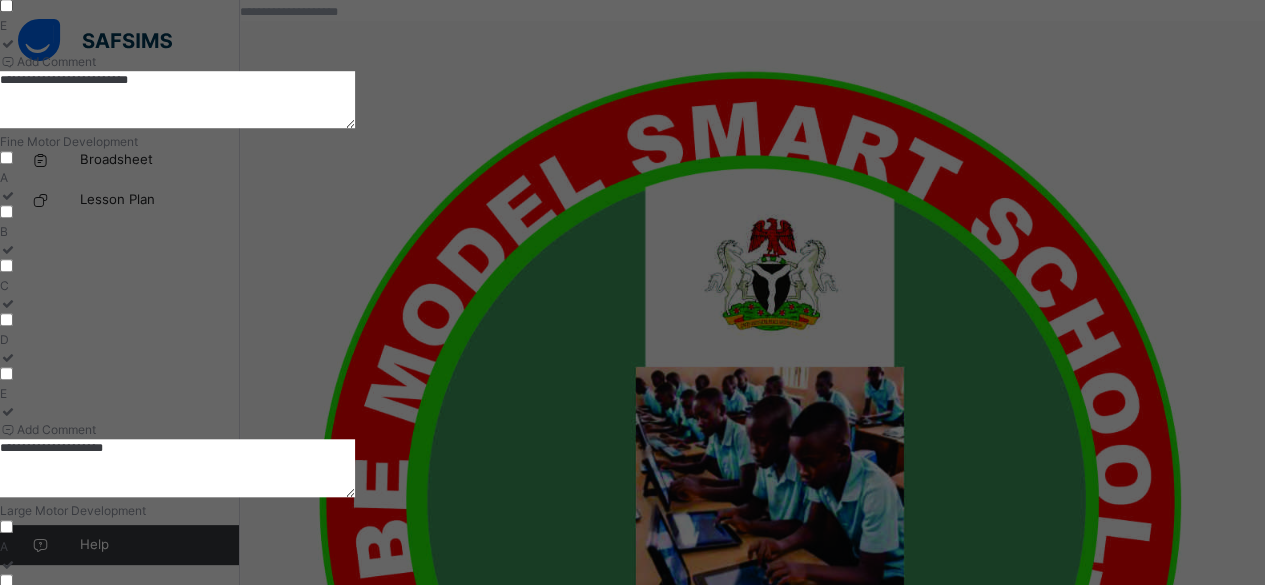 click at bounding box center (67, 826) 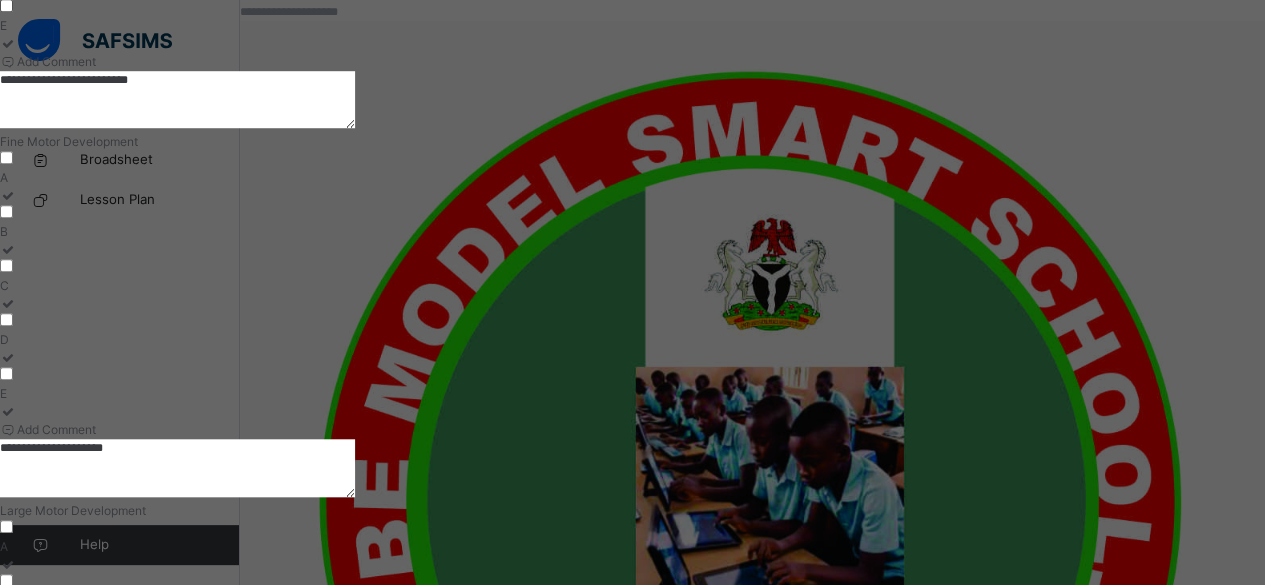 type on "**********" 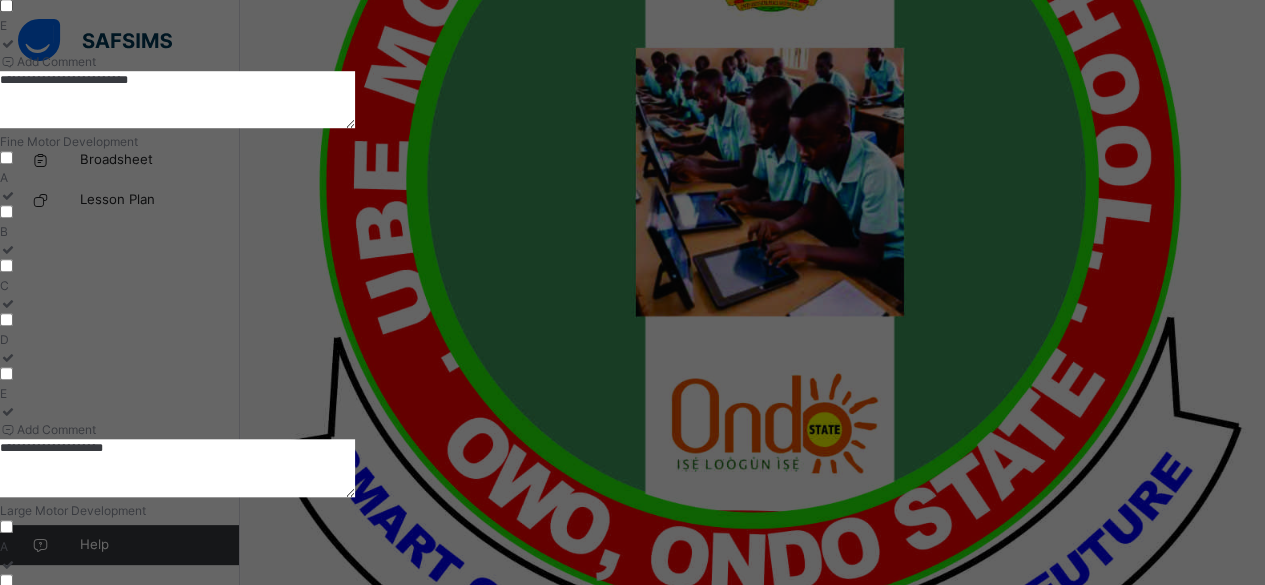 scroll, scrollTop: 752, scrollLeft: 0, axis: vertical 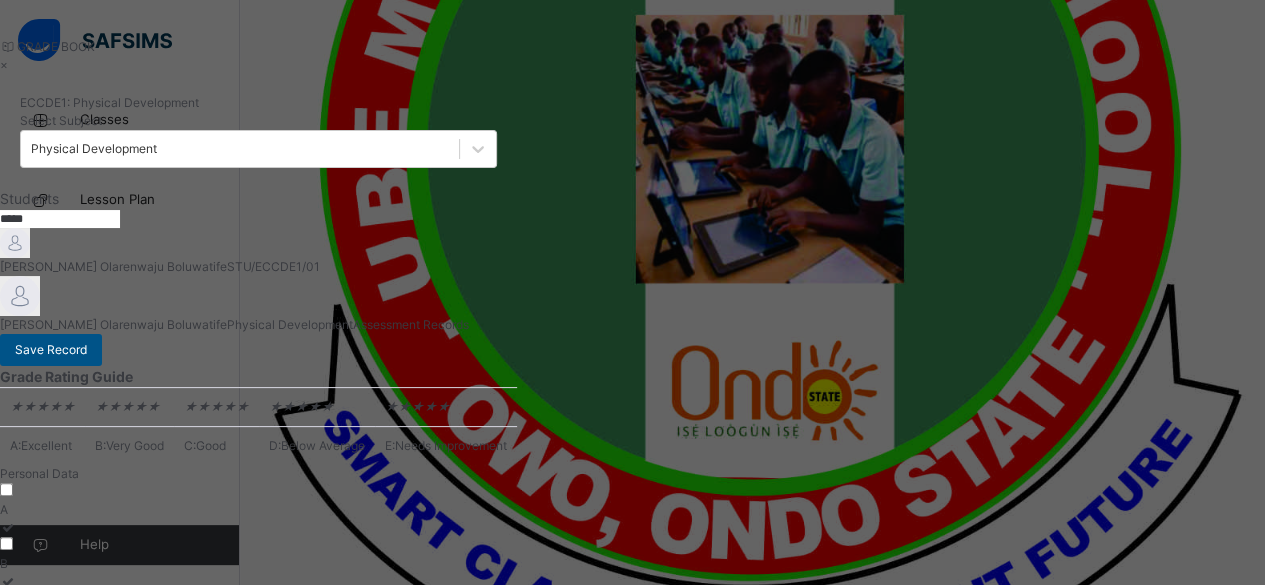 click on "Save Record" at bounding box center (51, 350) 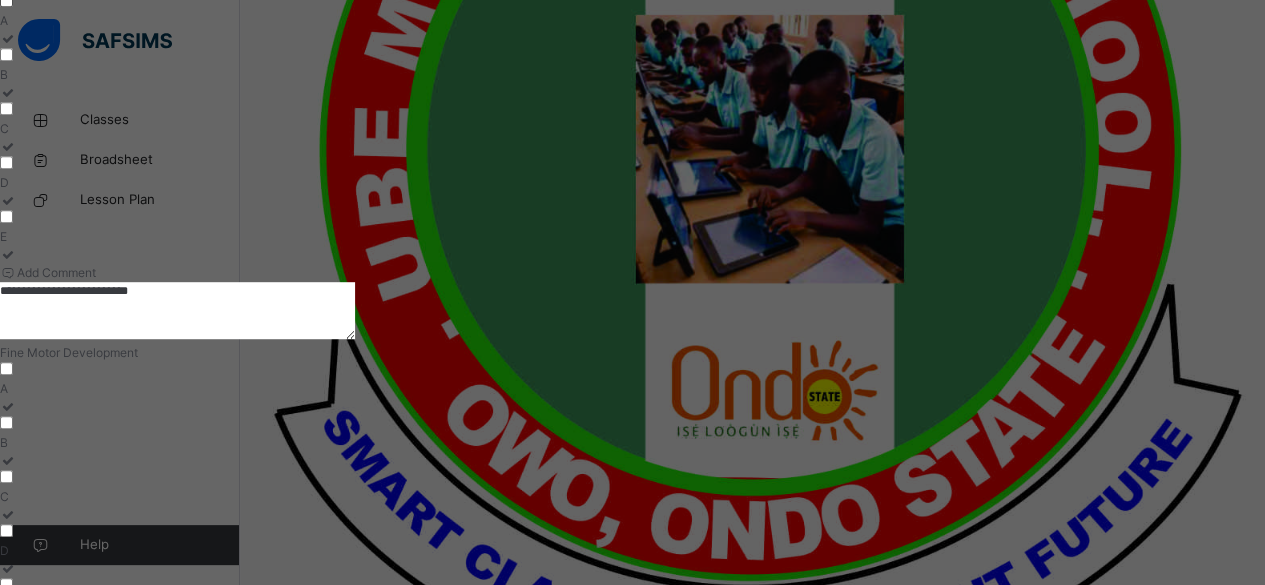 scroll, scrollTop: 0, scrollLeft: 0, axis: both 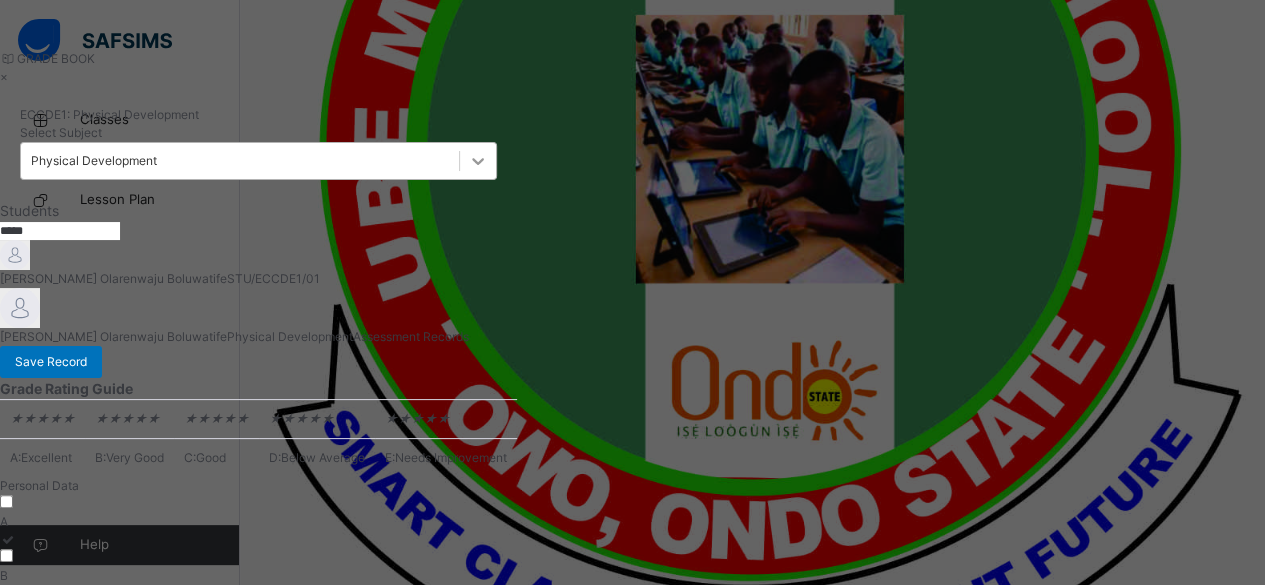 click 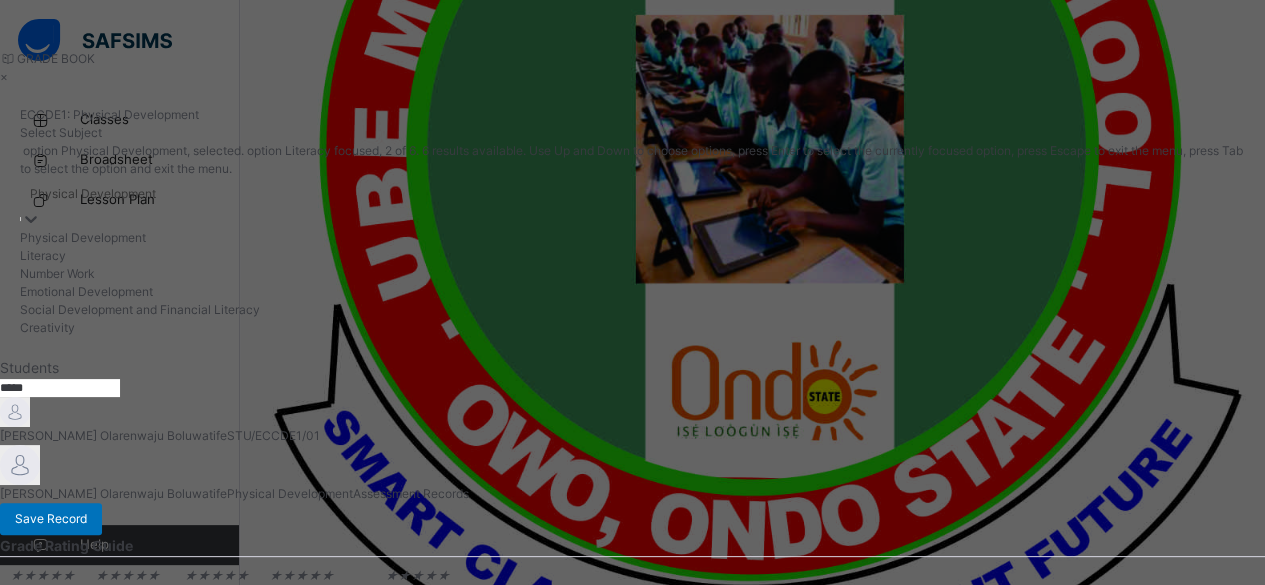 click on "Literacy" at bounding box center (632, 256) 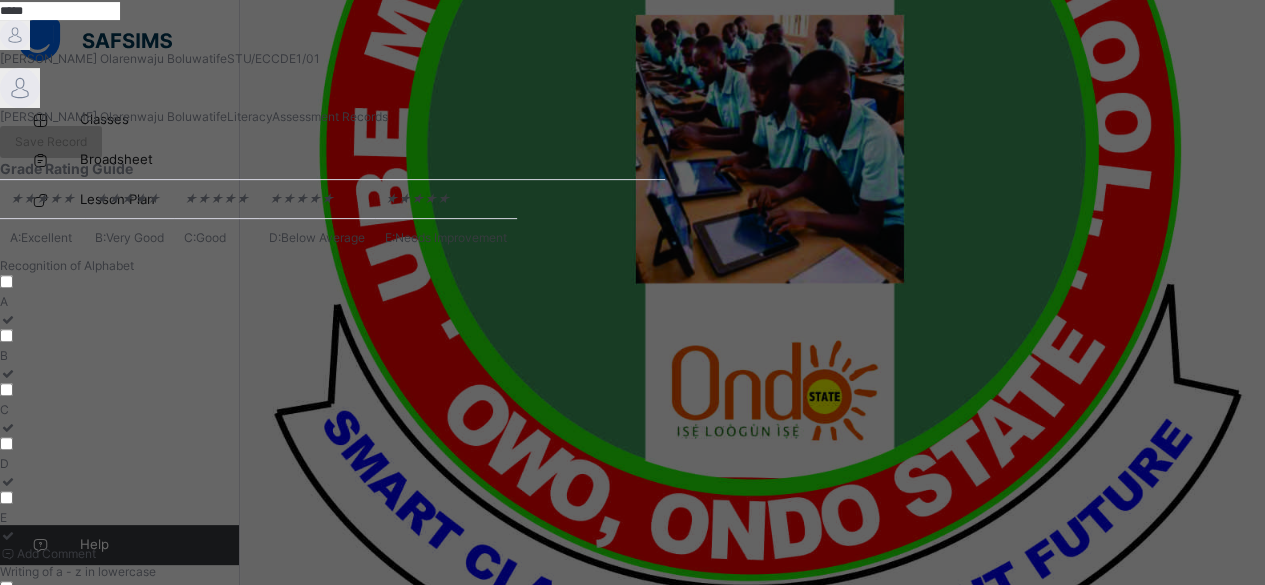 scroll, scrollTop: 300, scrollLeft: 0, axis: vertical 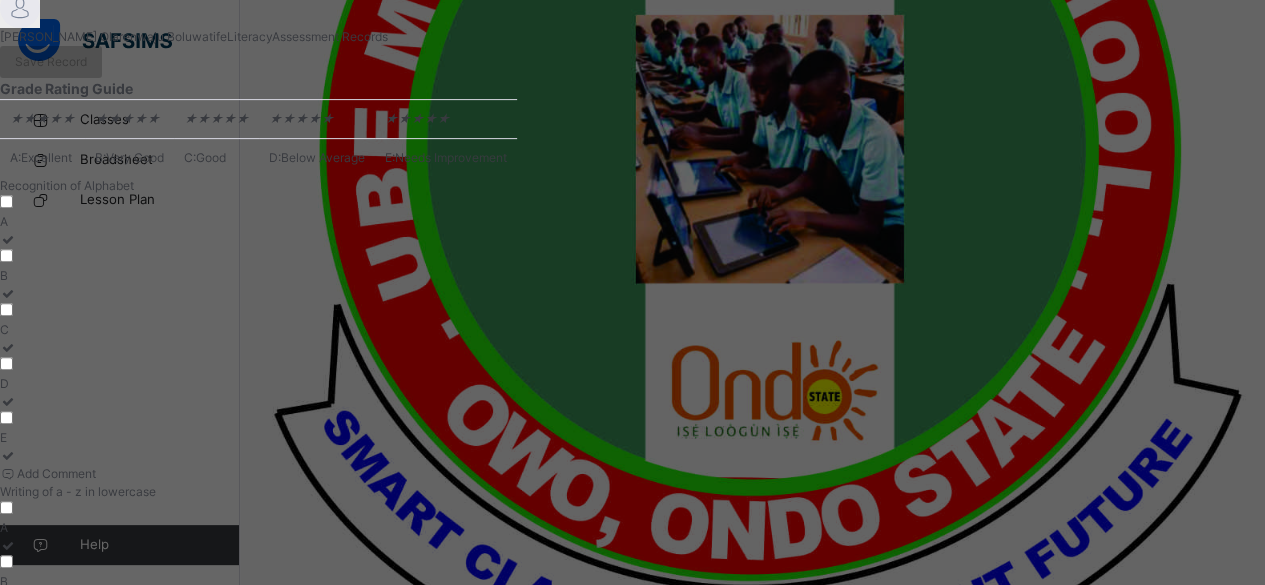 click on "B" at bounding box center (258, 276) 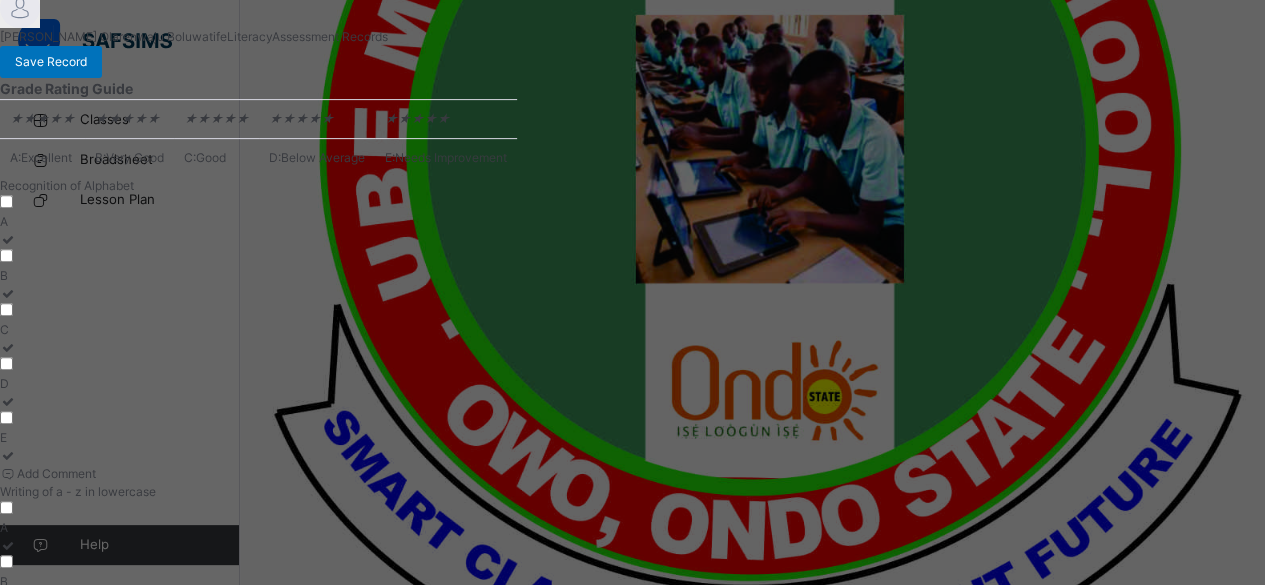 scroll, scrollTop: 506, scrollLeft: 0, axis: vertical 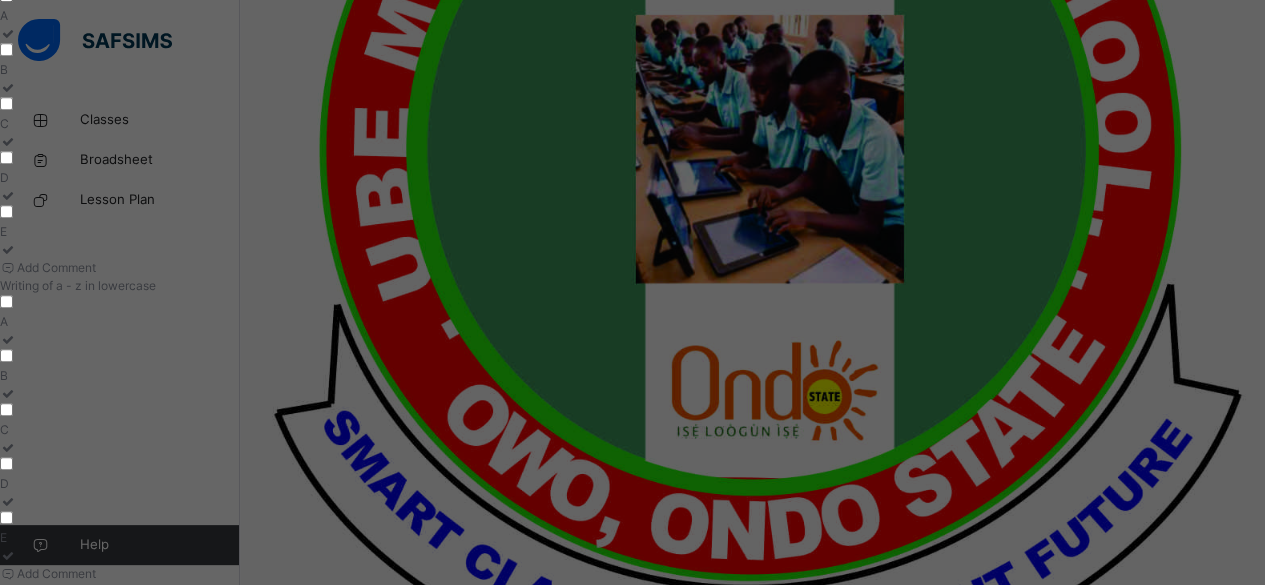 drag, startPoint x: 441, startPoint y: 269, endPoint x: 468, endPoint y: 280, distance: 29.15476 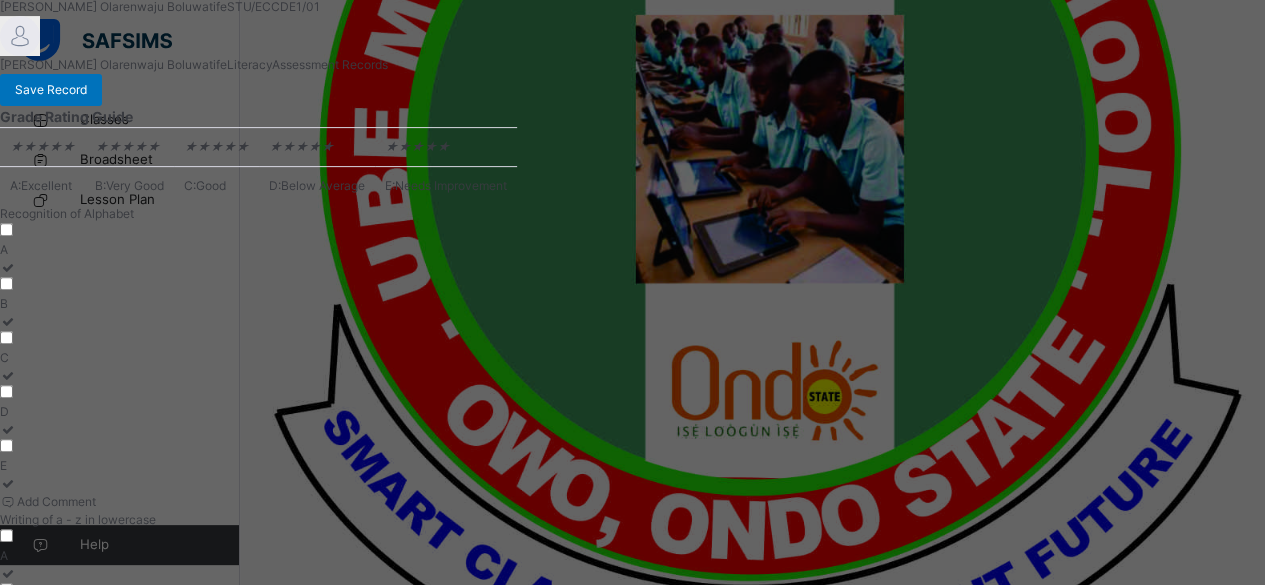 scroll, scrollTop: 506, scrollLeft: 0, axis: vertical 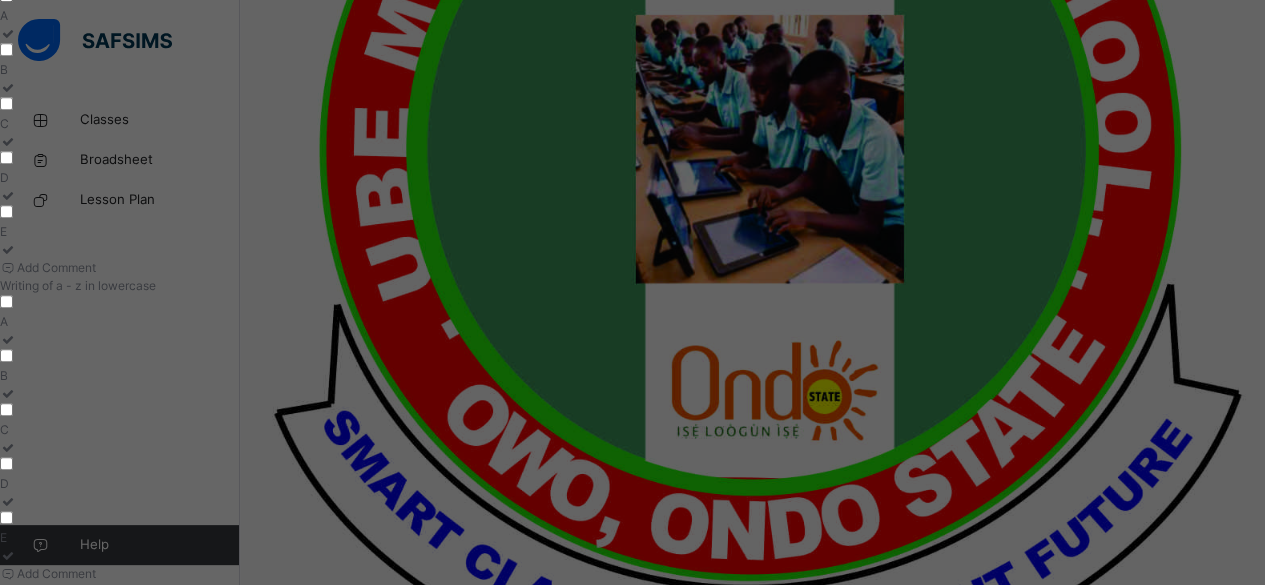 click on "Add Comment" at bounding box center [258, 268] 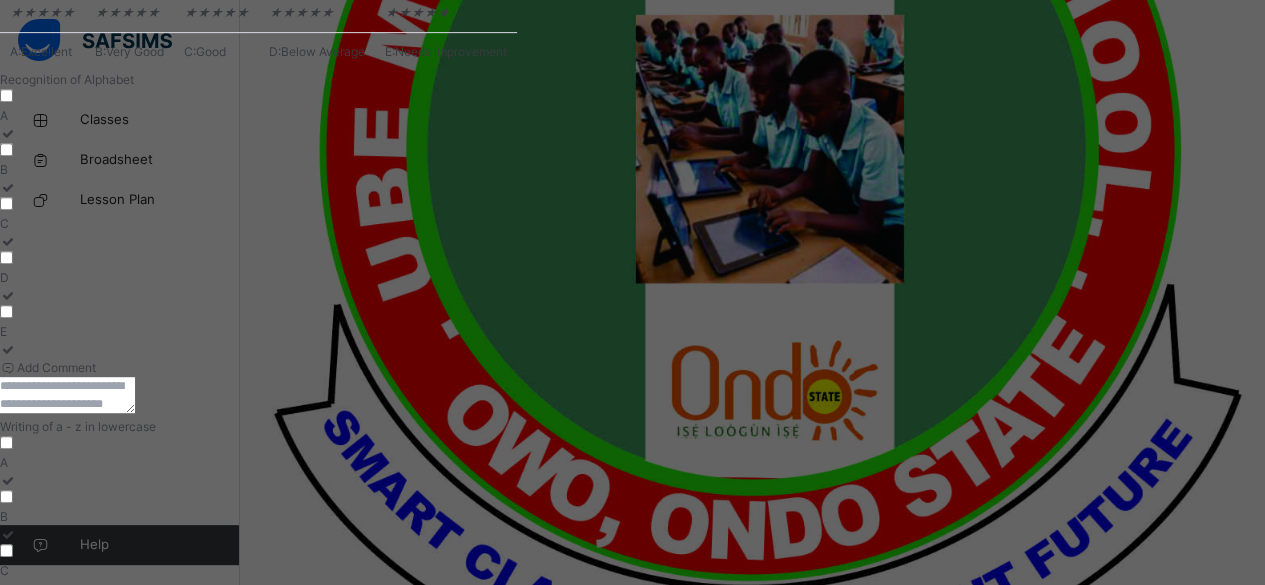 scroll, scrollTop: 406, scrollLeft: 0, axis: vertical 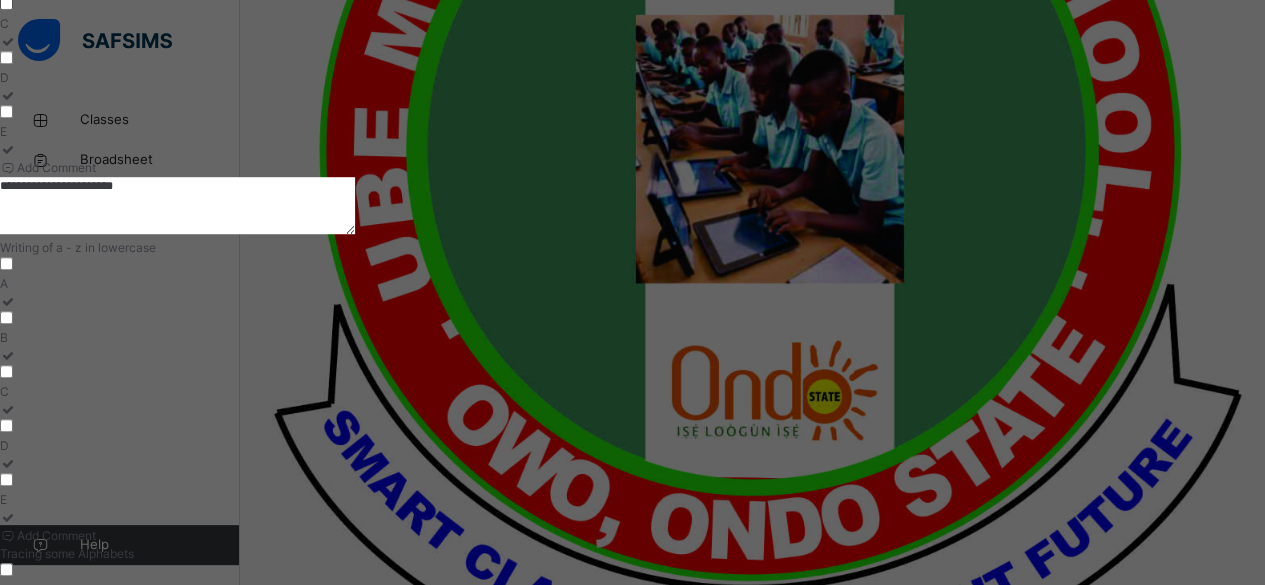 type on "**********" 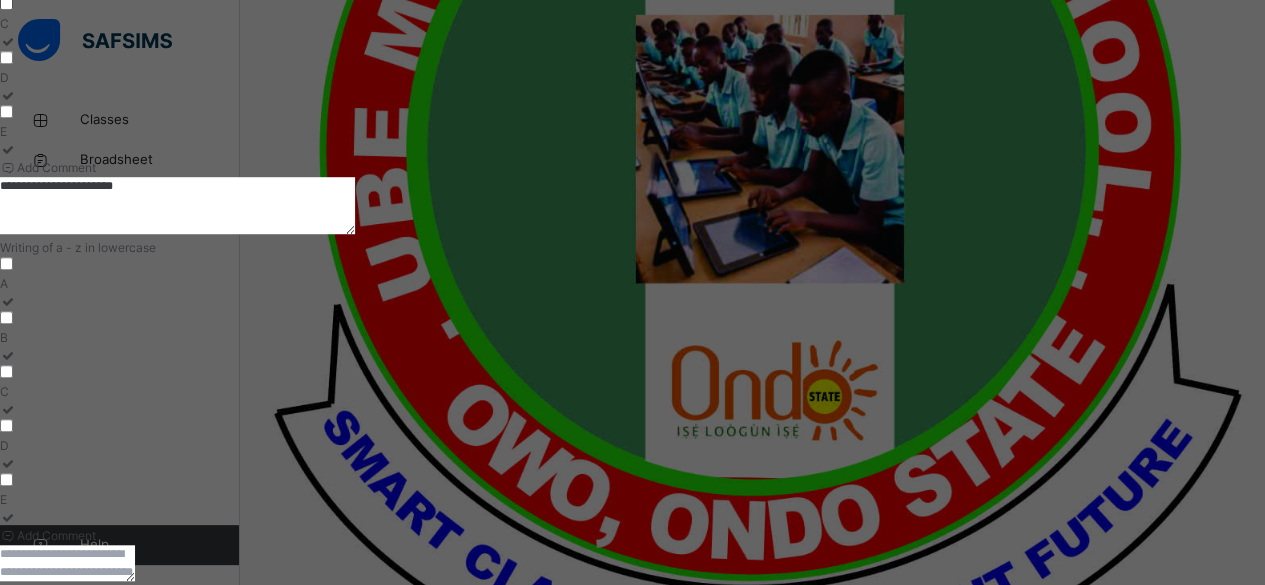 click at bounding box center (67, 563) 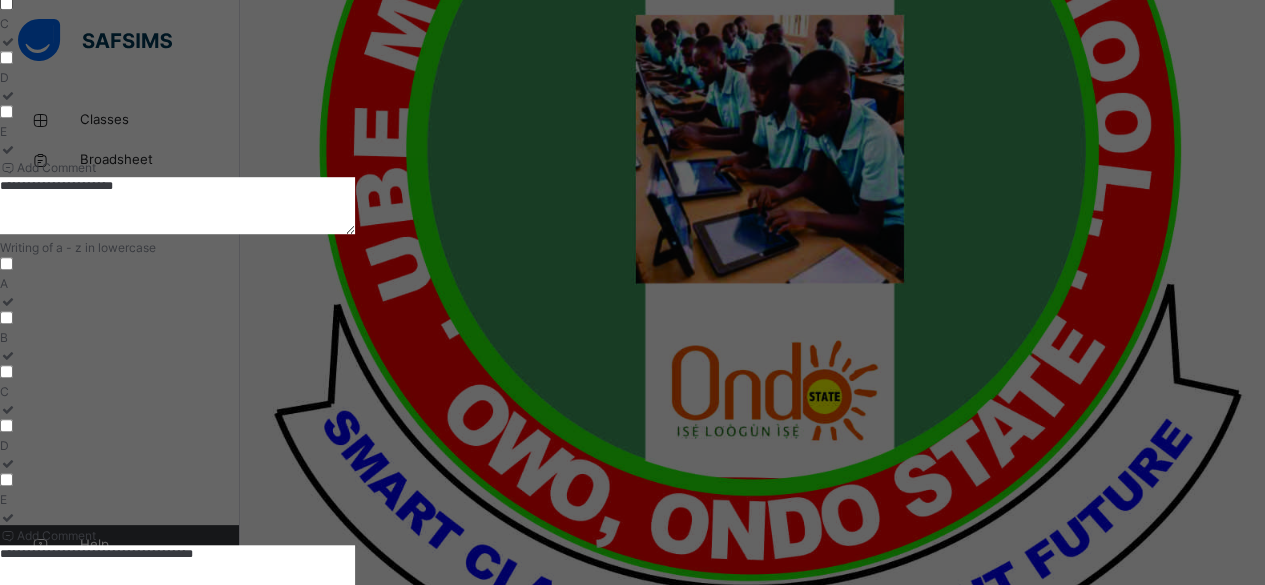 type on "**********" 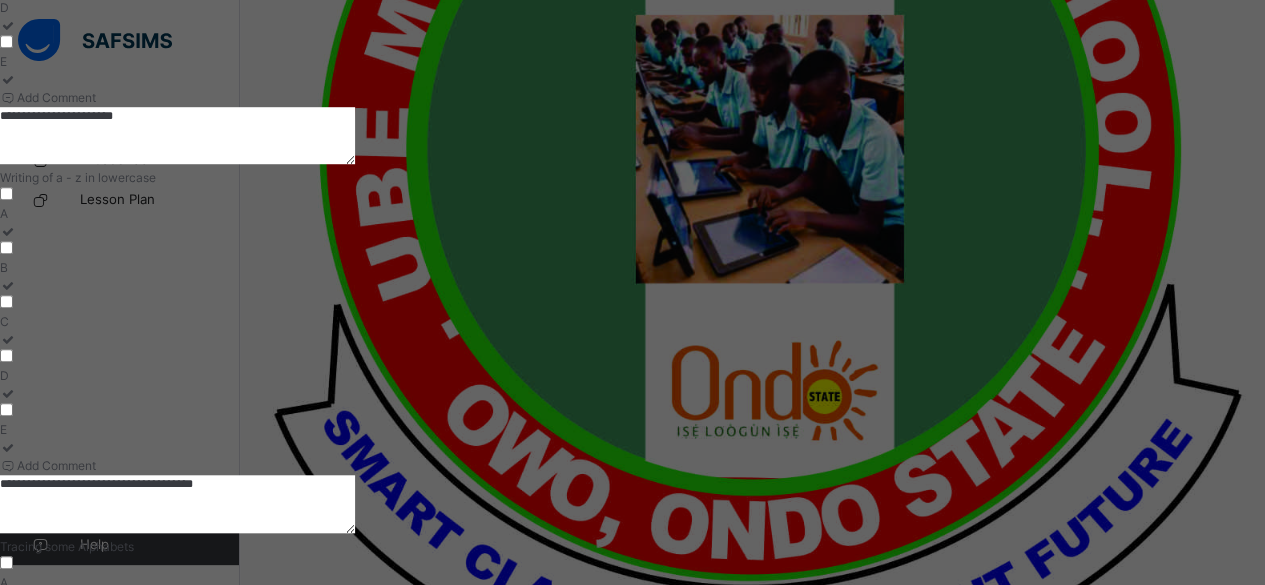 scroll, scrollTop: 712, scrollLeft: 0, axis: vertical 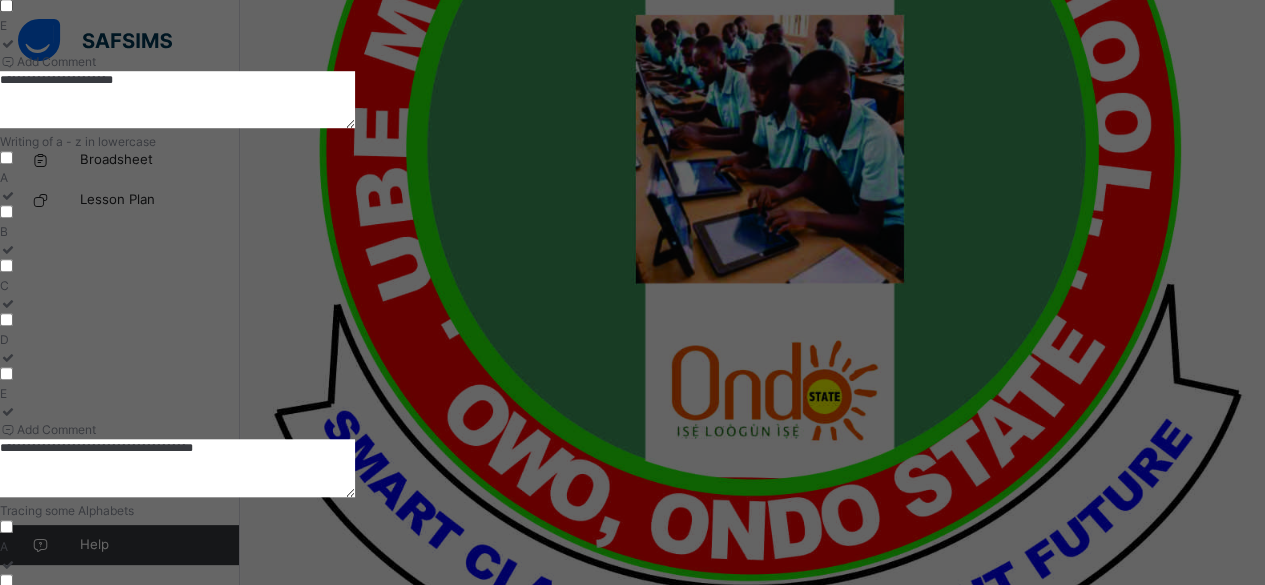 type on "**********" 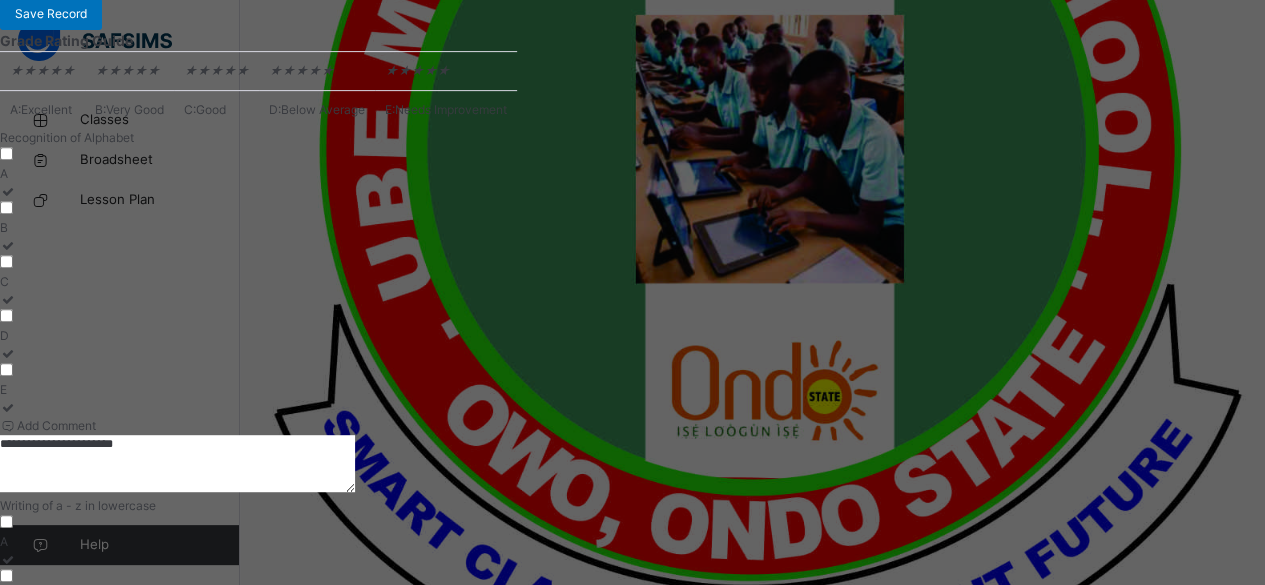 scroll, scrollTop: 112, scrollLeft: 0, axis: vertical 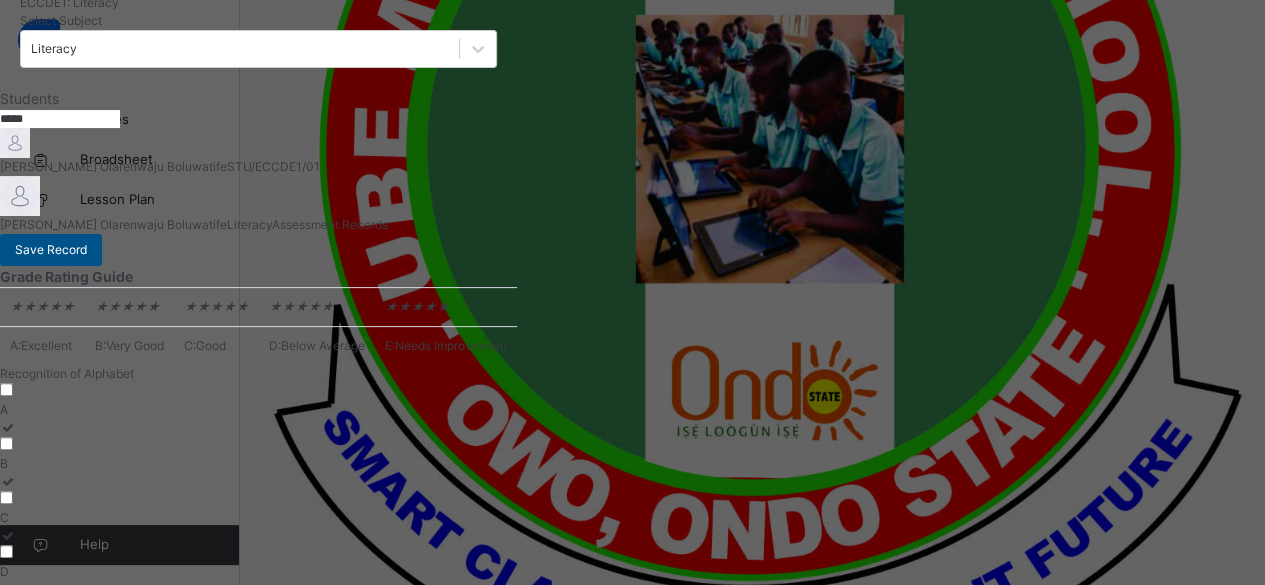 type on "**********" 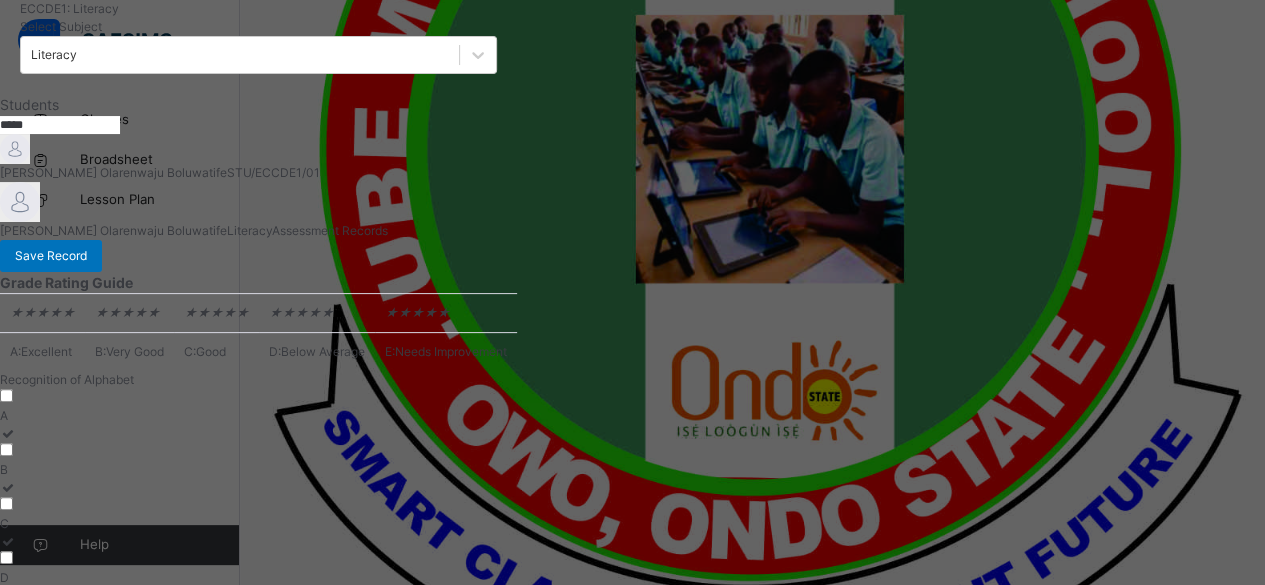 scroll, scrollTop: 0, scrollLeft: 0, axis: both 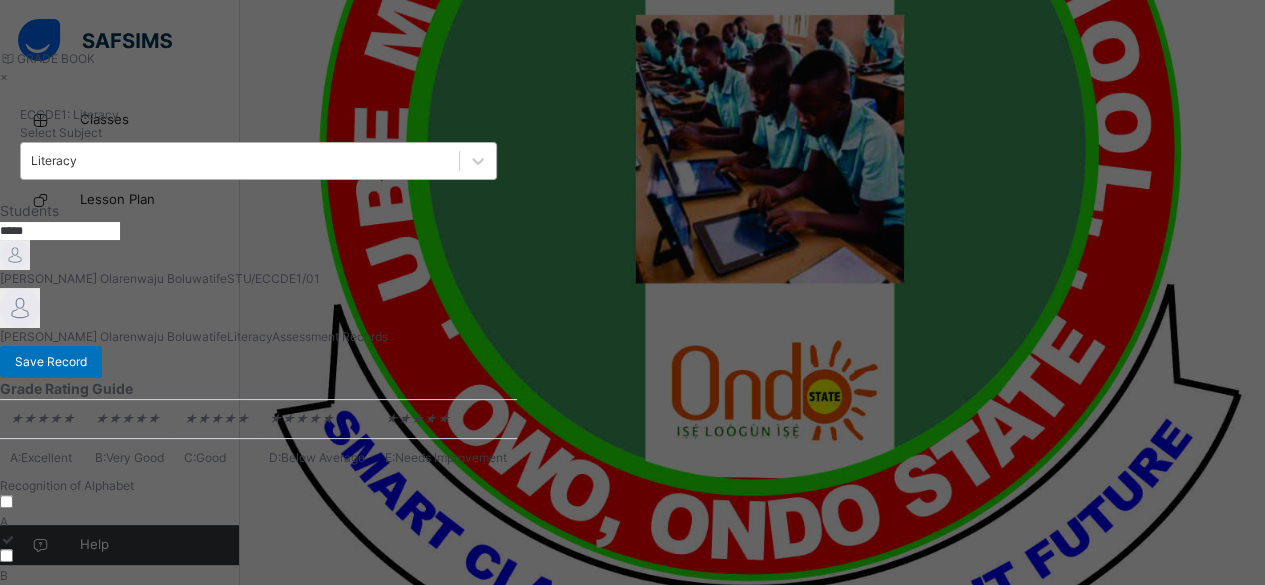 click on "Literacy" at bounding box center [54, 161] 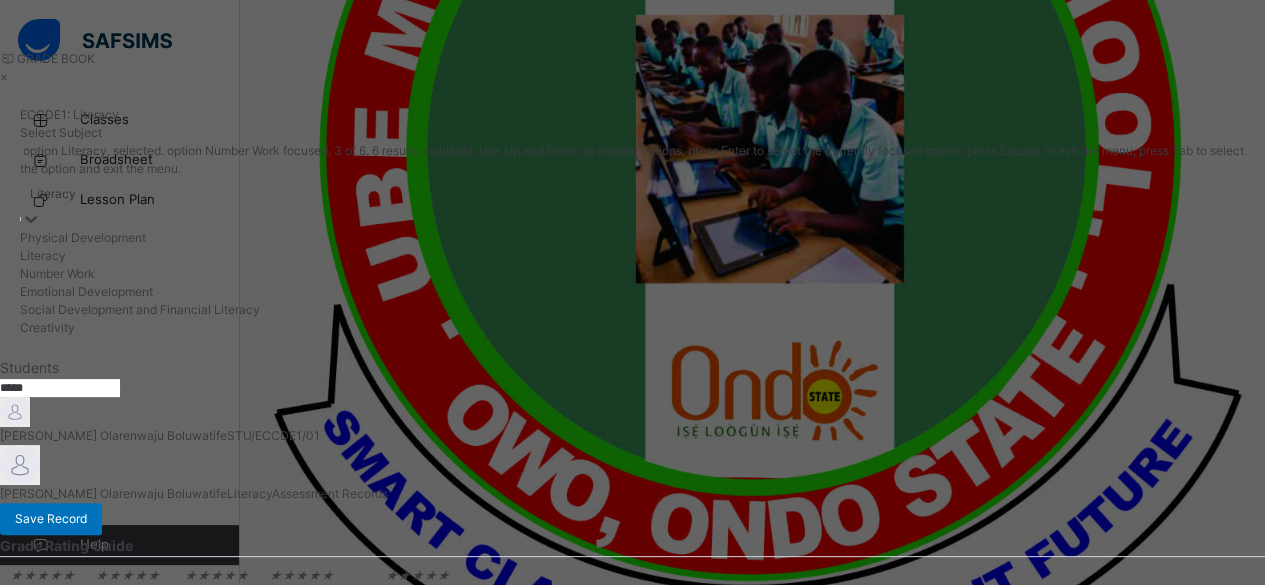 click on "Number Work" at bounding box center (632, 274) 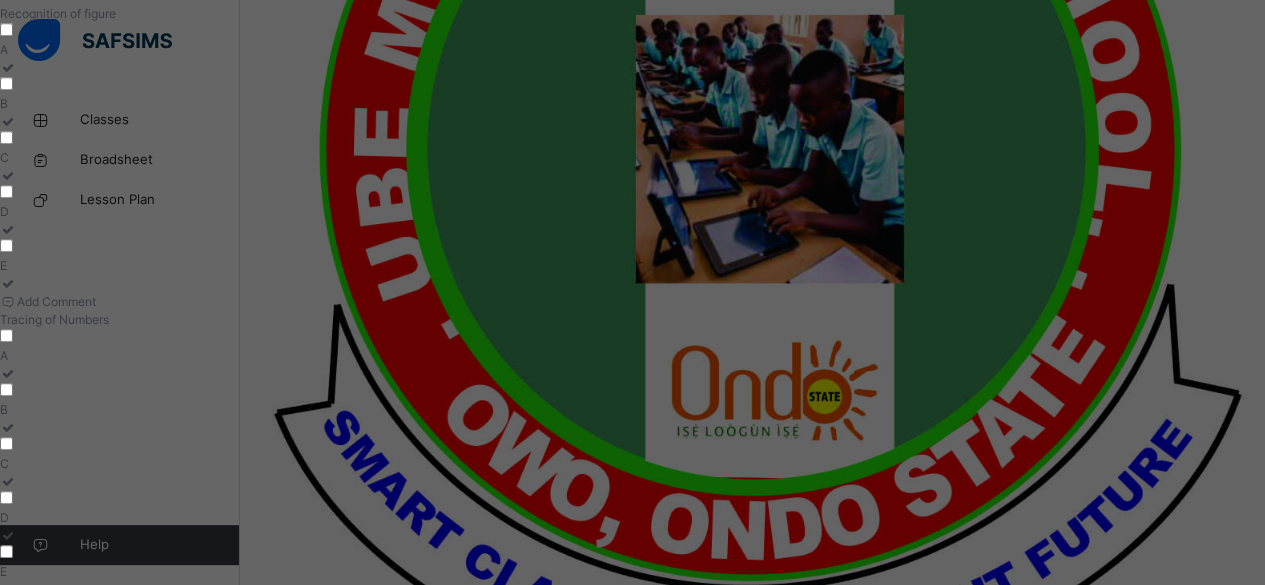 scroll, scrollTop: 103, scrollLeft: 0, axis: vertical 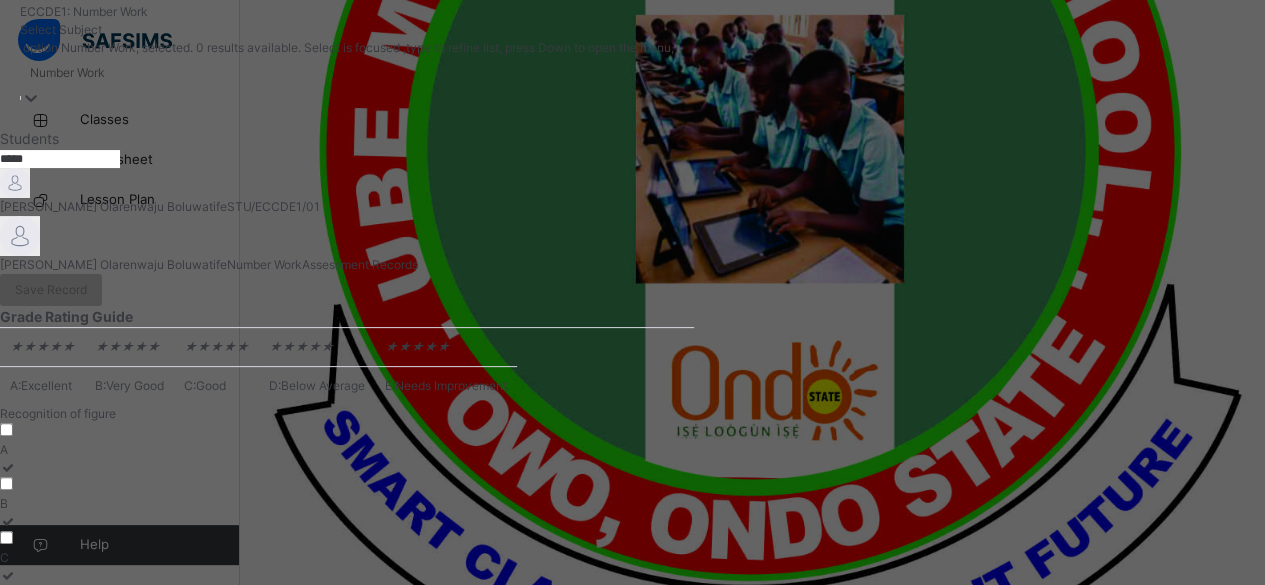 click on "B" at bounding box center [347, 504] 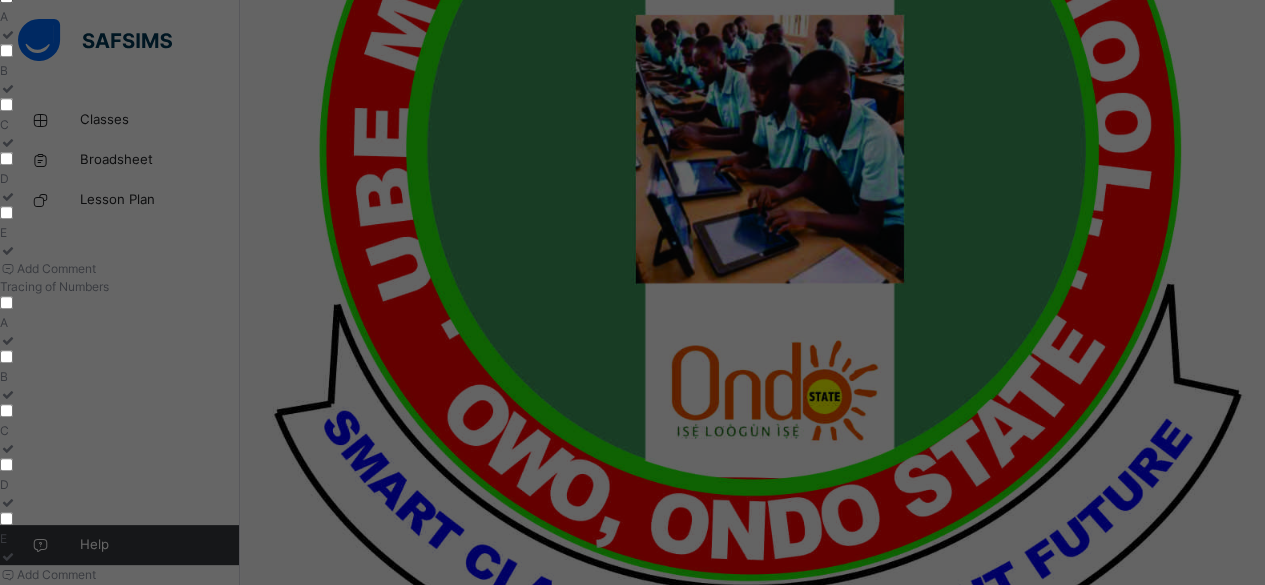 scroll, scrollTop: 506, scrollLeft: 0, axis: vertical 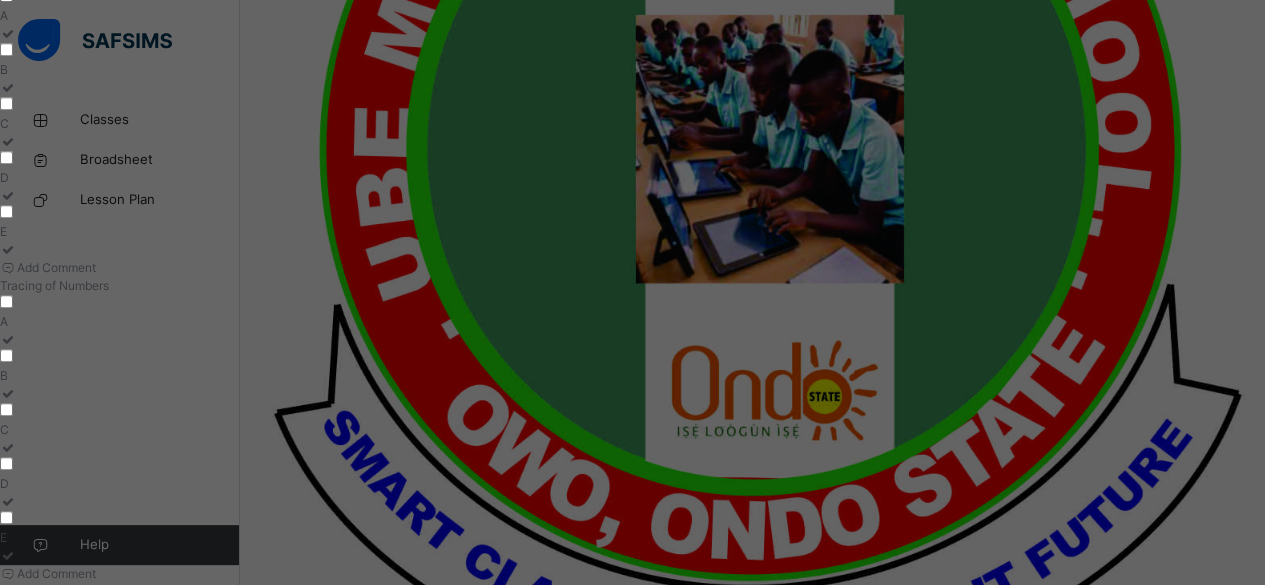 click on "B" at bounding box center [258, 682] 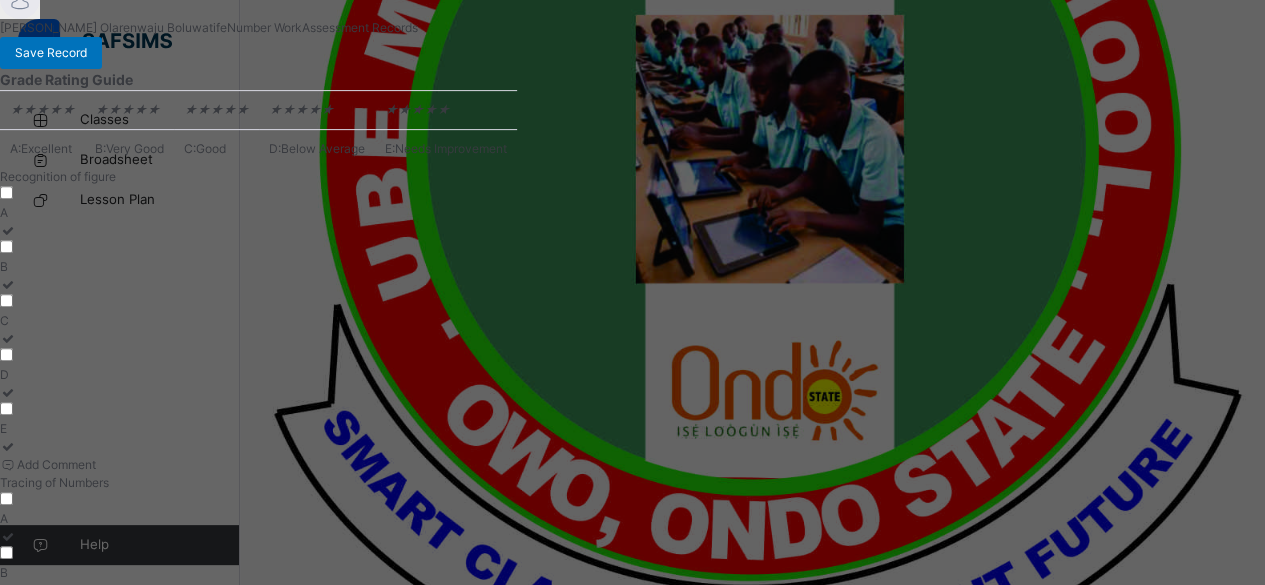 scroll, scrollTop: 306, scrollLeft: 0, axis: vertical 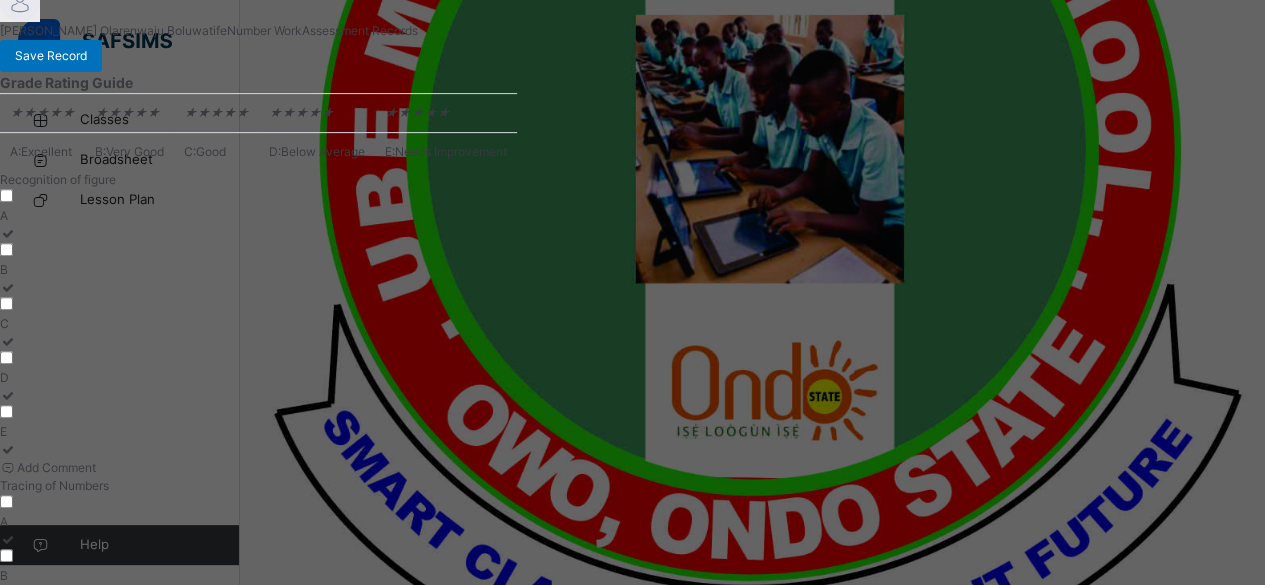 click on "Add Comment" at bounding box center [258, 468] 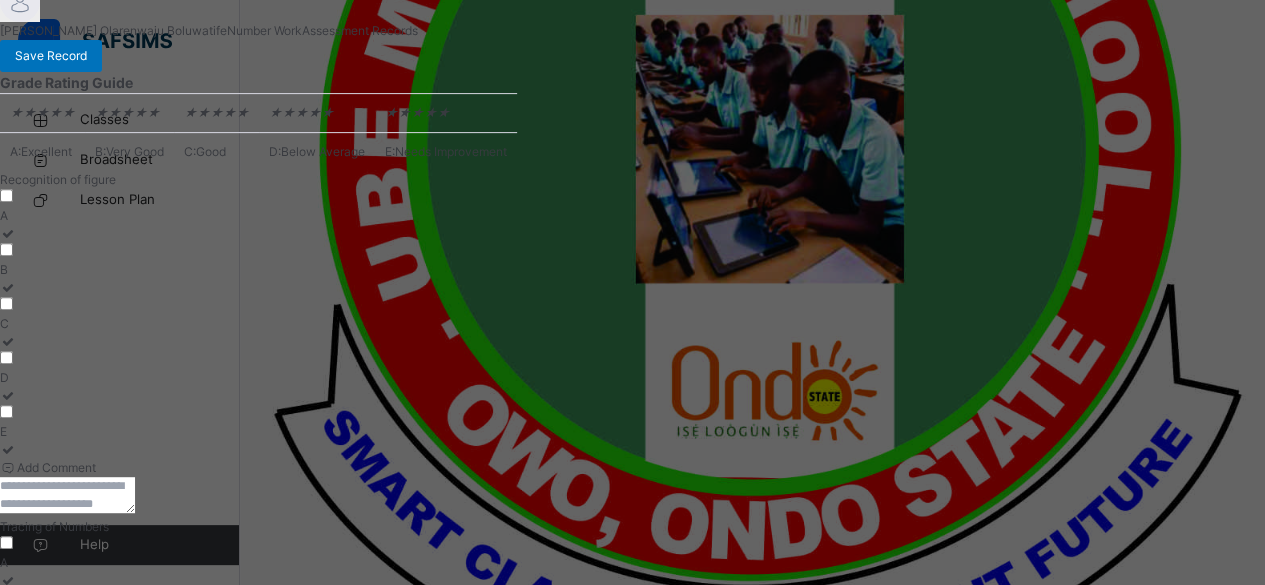 click at bounding box center [67, 495] 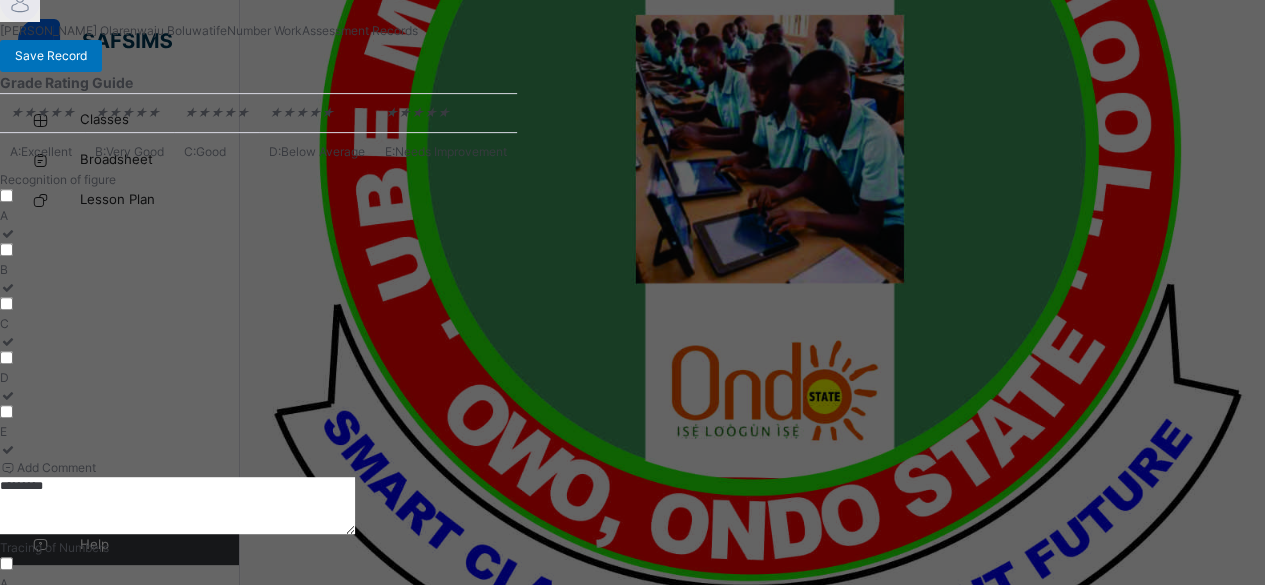 click on "********" at bounding box center [177, 505] 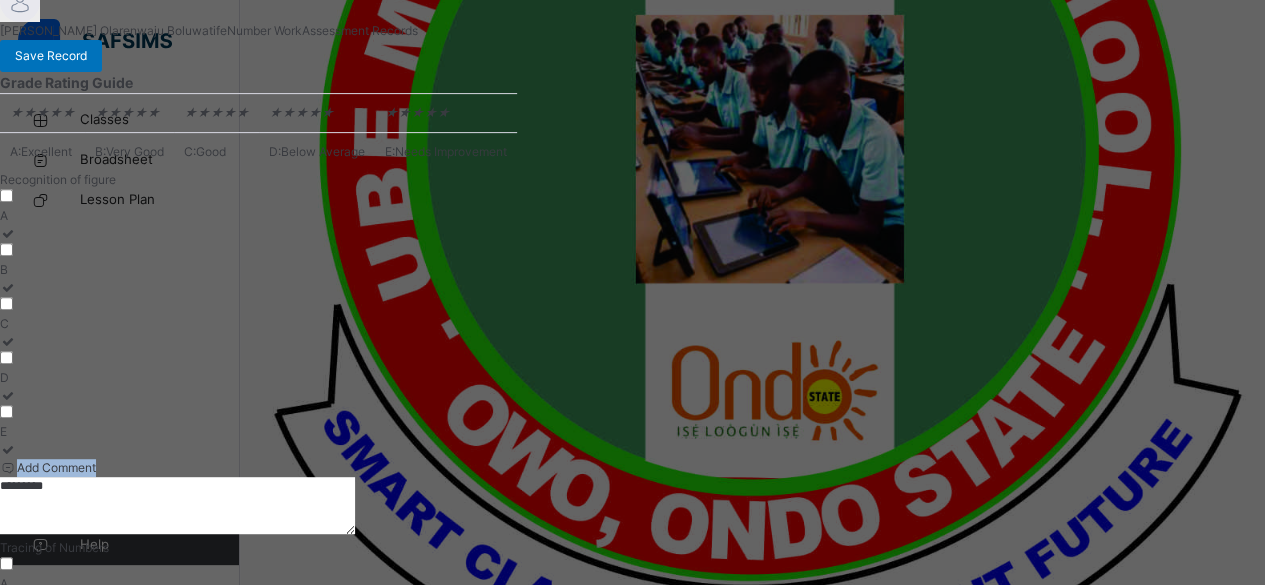 drag, startPoint x: 926, startPoint y: 365, endPoint x: 820, endPoint y: 297, distance: 125.93649 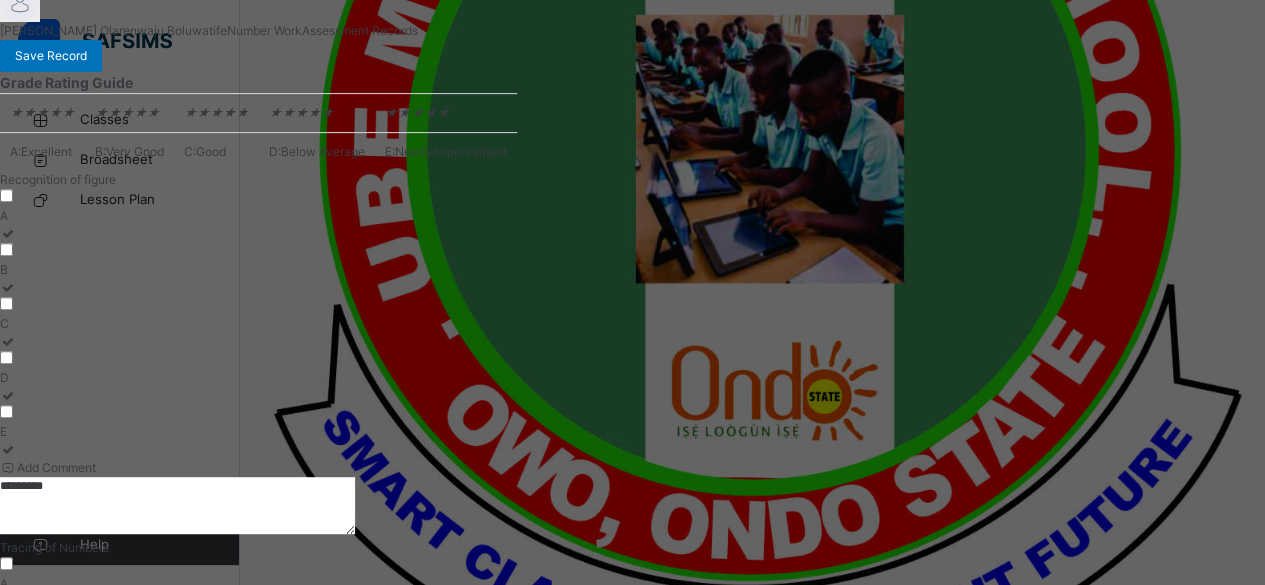 drag, startPoint x: 884, startPoint y: 400, endPoint x: 619, endPoint y: 426, distance: 266.27243 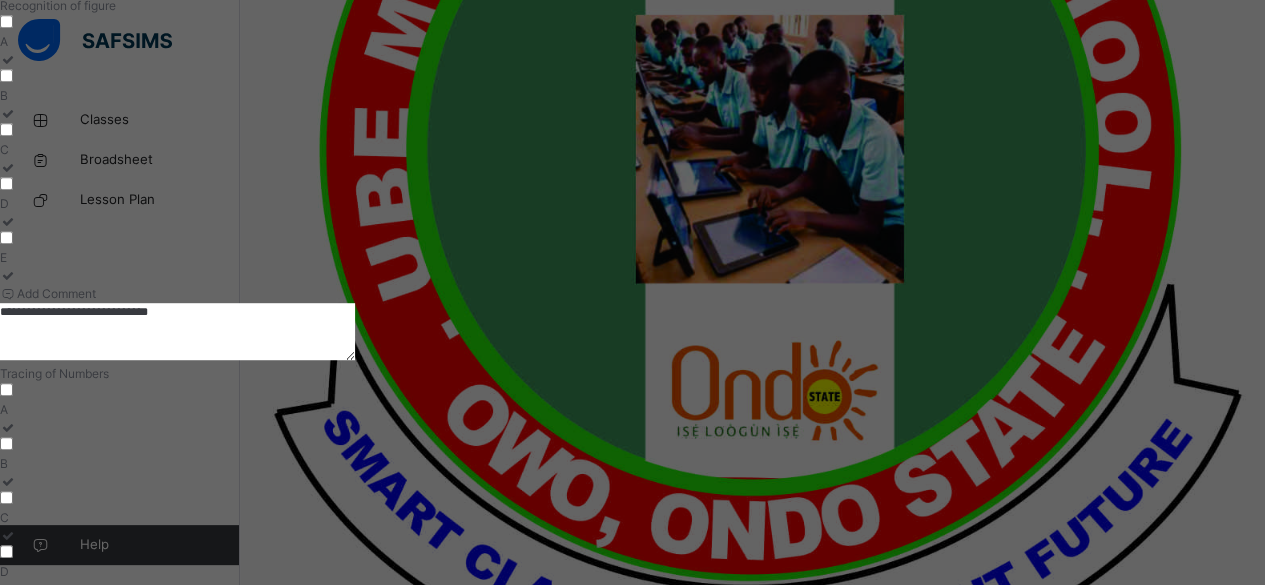 scroll, scrollTop: 611, scrollLeft: 0, axis: vertical 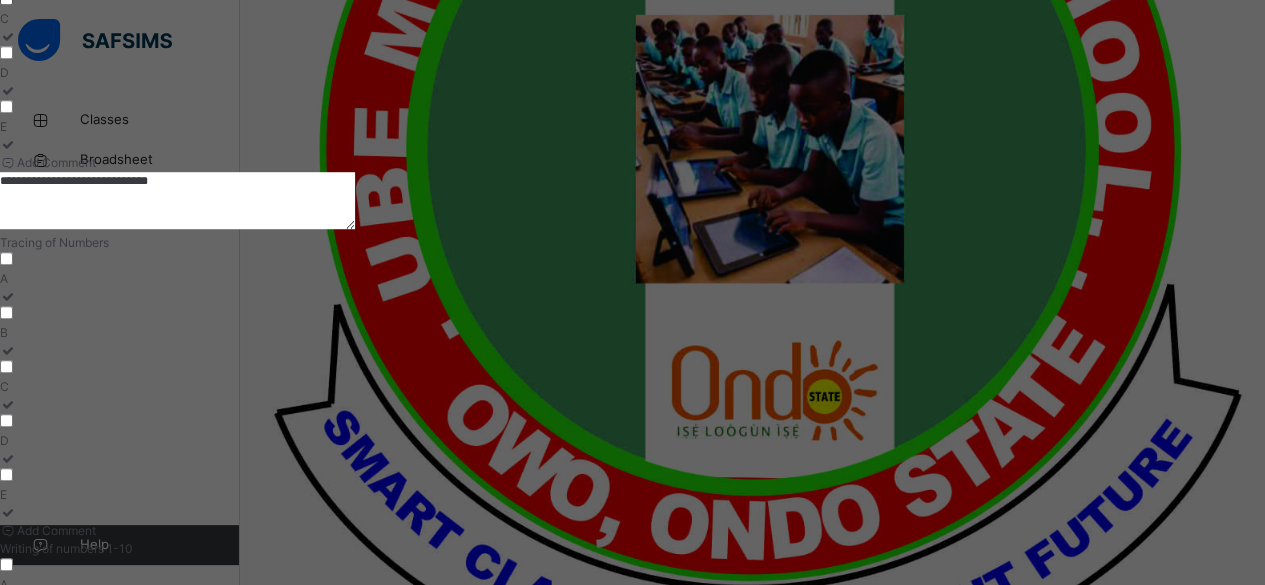 type on "**********" 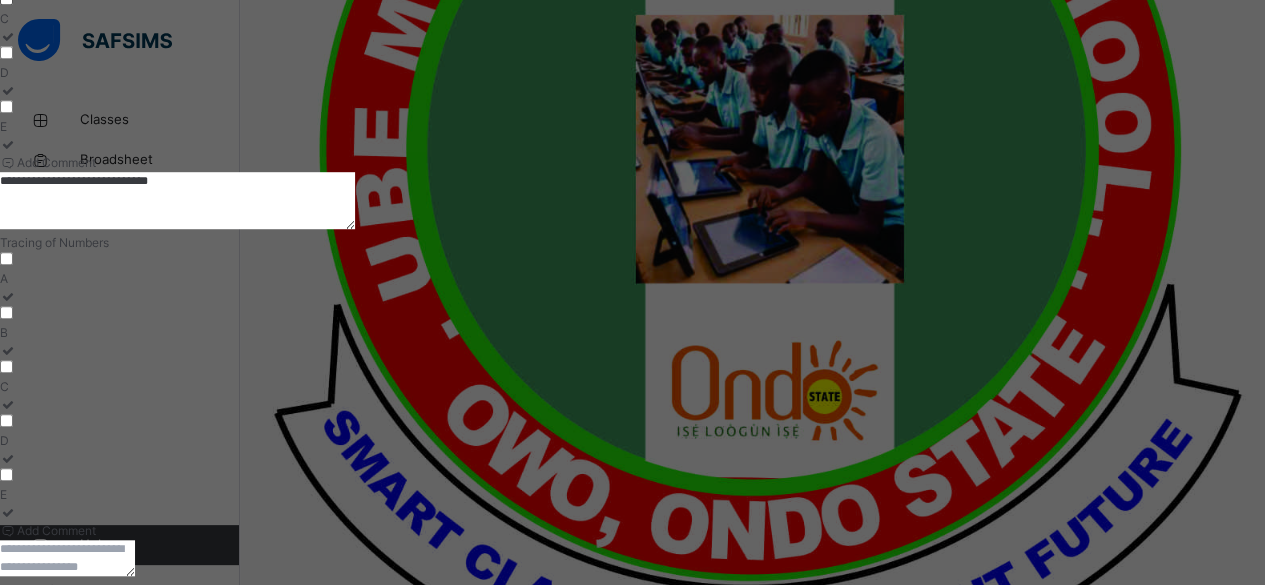 click at bounding box center [67, 558] 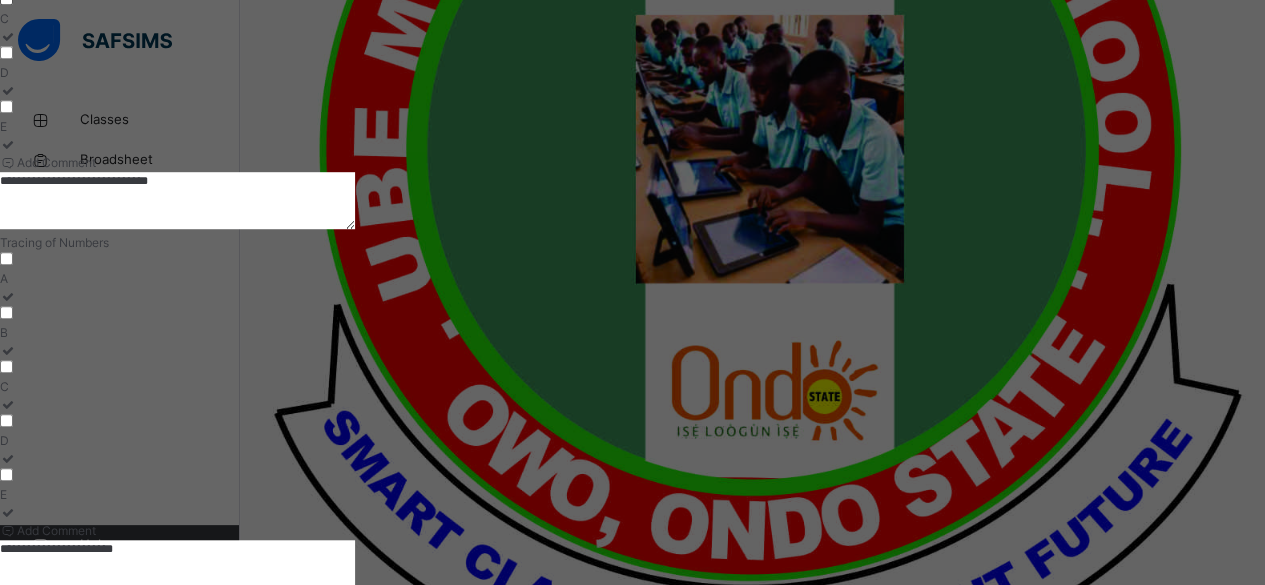 click on "Add Comment" at bounding box center [258, 900] 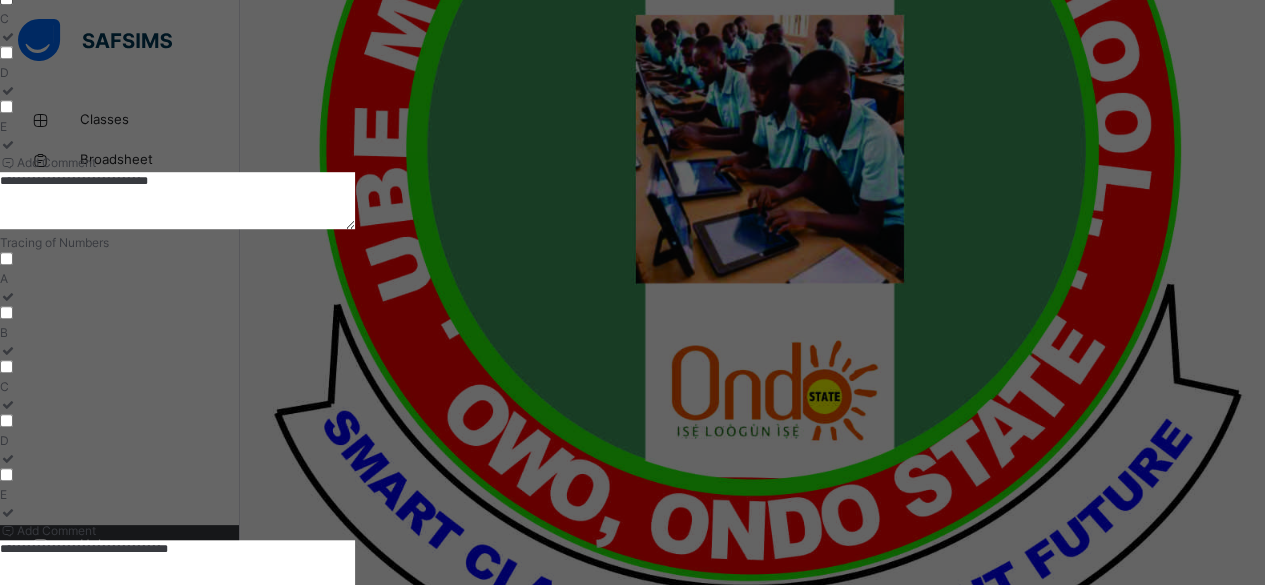 click on "**********" at bounding box center [177, 568] 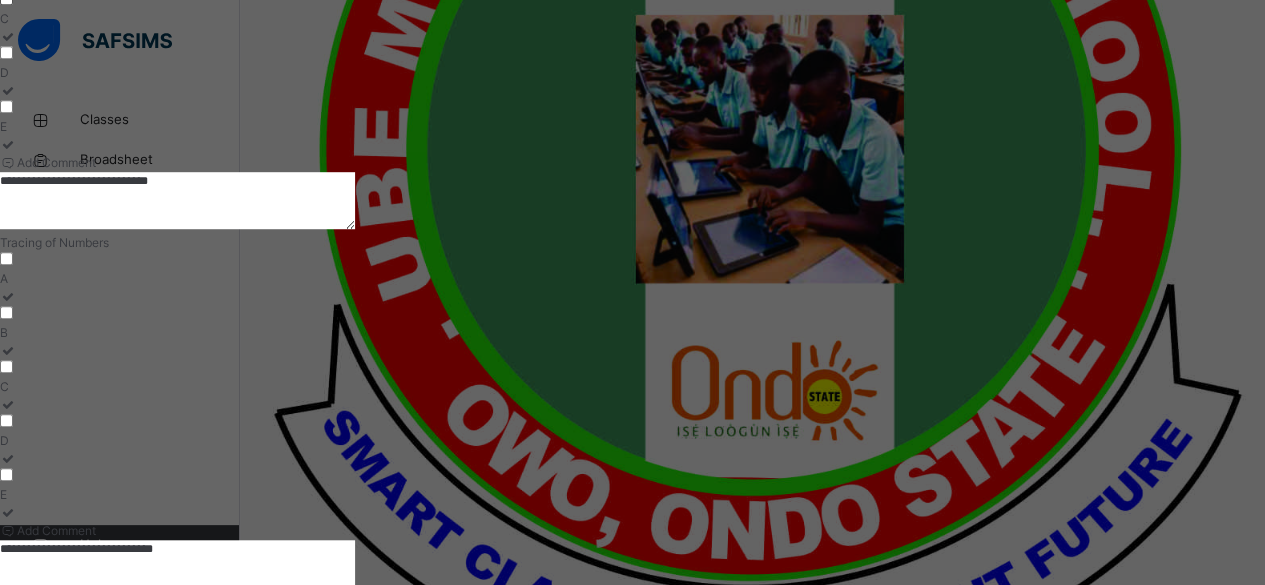drag, startPoint x: 473, startPoint y: 437, endPoint x: 406, endPoint y: 445, distance: 67.47592 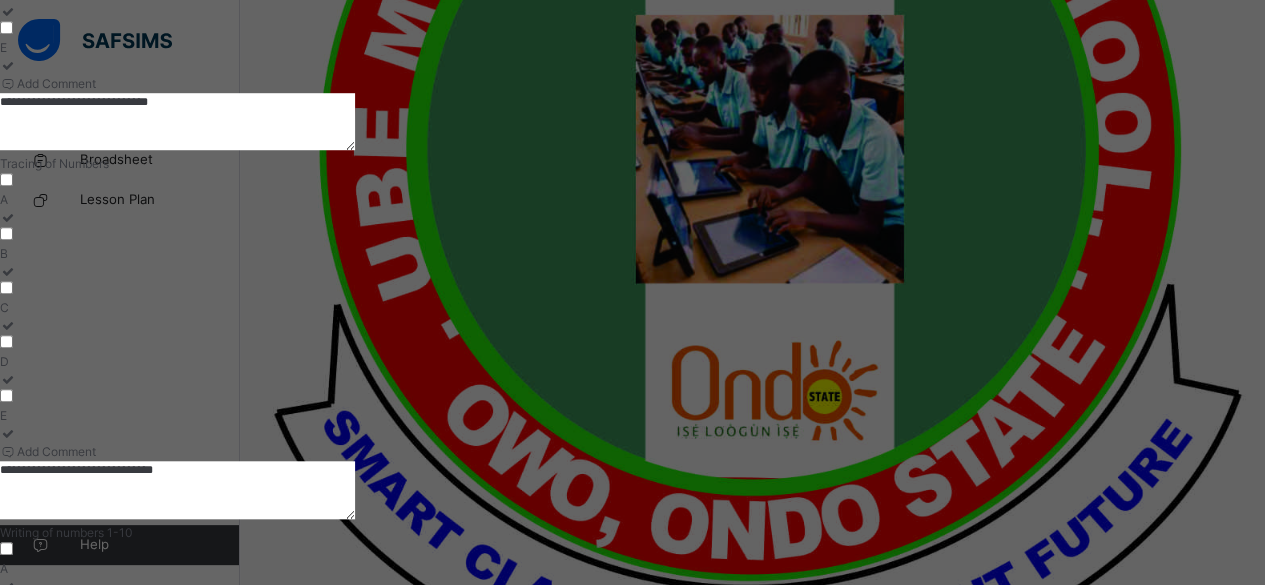 scroll, scrollTop: 712, scrollLeft: 0, axis: vertical 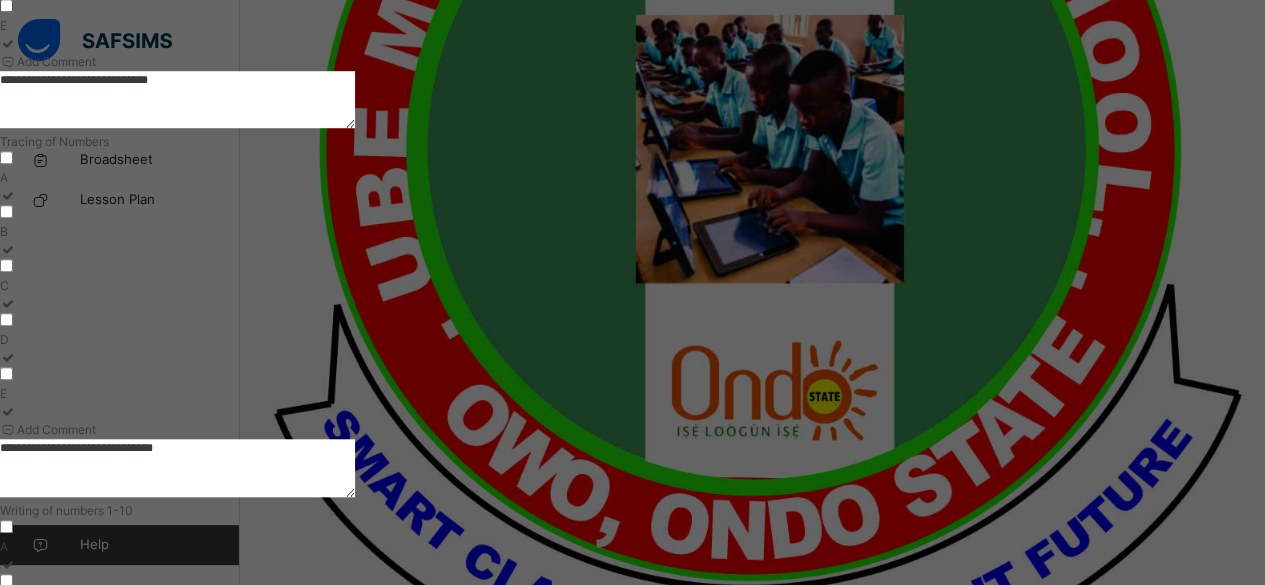 type on "**********" 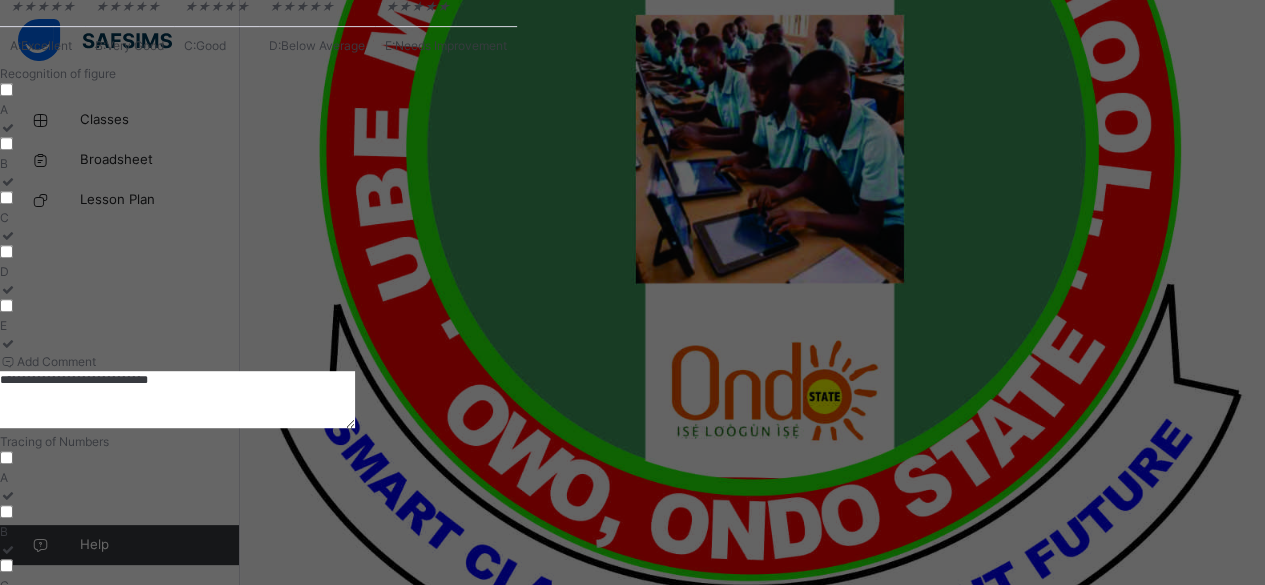scroll, scrollTop: 712, scrollLeft: 0, axis: vertical 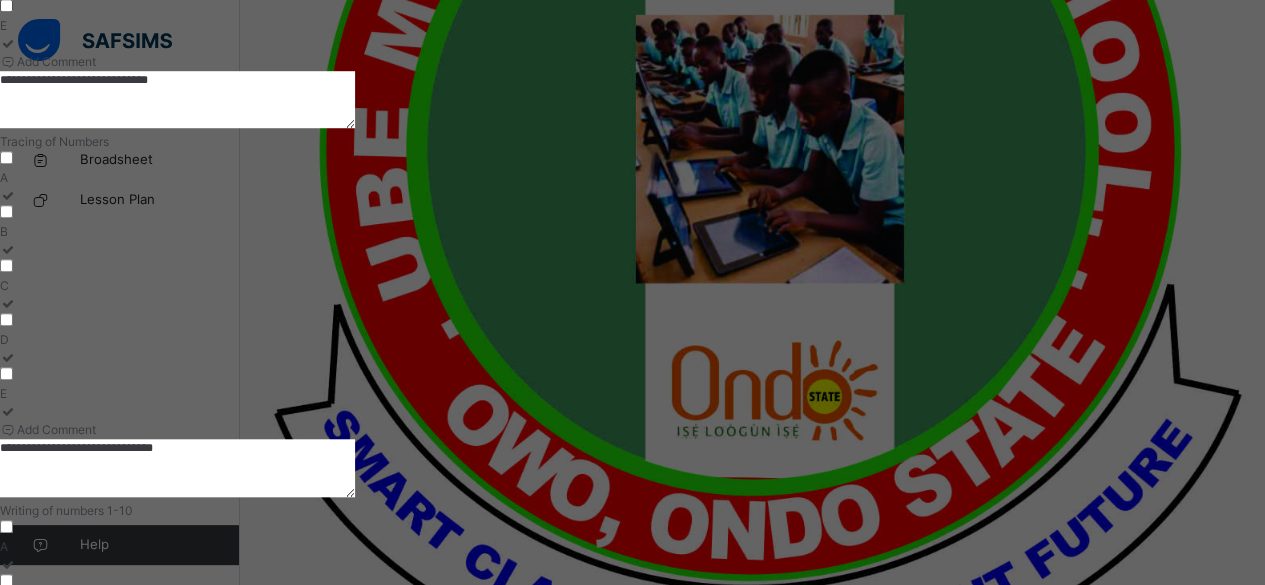 drag, startPoint x: 462, startPoint y: 480, endPoint x: 404, endPoint y: 481, distance: 58.00862 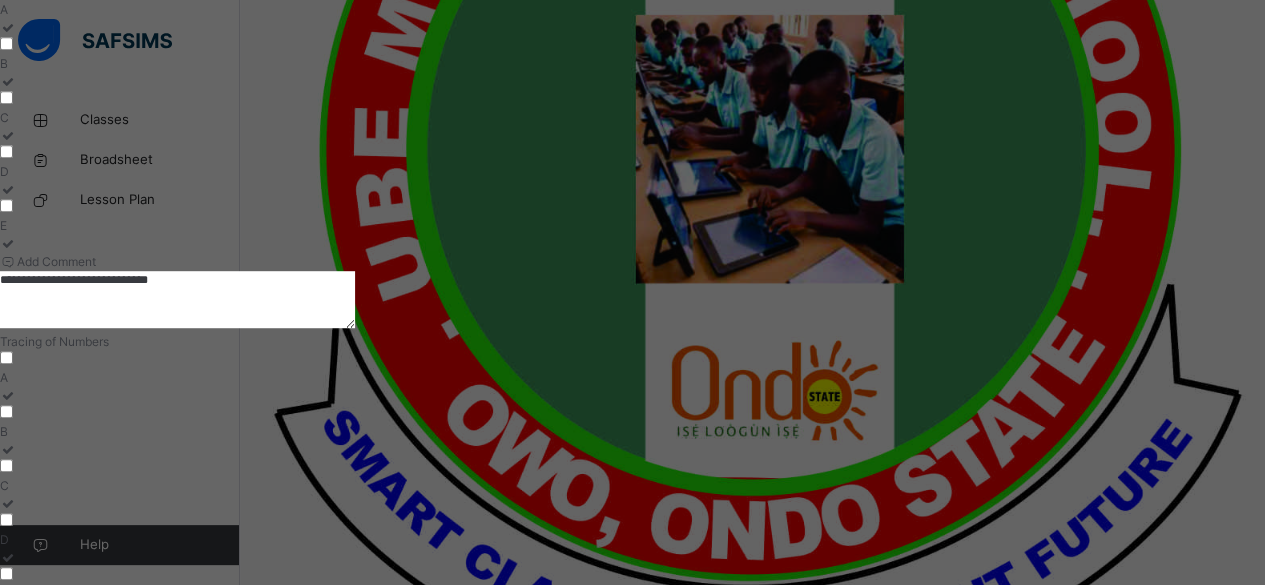 scroll, scrollTop: 712, scrollLeft: 0, axis: vertical 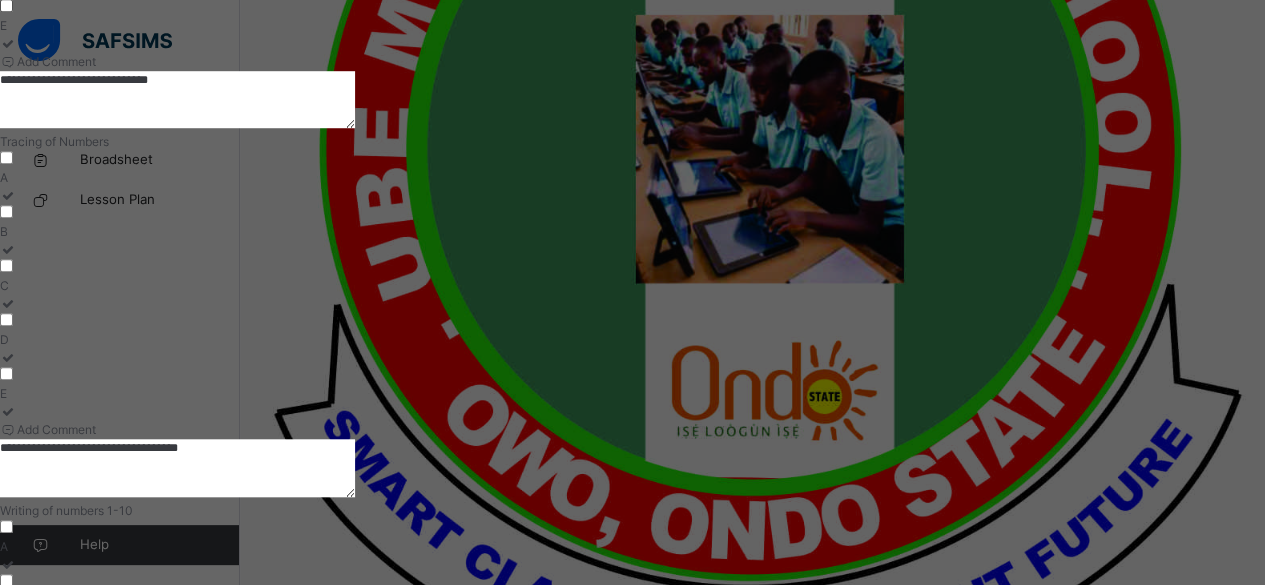 type on "**********" 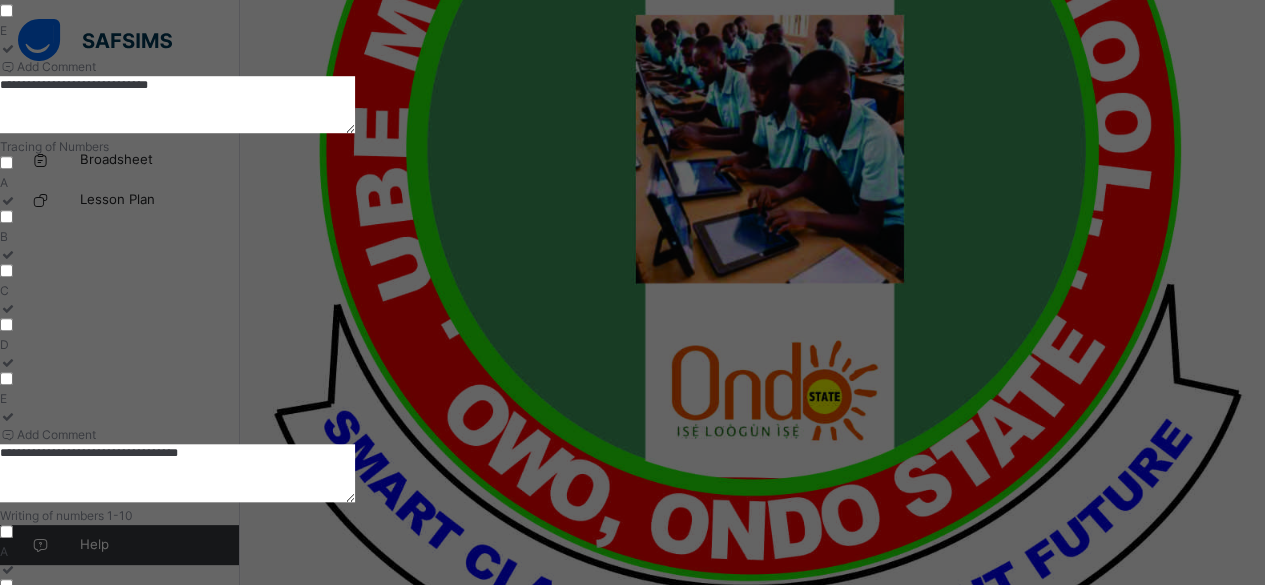 scroll, scrollTop: 712, scrollLeft: 0, axis: vertical 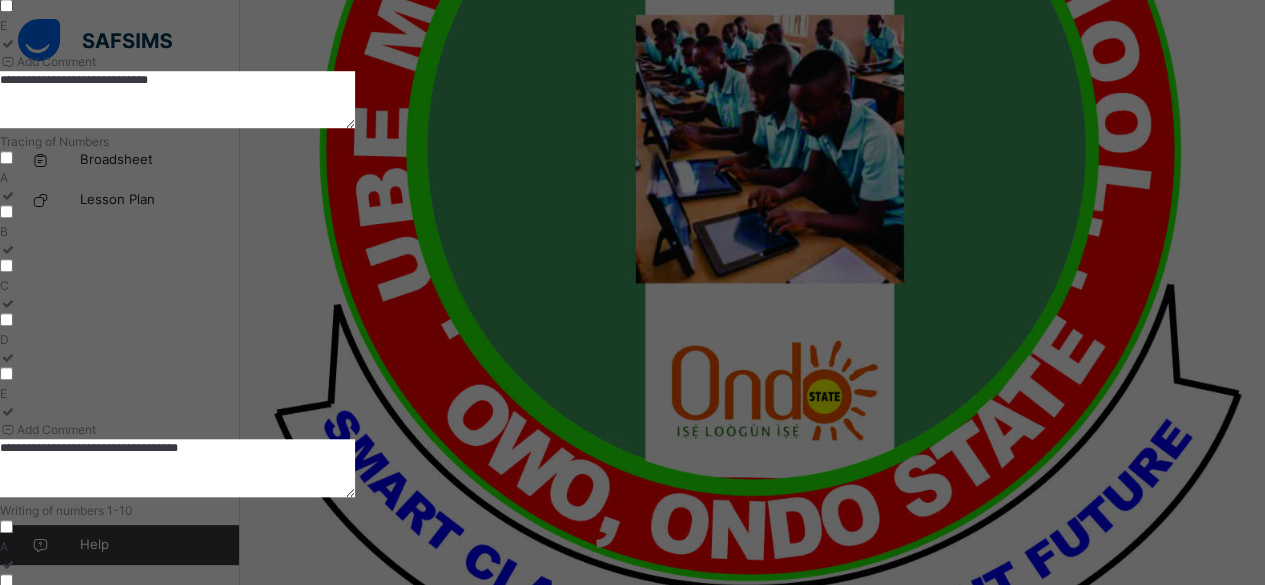 type on "**********" 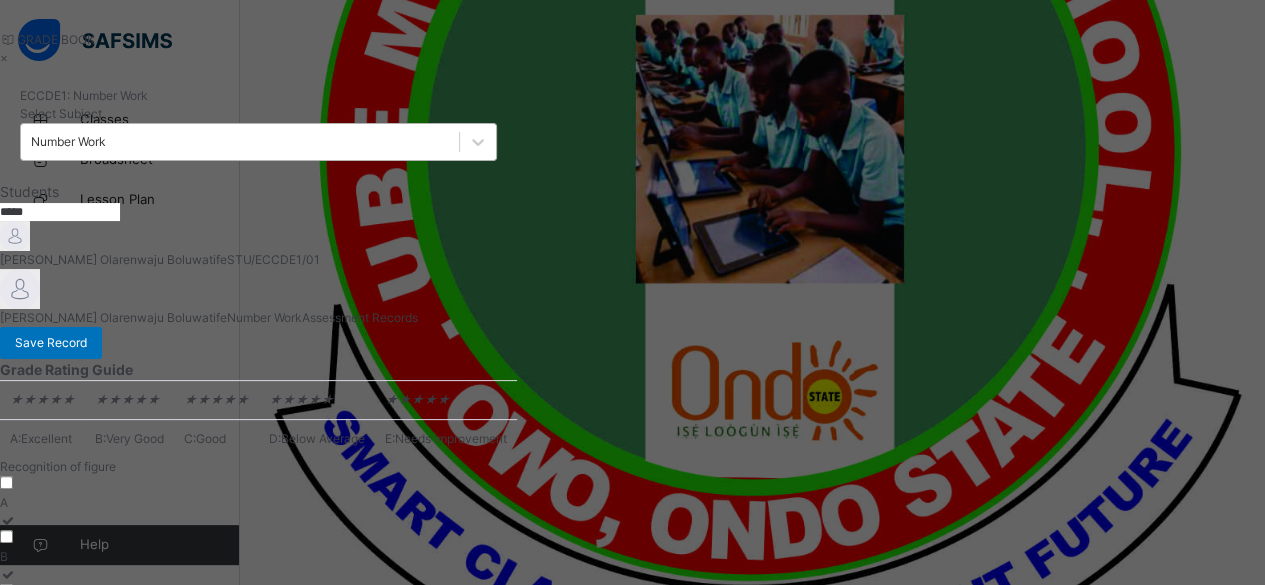 scroll, scrollTop: 12, scrollLeft: 0, axis: vertical 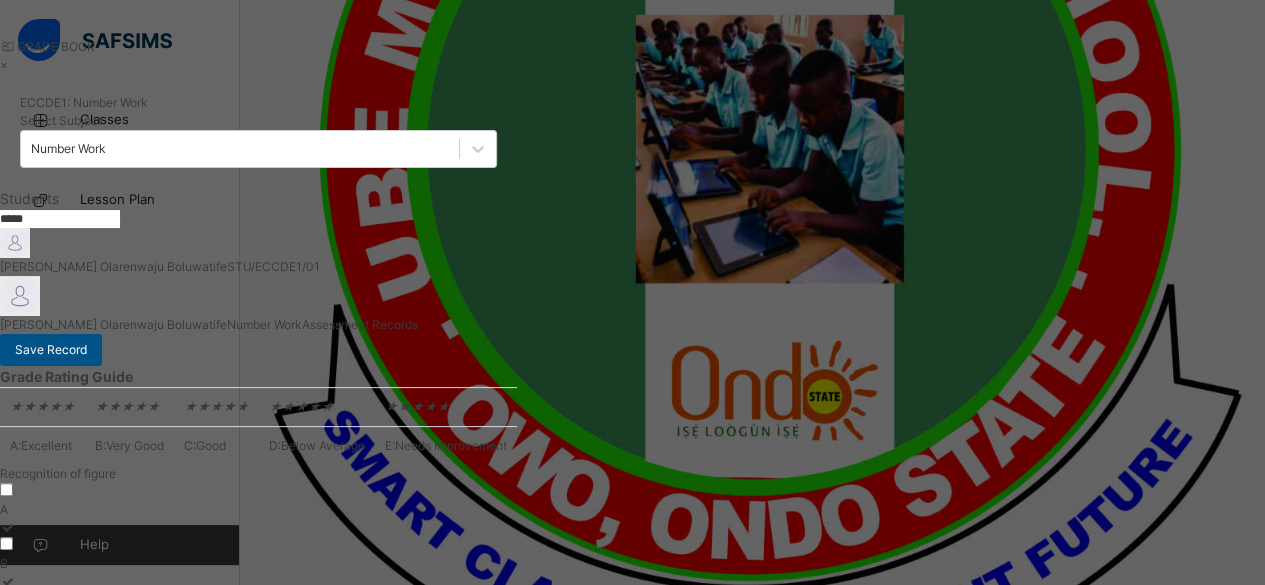 type on "**********" 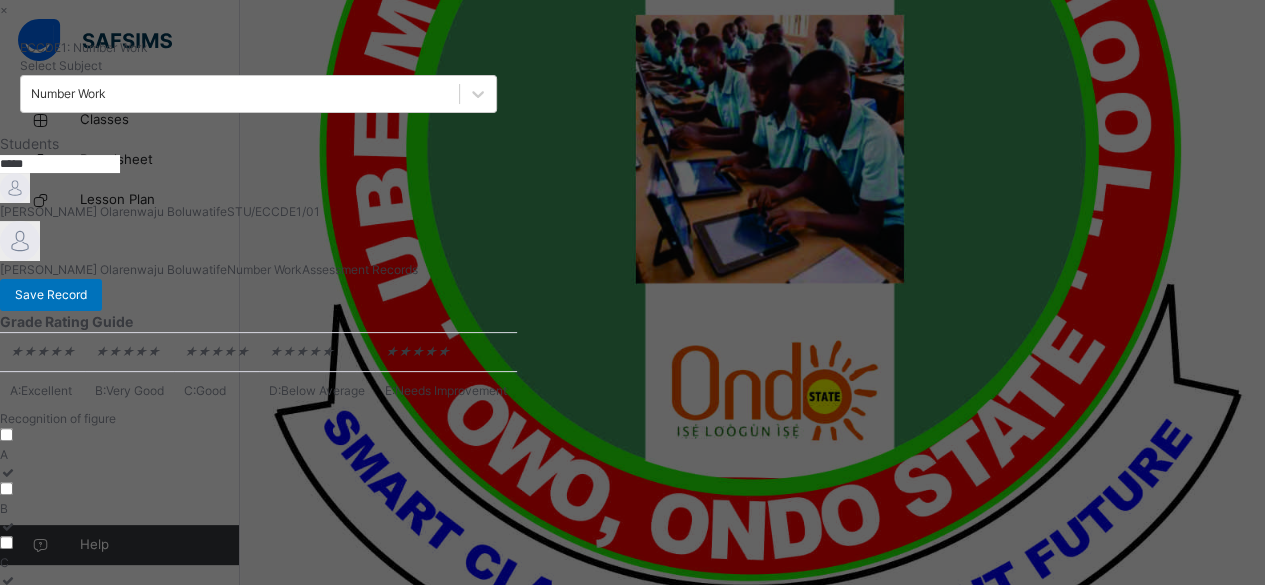 scroll, scrollTop: 112, scrollLeft: 0, axis: vertical 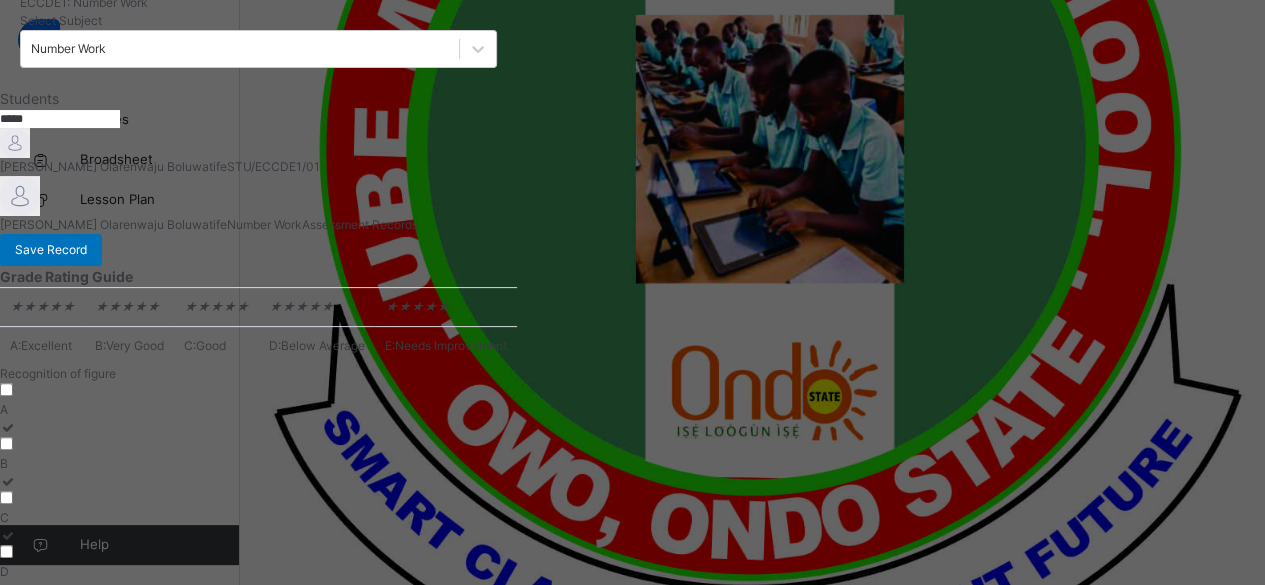 click on "*****" at bounding box center [60, 119] 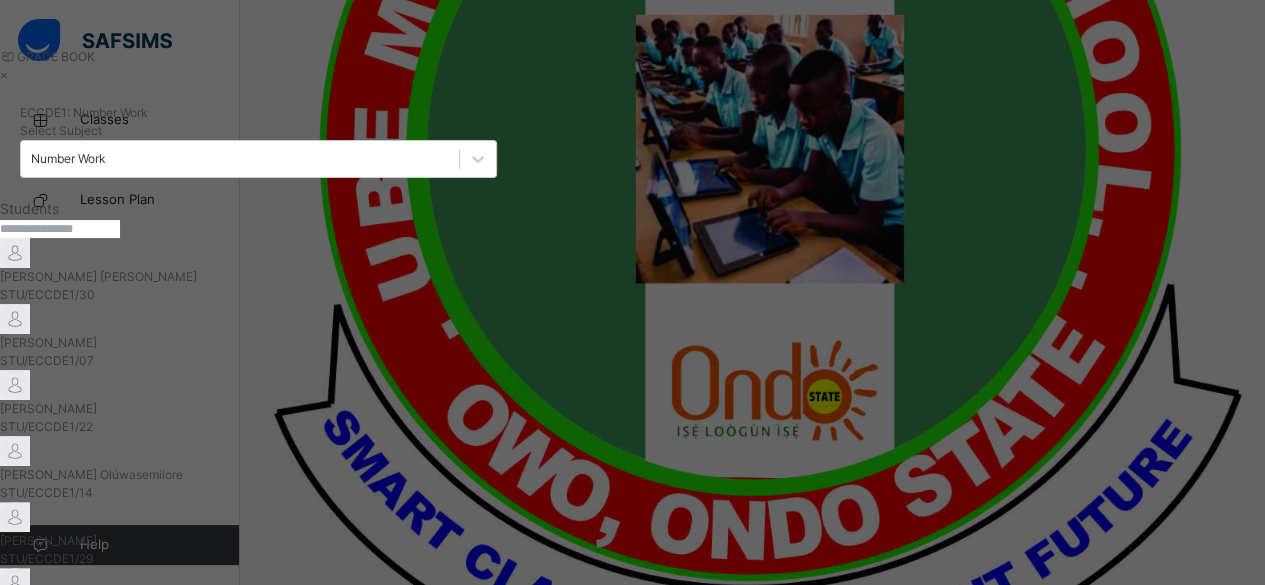 scroll, scrollTop: 0, scrollLeft: 0, axis: both 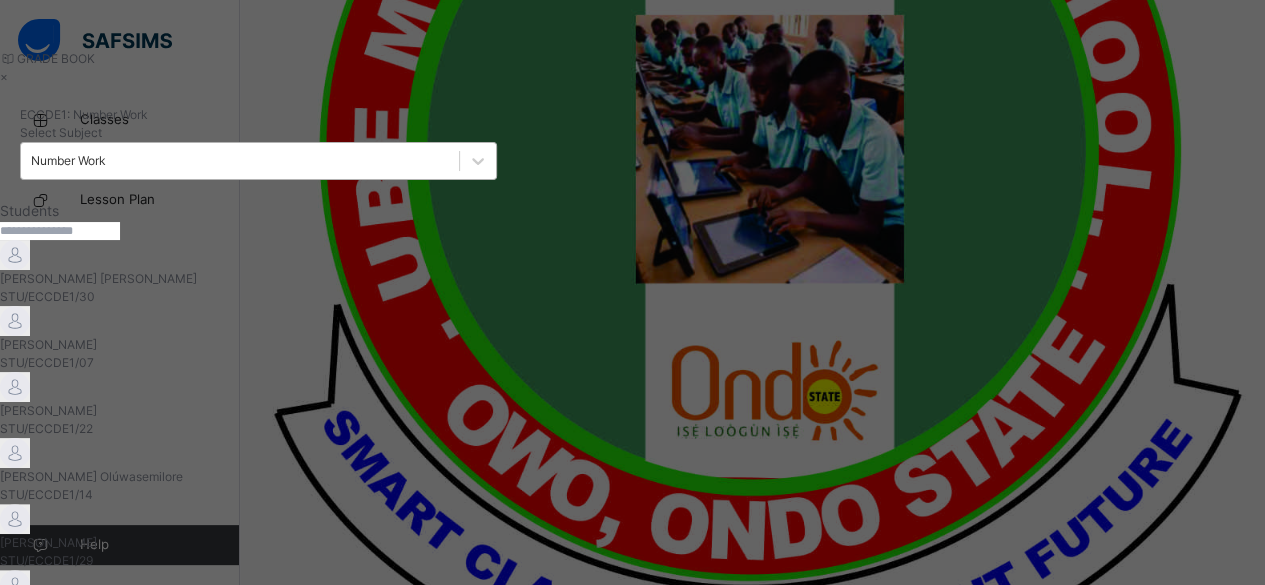 type 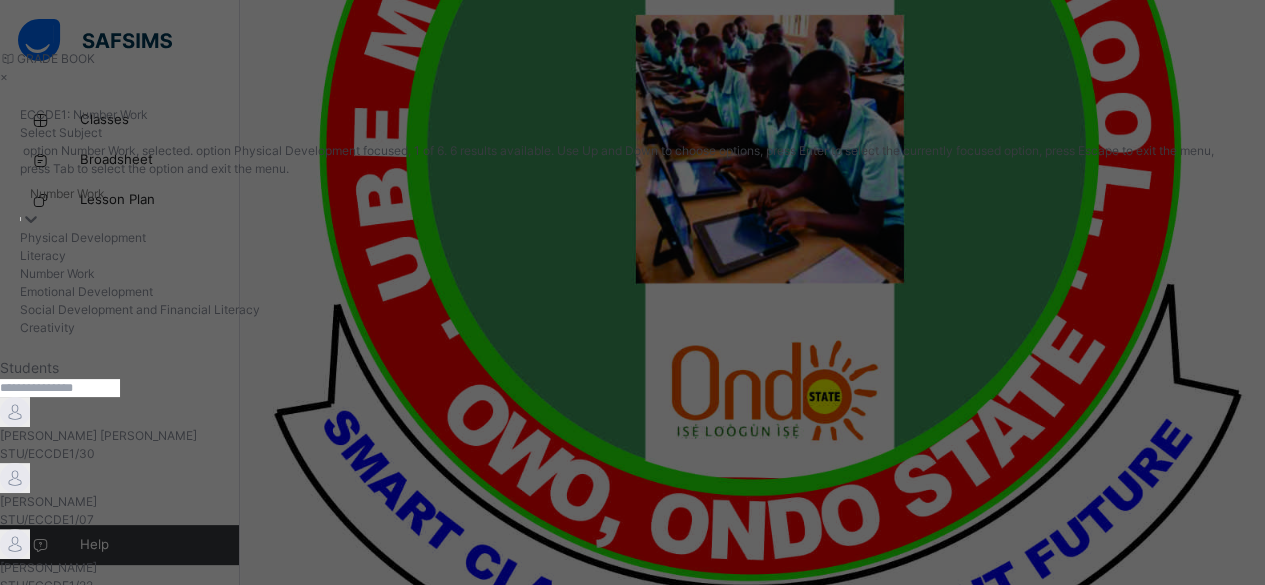click on "Number Work" at bounding box center [632, 203] 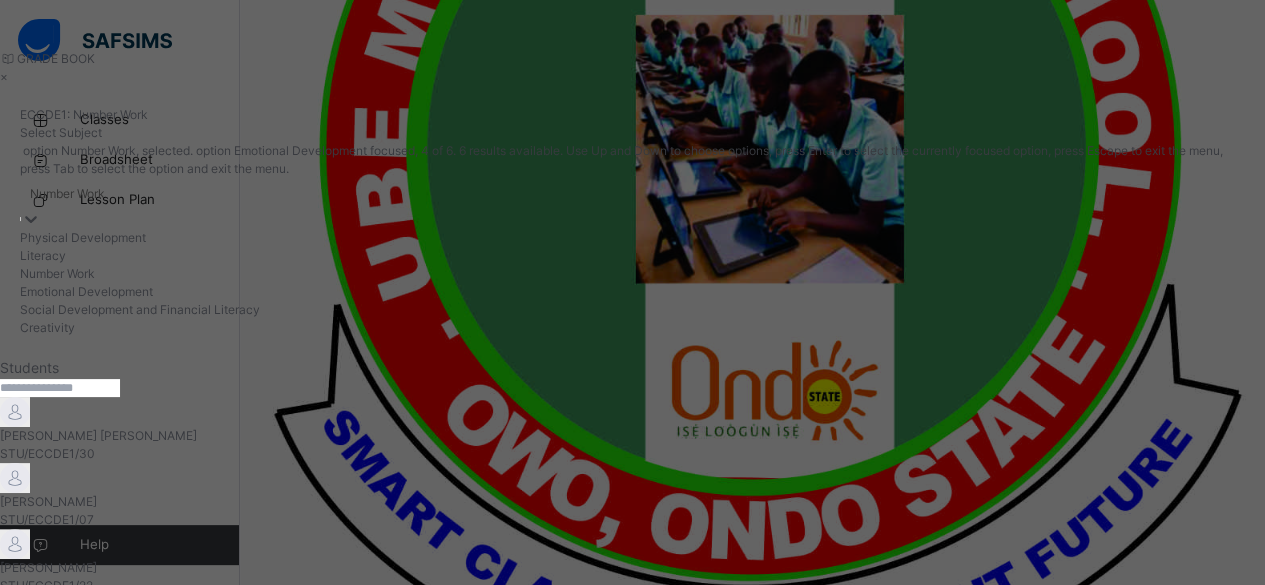 click on "Emotional Development" at bounding box center [632, 292] 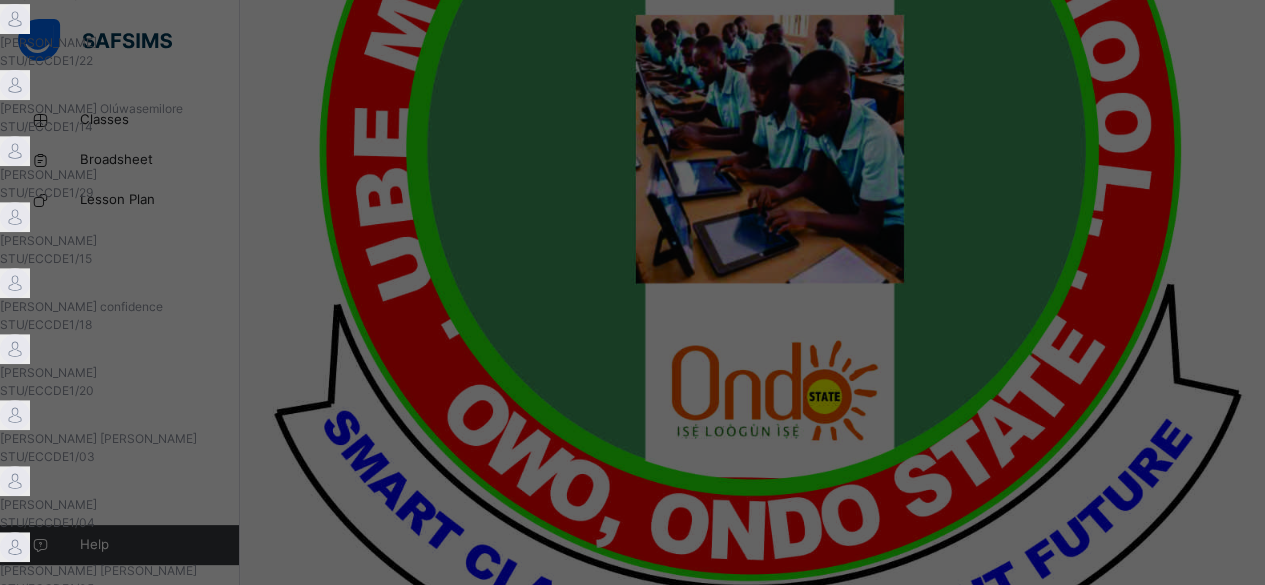 scroll, scrollTop: 400, scrollLeft: 0, axis: vertical 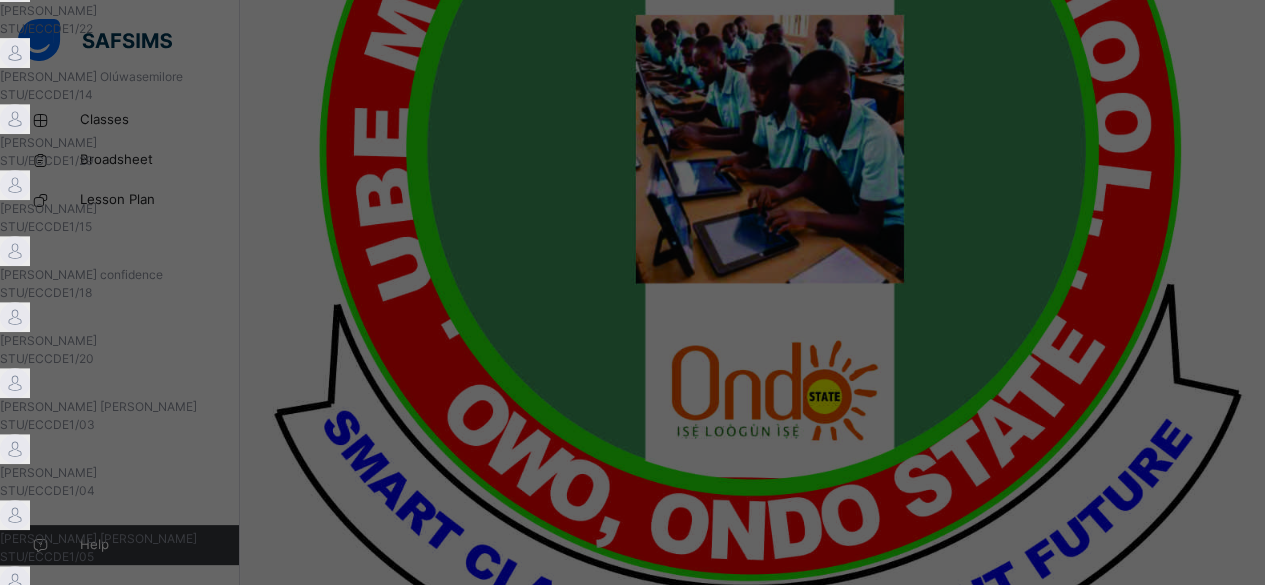 click on "A" at bounding box center [258, 2054] 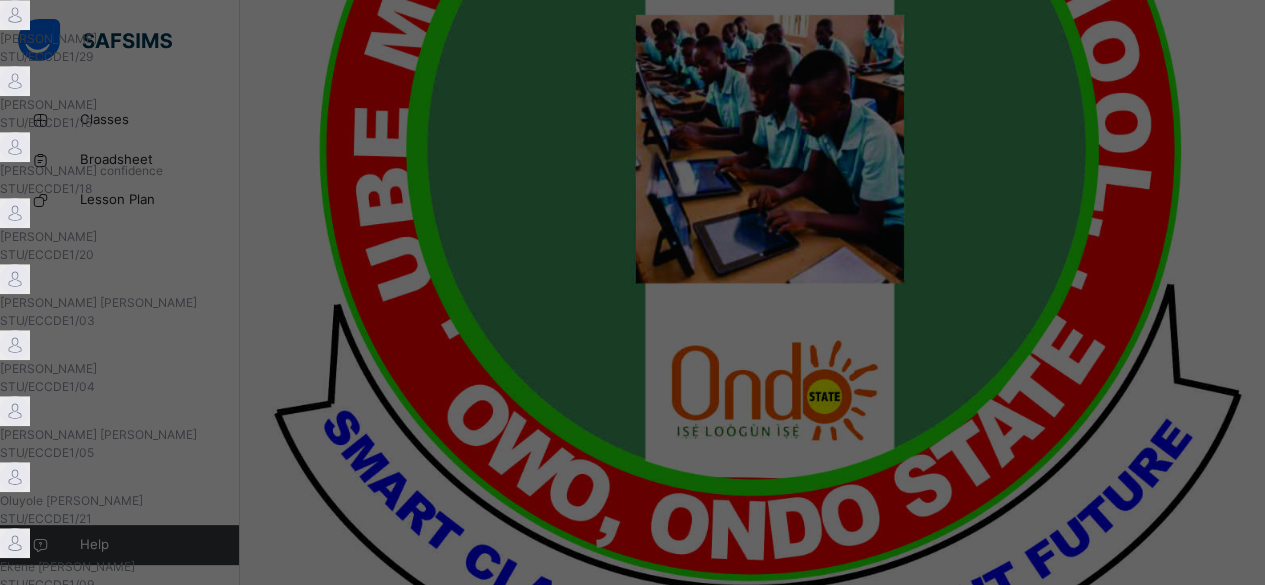 scroll, scrollTop: 509, scrollLeft: 0, axis: vertical 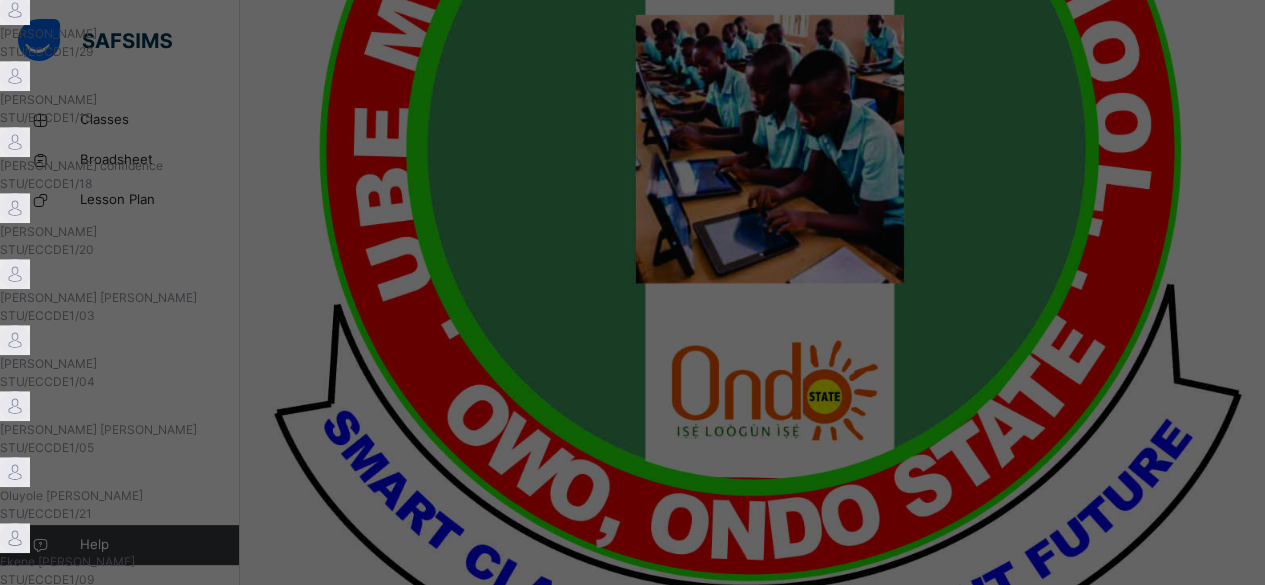 click on "A" at bounding box center (258, 2557) 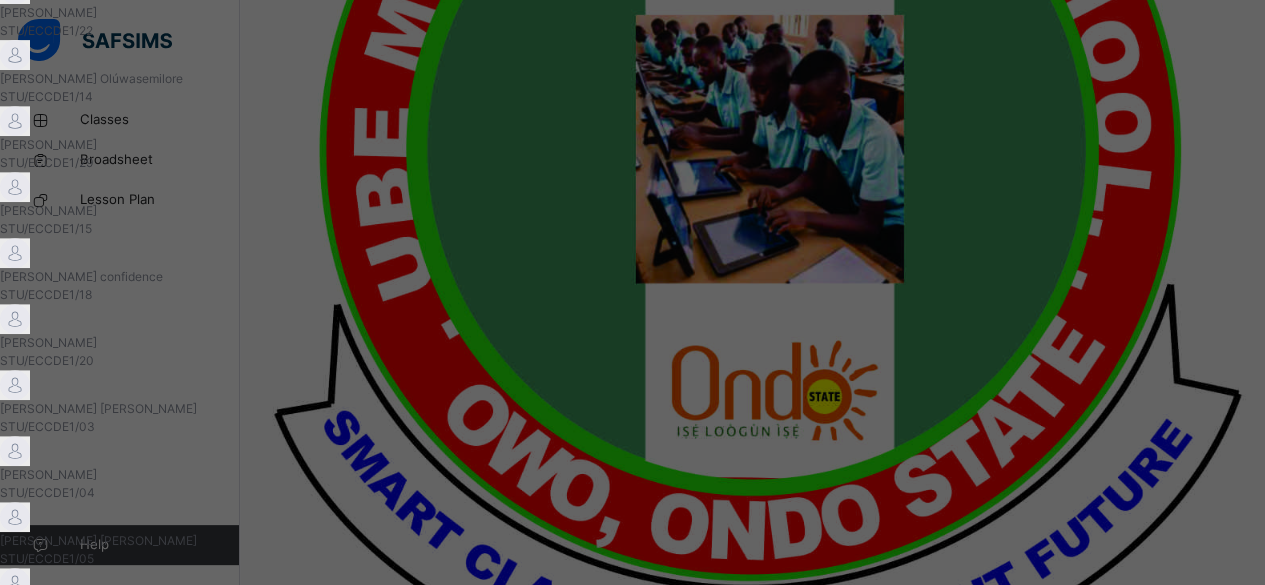 scroll, scrollTop: 309, scrollLeft: 0, axis: vertical 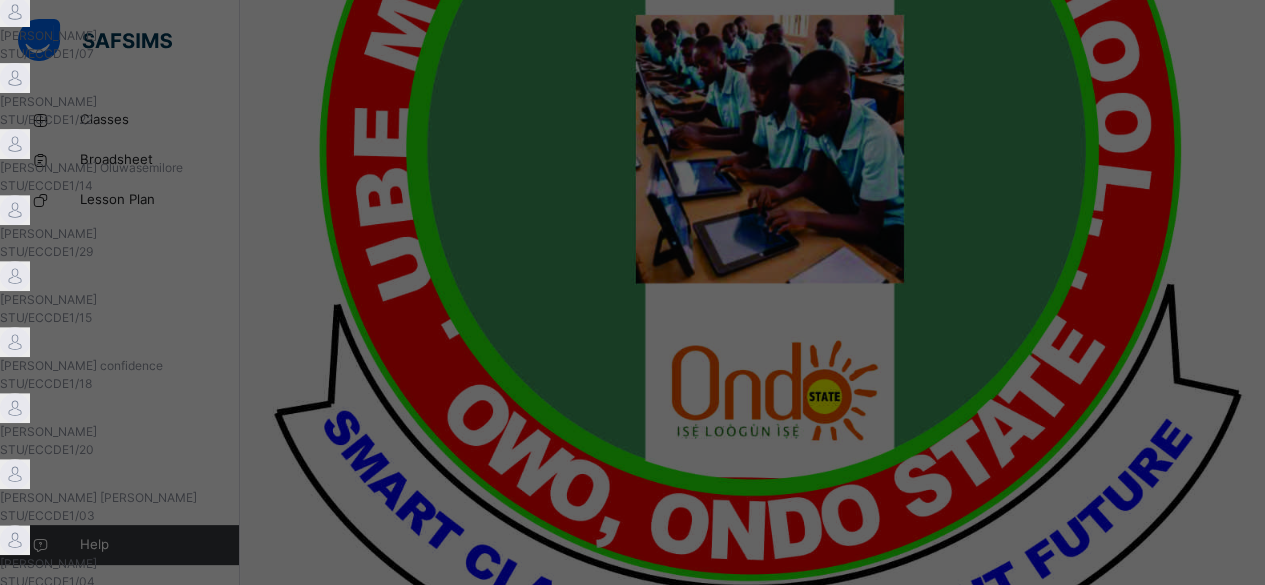 click on "Add Comment" at bounding box center [258, 2397] 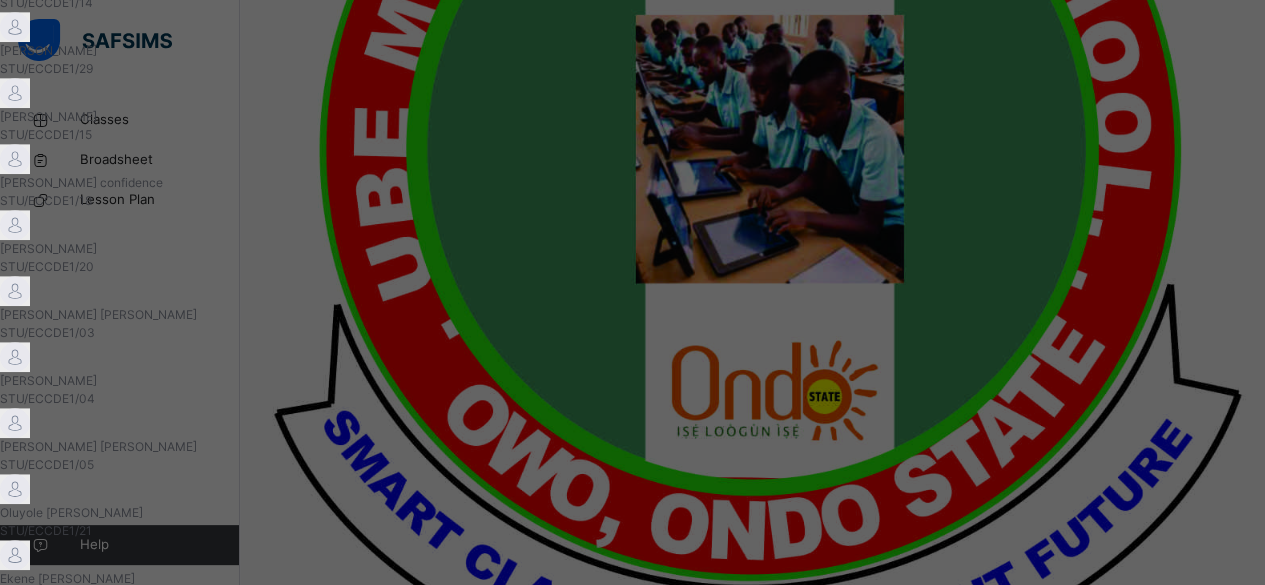 scroll, scrollTop: 509, scrollLeft: 0, axis: vertical 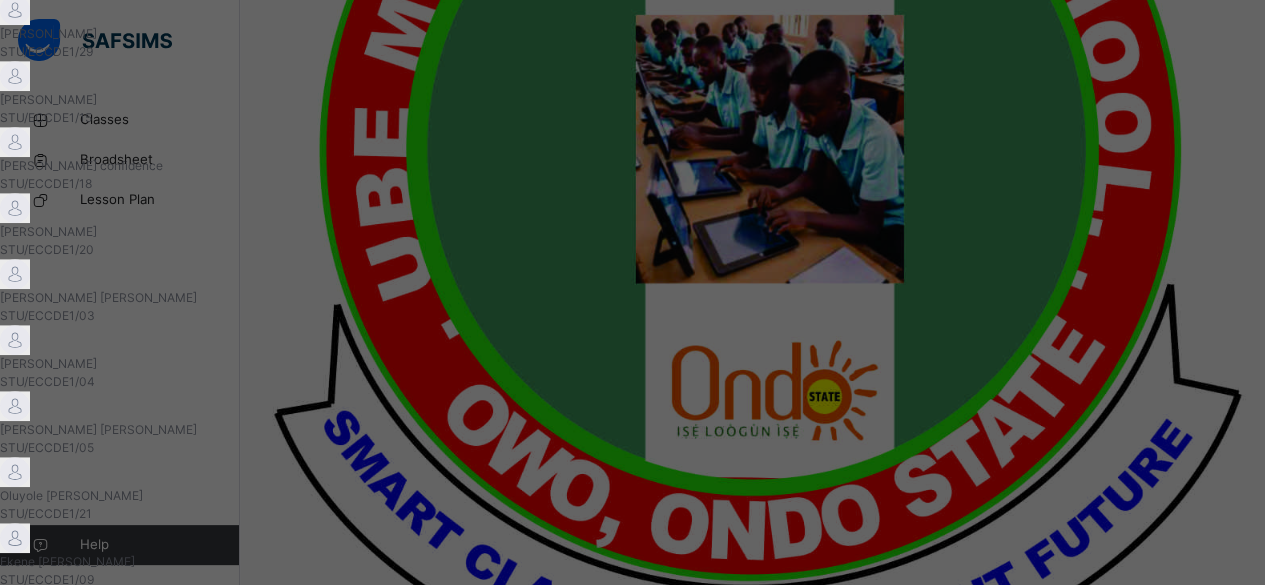 click on "**********" at bounding box center (177, 2234) 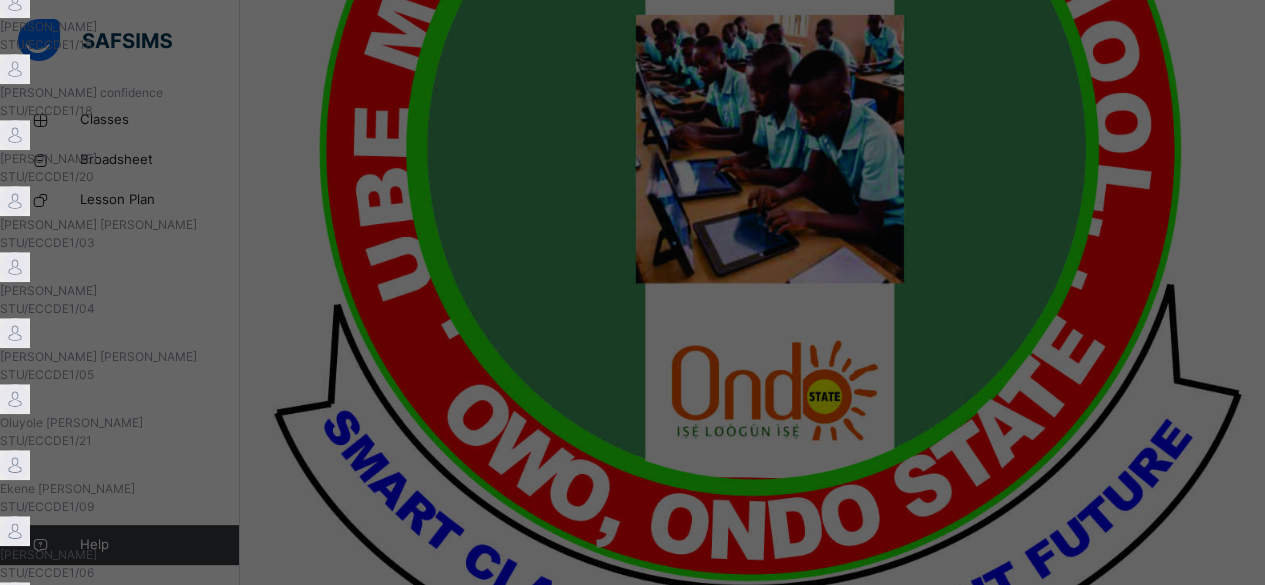 scroll, scrollTop: 609, scrollLeft: 0, axis: vertical 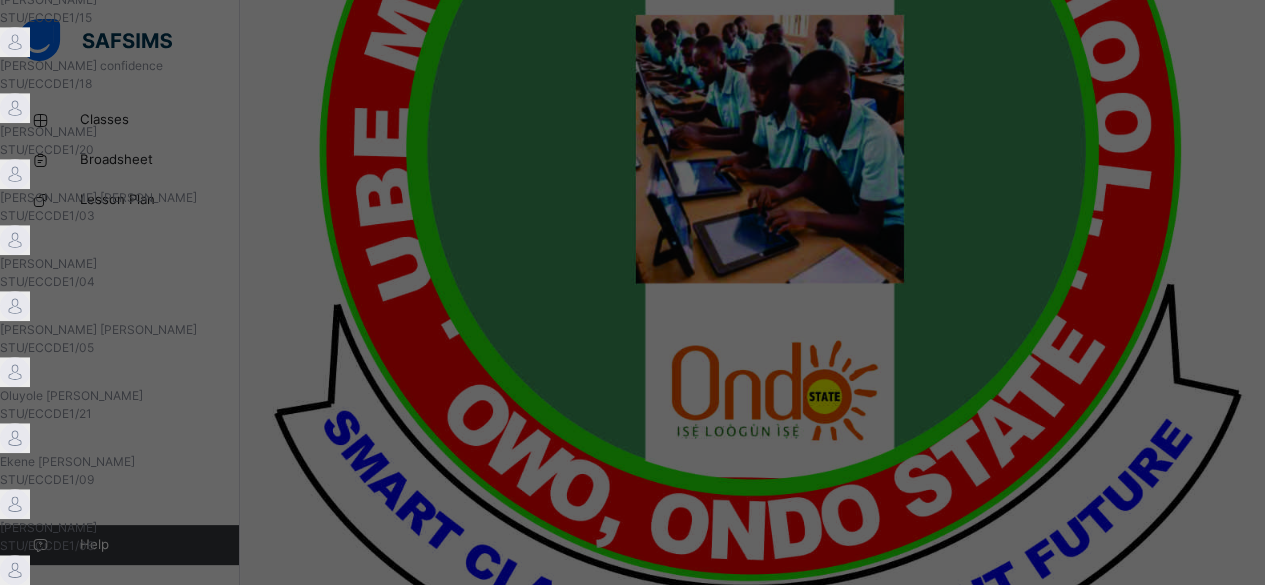 type on "**********" 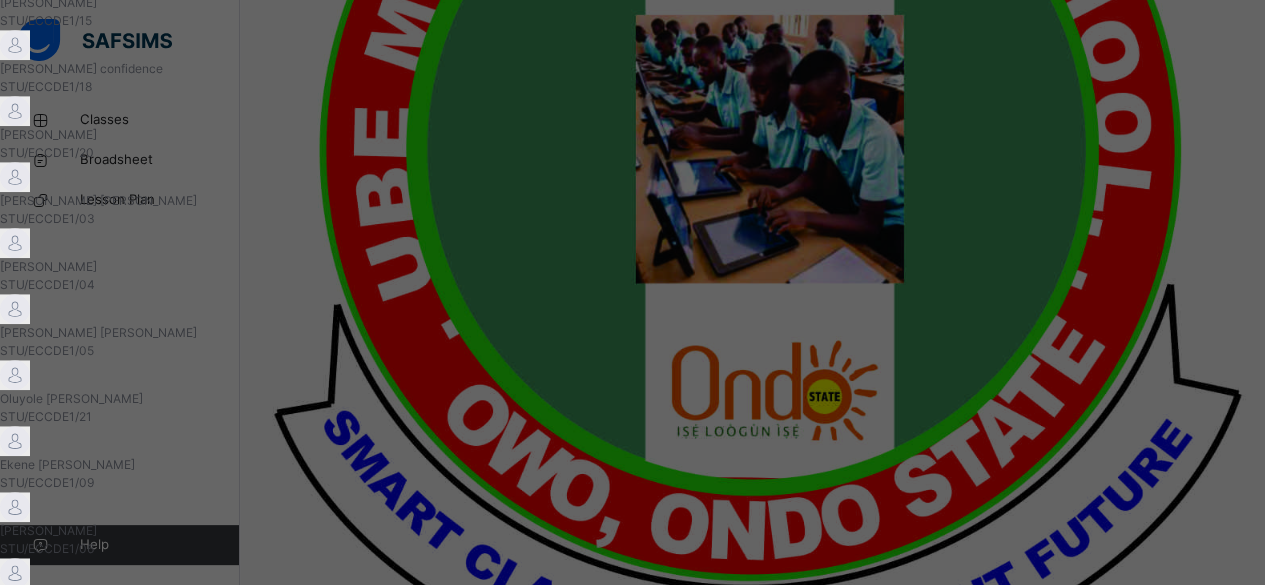 scroll, scrollTop: 712, scrollLeft: 0, axis: vertical 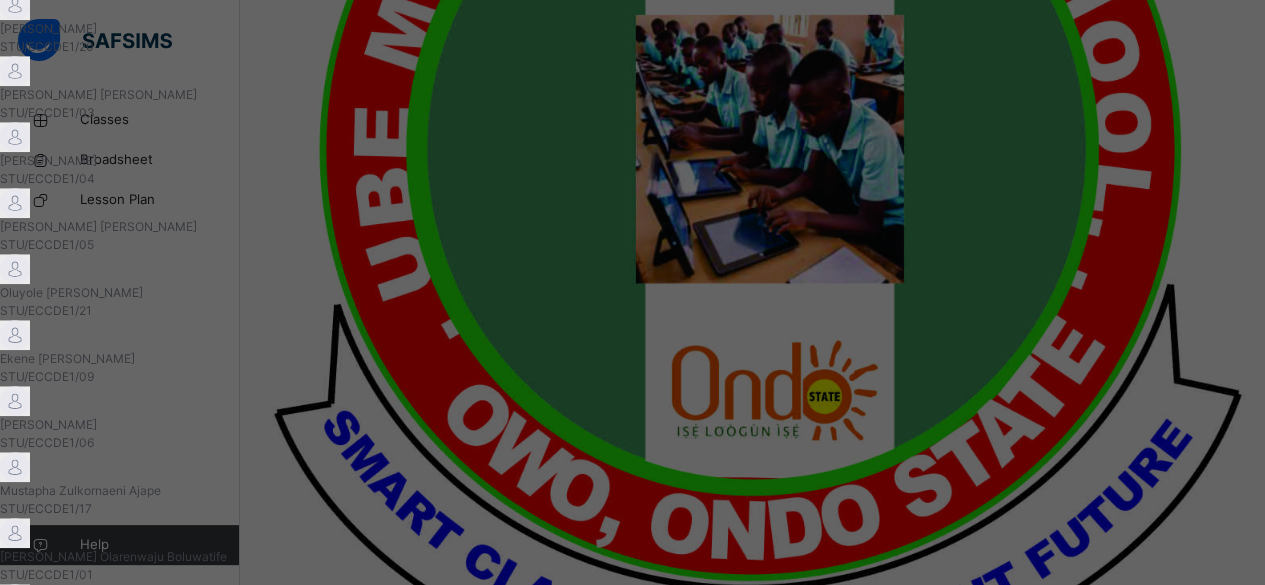 type on "**********" 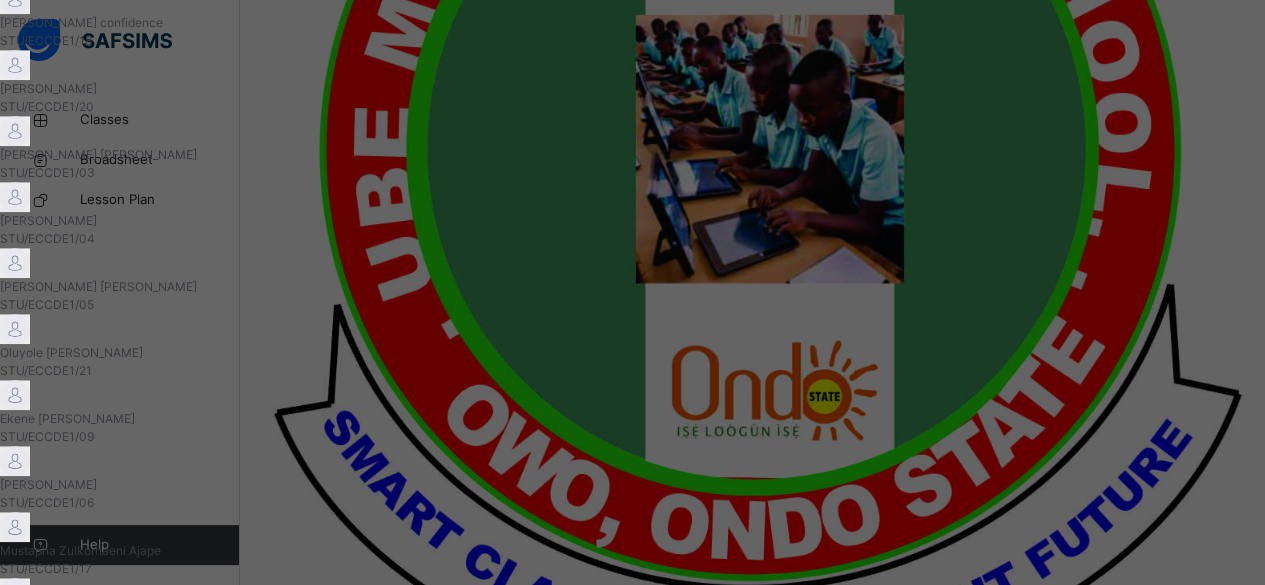 scroll, scrollTop: 612, scrollLeft: 0, axis: vertical 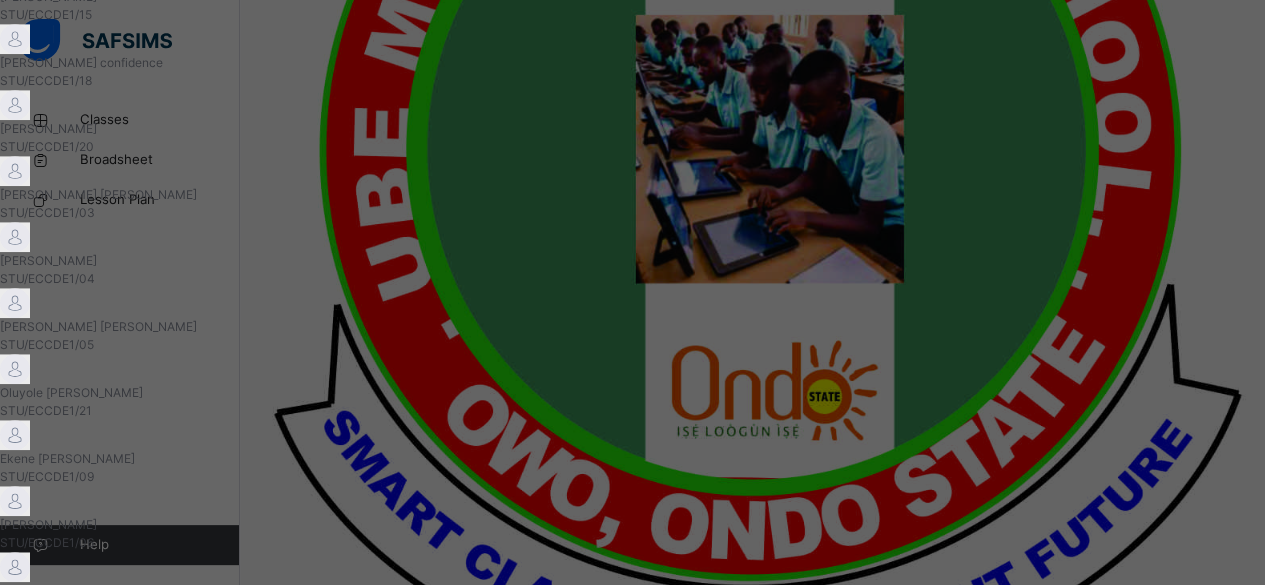 click at bounding box center [67, 2858] 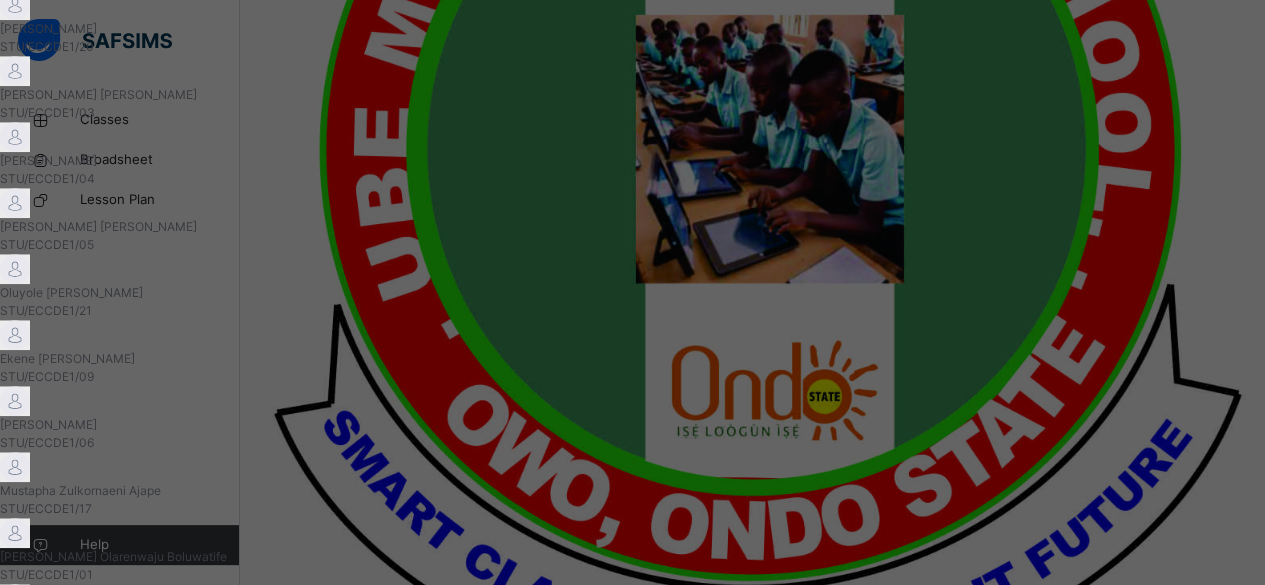 click at bounding box center (67, 2844) 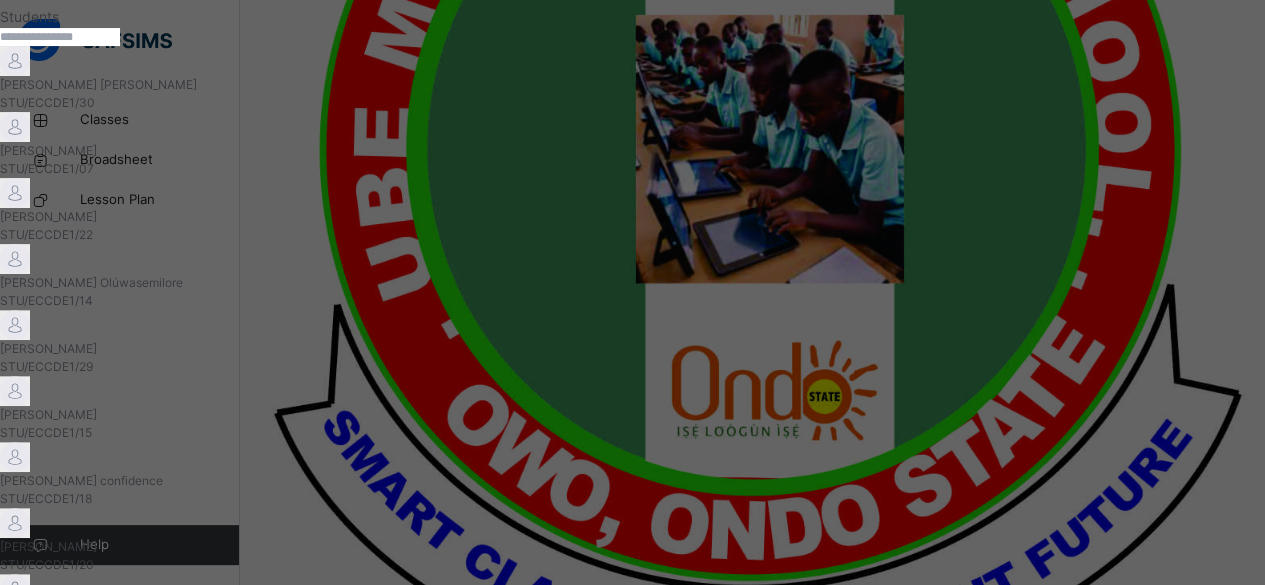 scroll, scrollTop: 112, scrollLeft: 0, axis: vertical 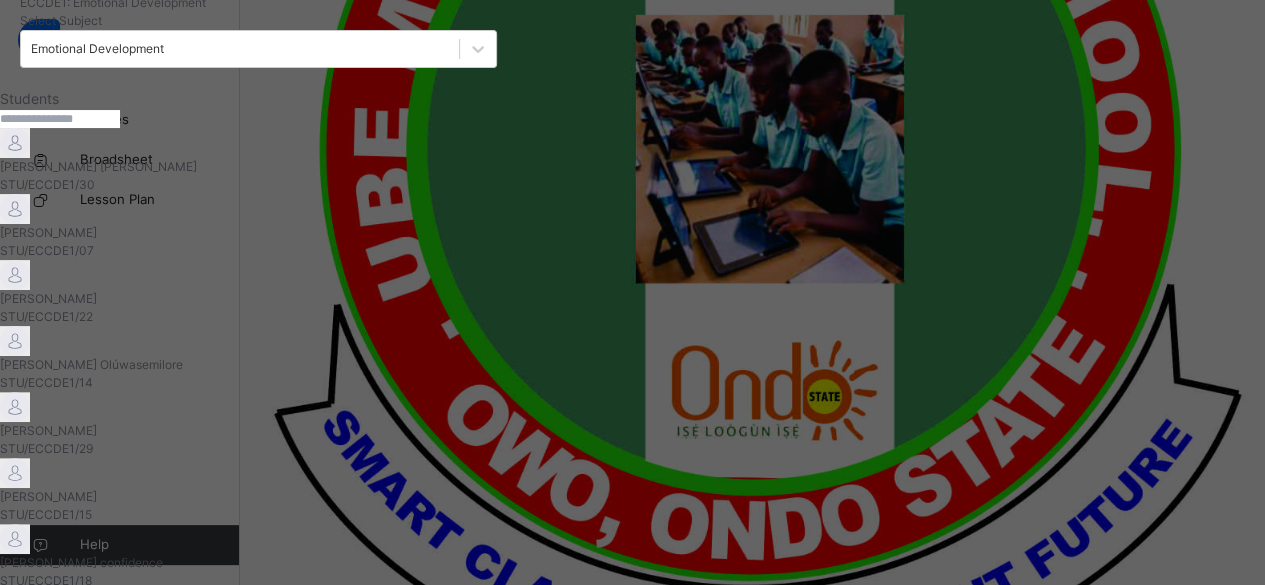 type on "**********" 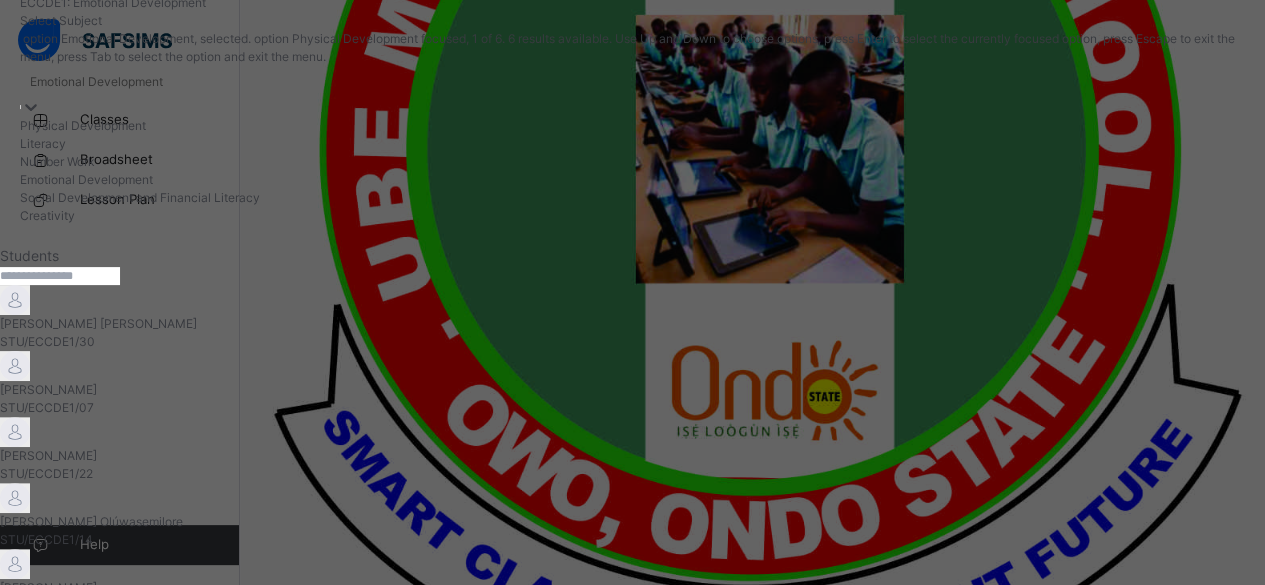 click on "Emotional Development" at bounding box center (632, 81) 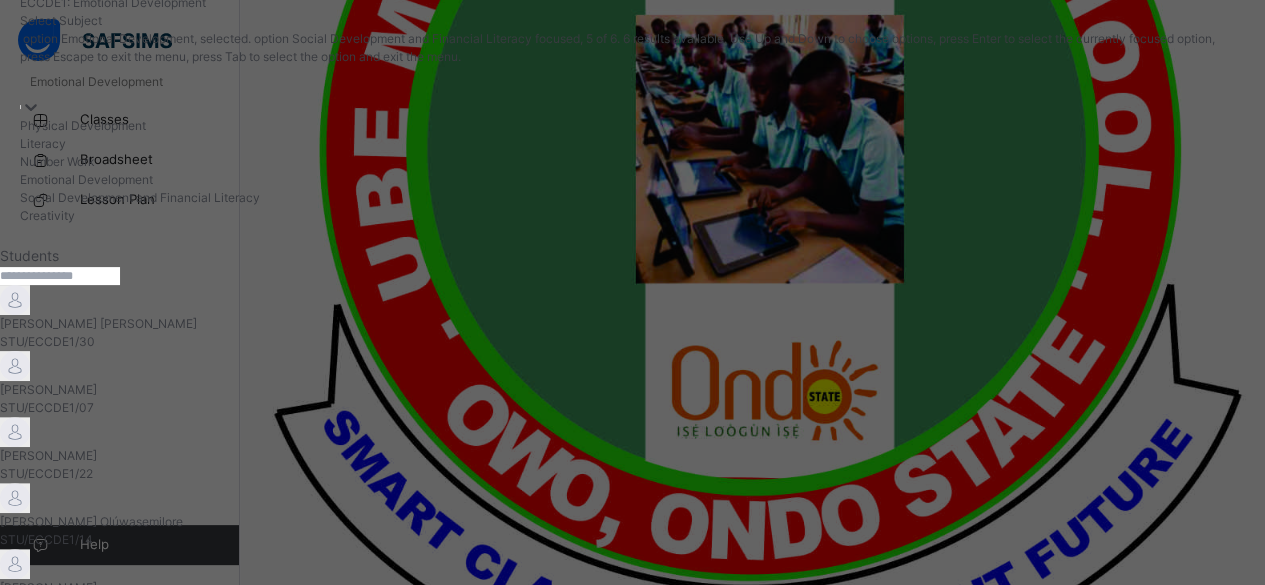 click on "Social Development and Financial Literacy" at bounding box center [632, 198] 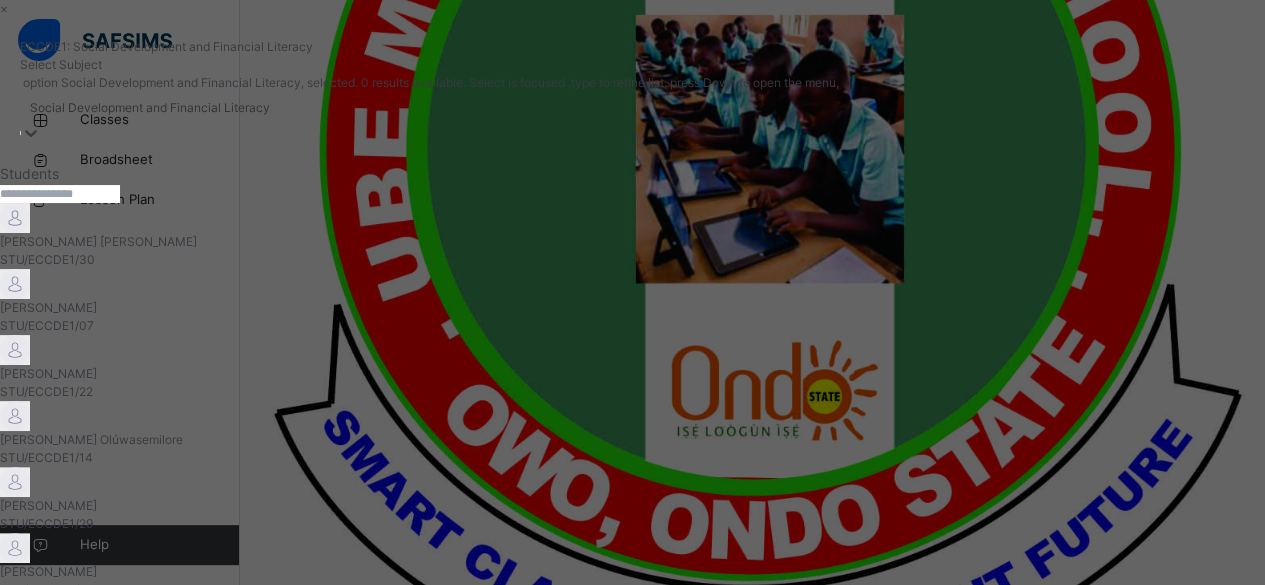 scroll, scrollTop: 112, scrollLeft: 0, axis: vertical 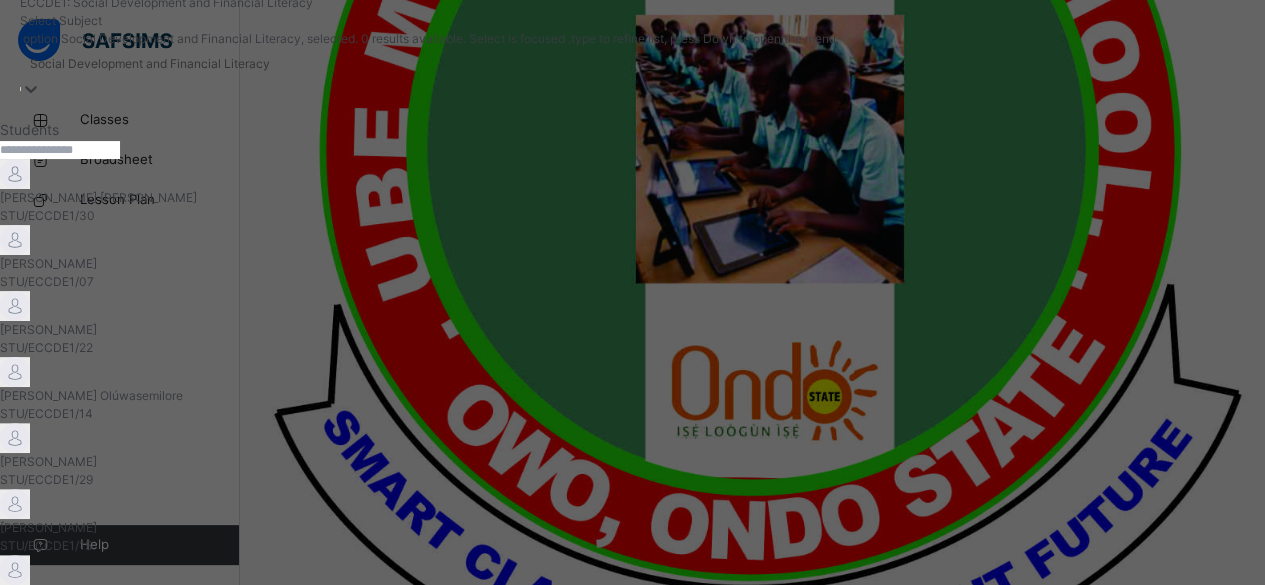 click on "Social Development and Financial Literacy" at bounding box center (150, 64) 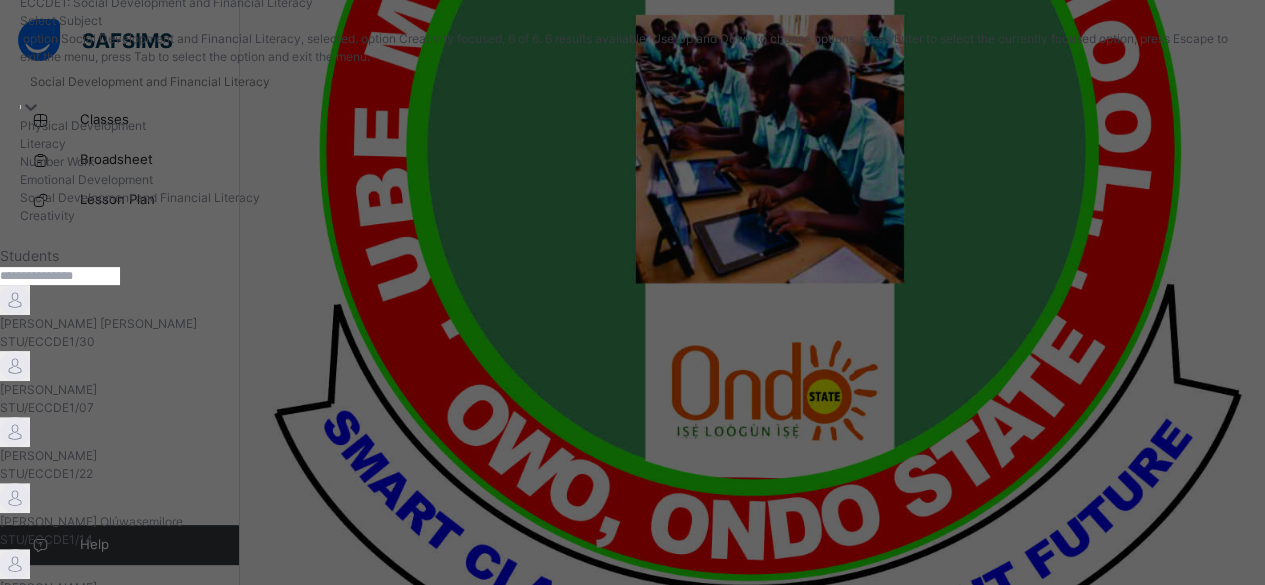 click on "Creativity" at bounding box center (632, 216) 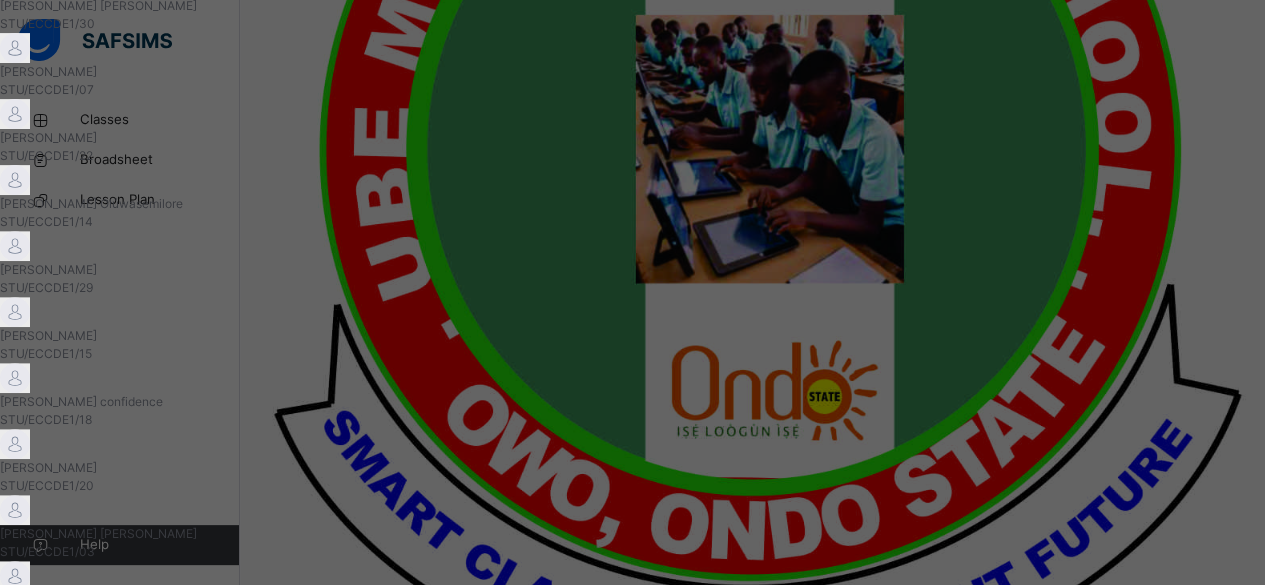 scroll, scrollTop: 412, scrollLeft: 0, axis: vertical 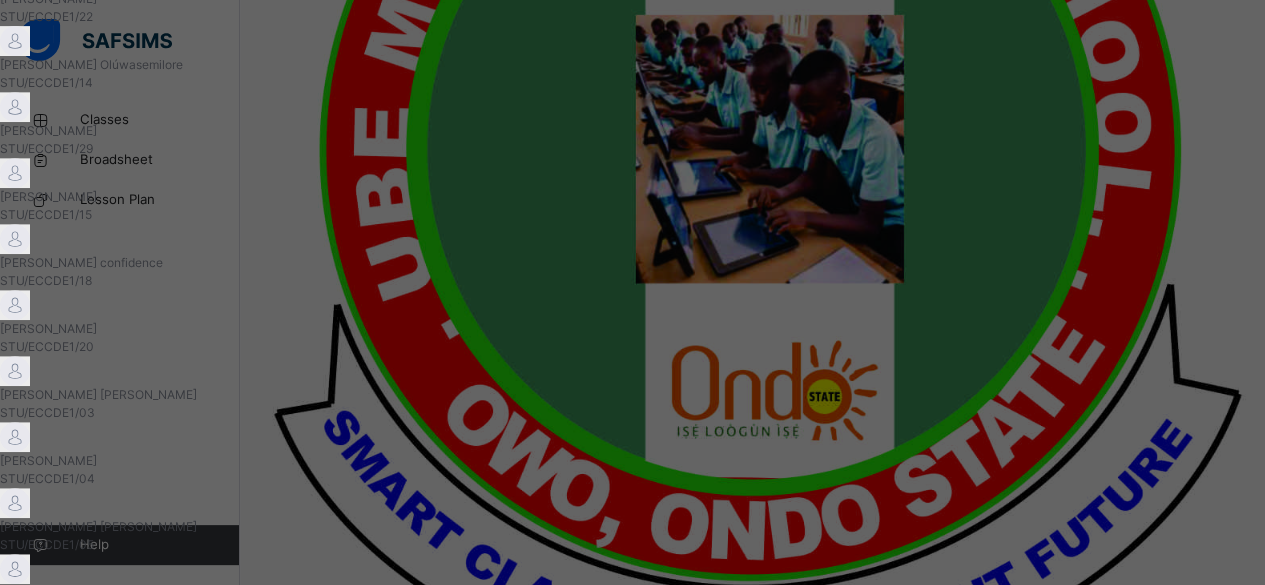 click on "A" at bounding box center [258, 2654] 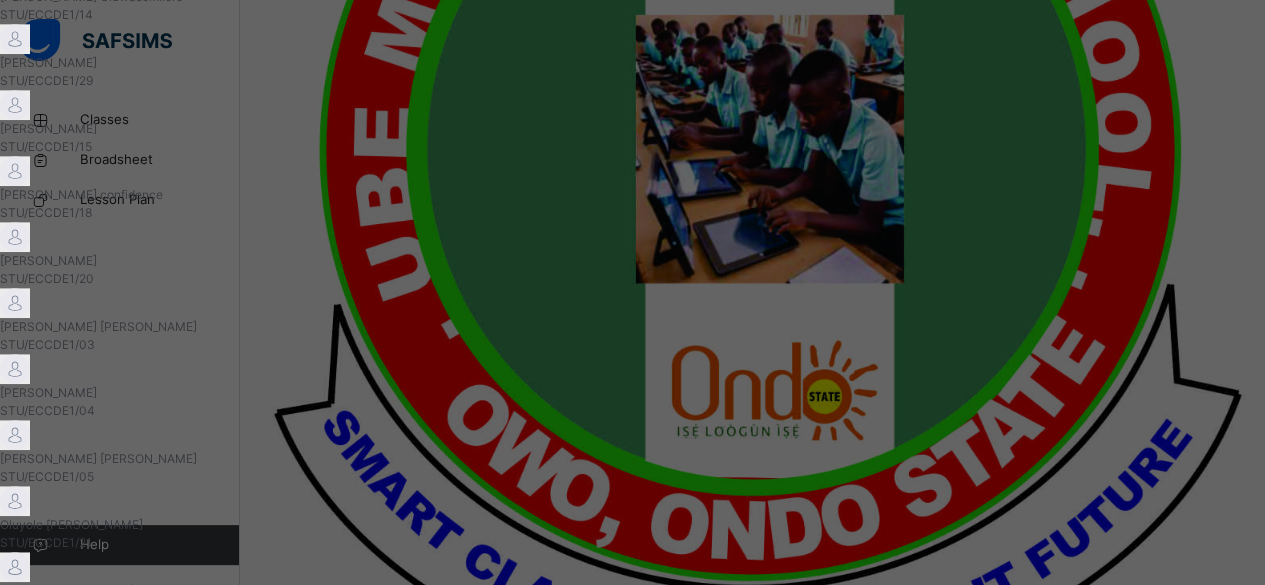 scroll, scrollTop: 509, scrollLeft: 0, axis: vertical 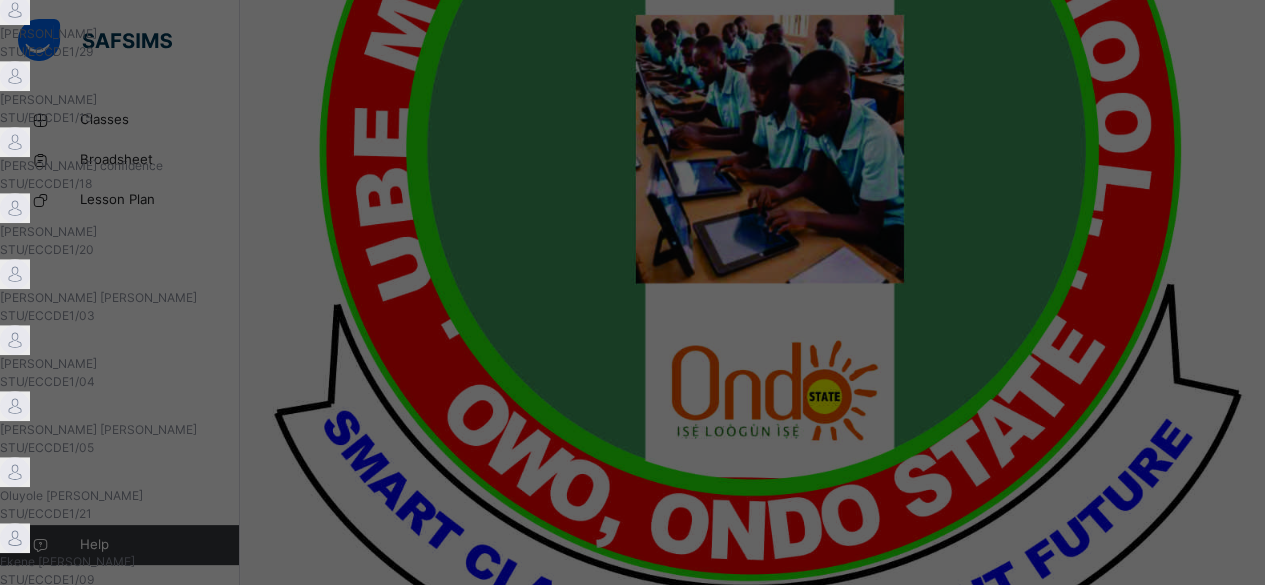 click on "Add Comment" at bounding box center [258, 2197] 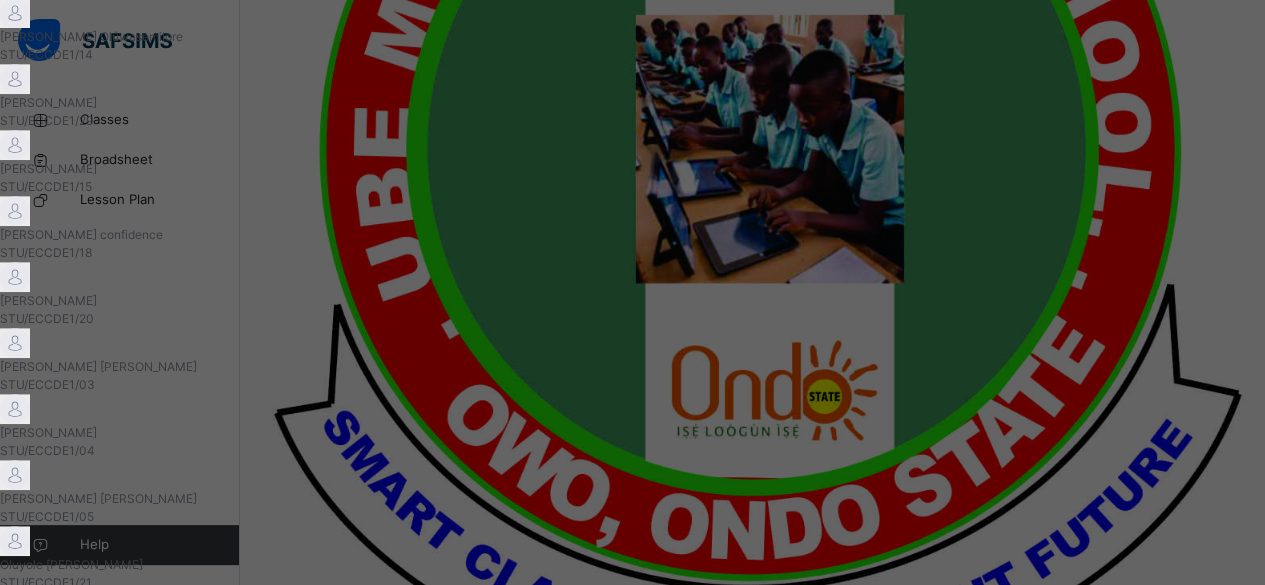 scroll, scrollTop: 409, scrollLeft: 0, axis: vertical 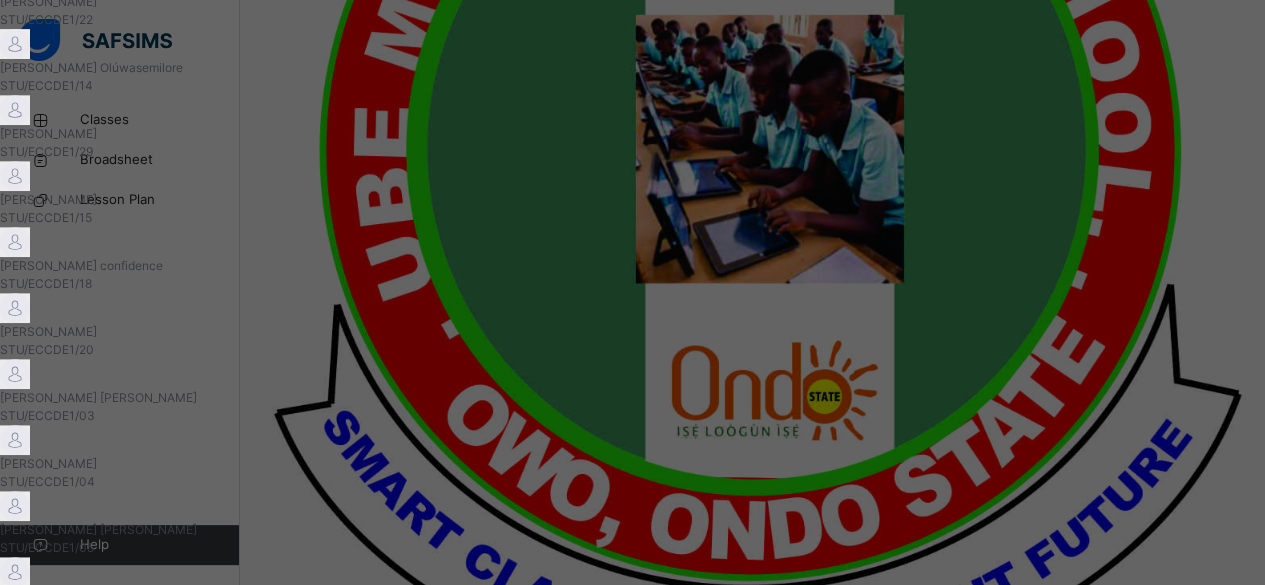 click at bounding box center [67, 2324] 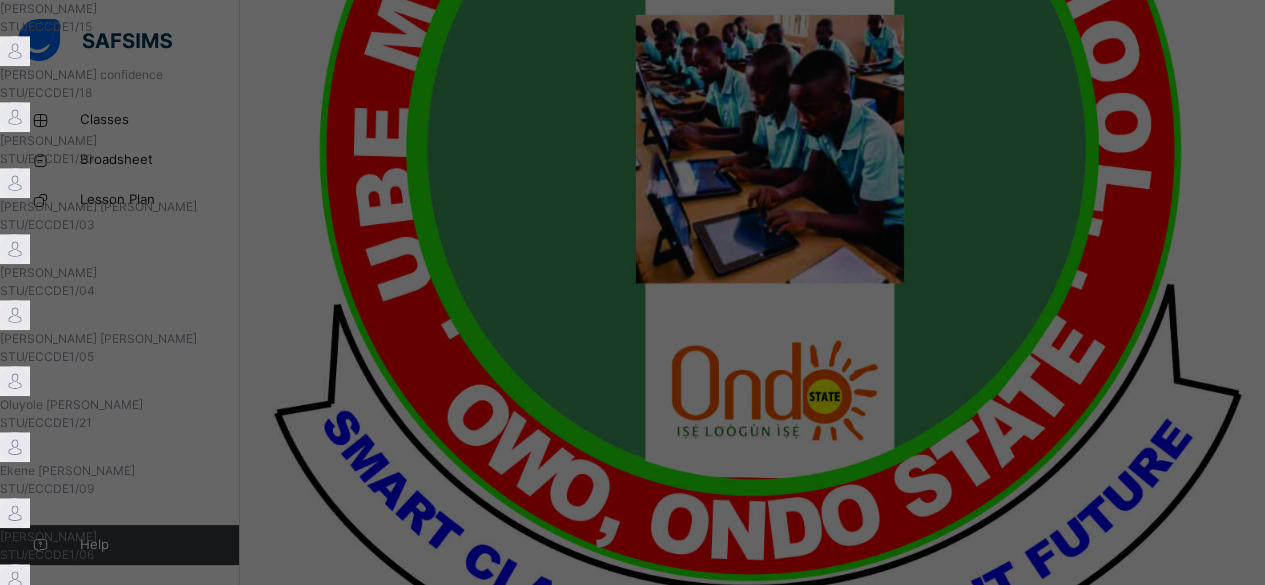 scroll, scrollTop: 609, scrollLeft: 0, axis: vertical 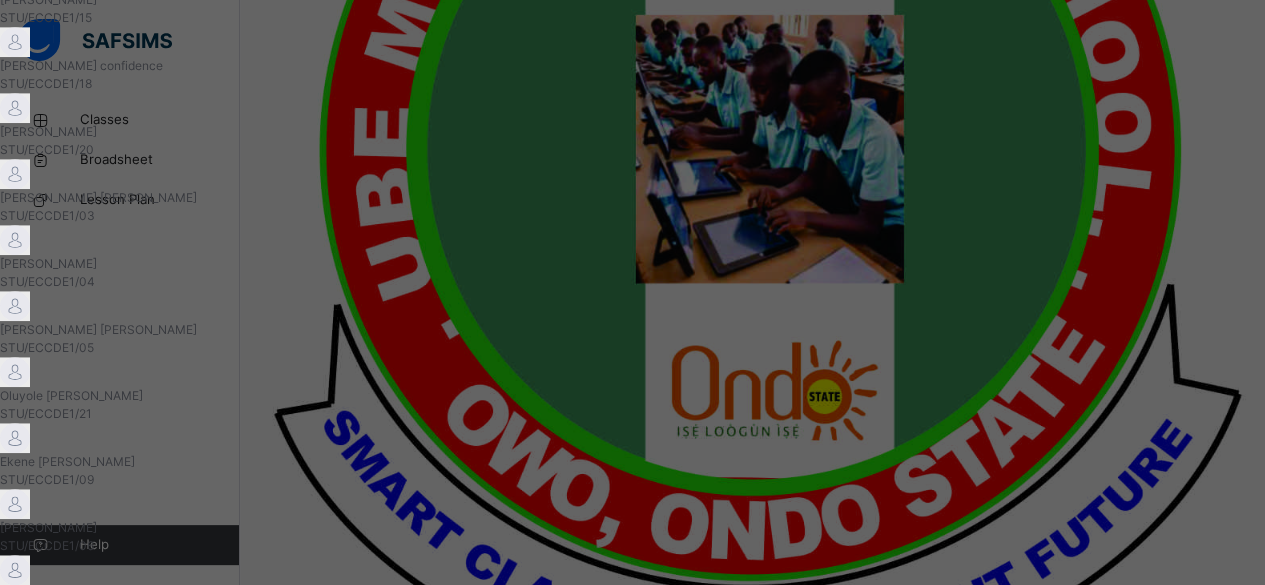 type on "**********" 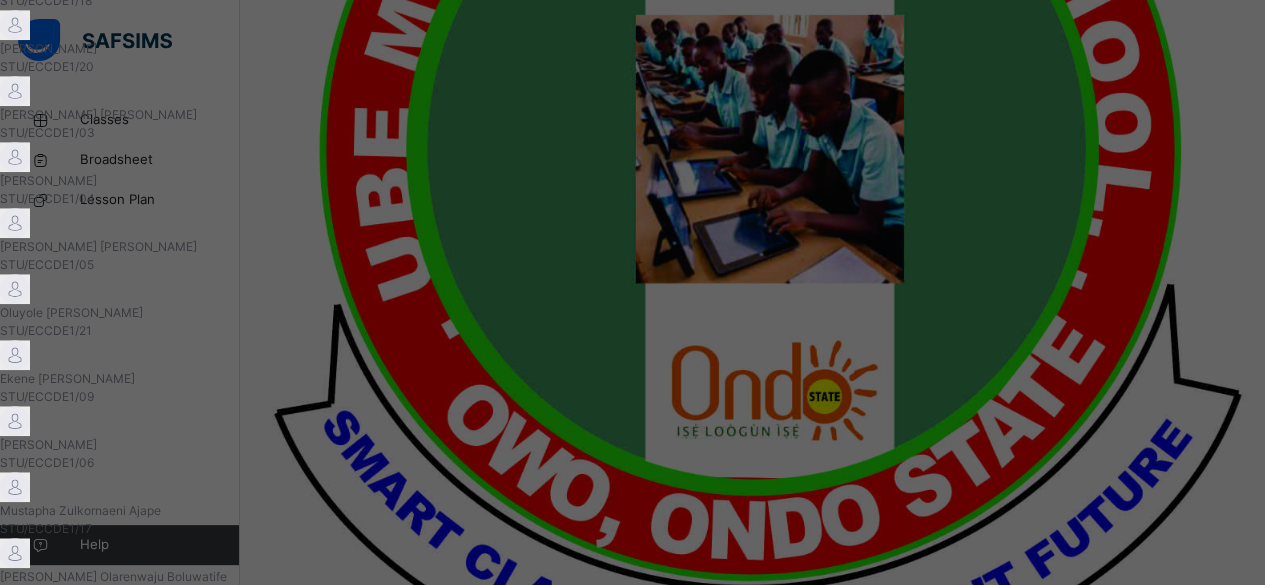 scroll, scrollTop: 712, scrollLeft: 0, axis: vertical 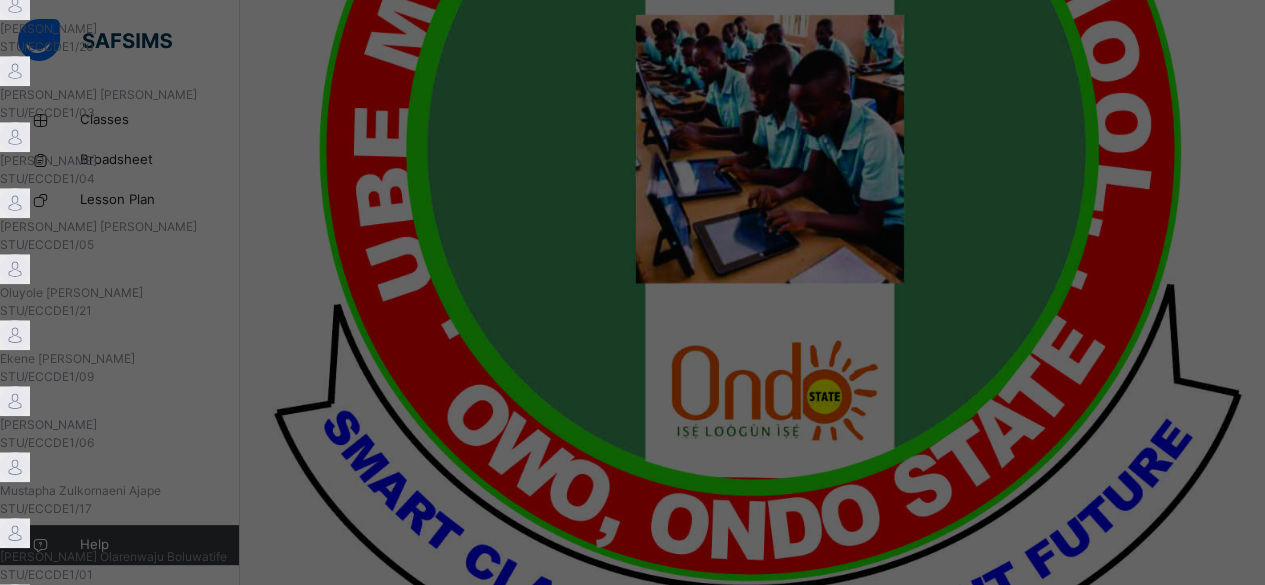 type on "**********" 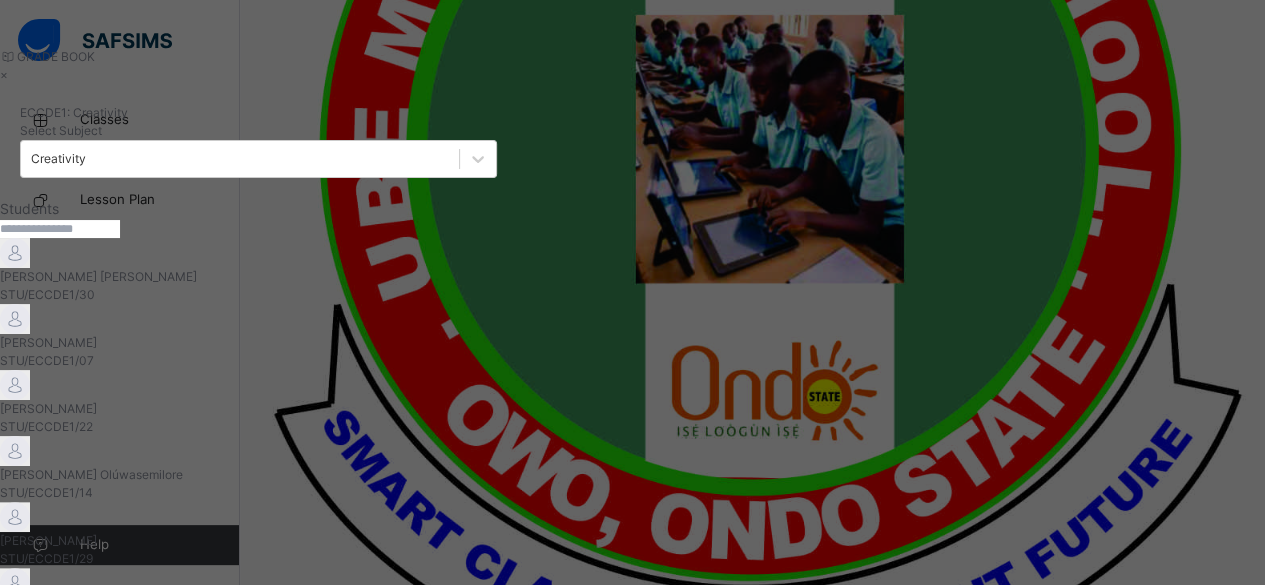 scroll, scrollTop: 0, scrollLeft: 0, axis: both 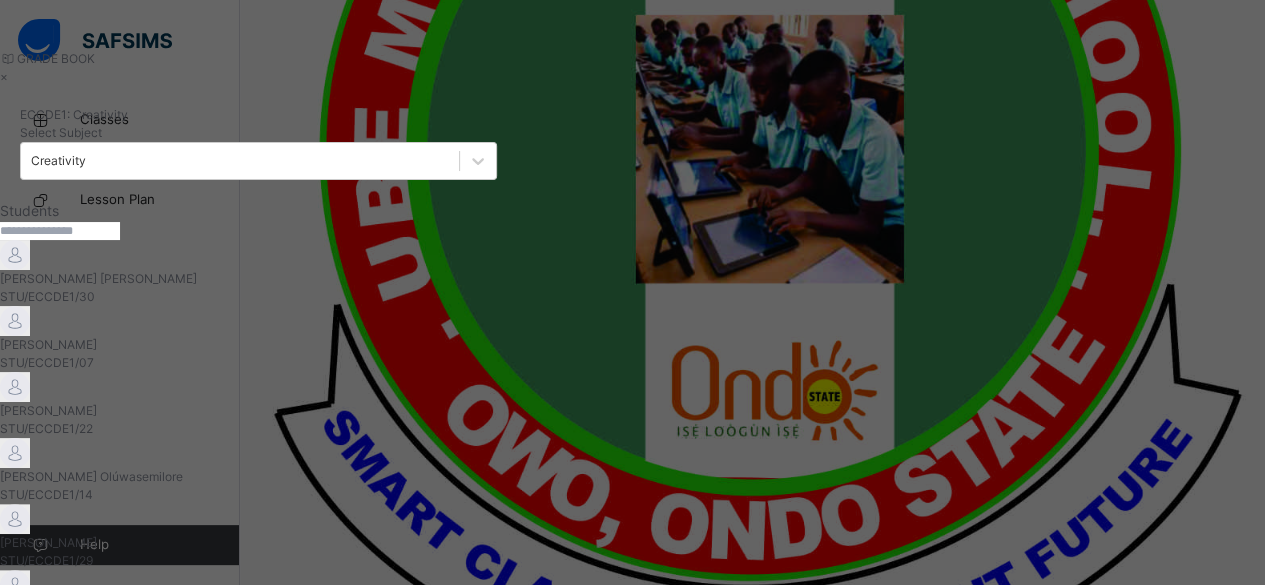type on "**********" 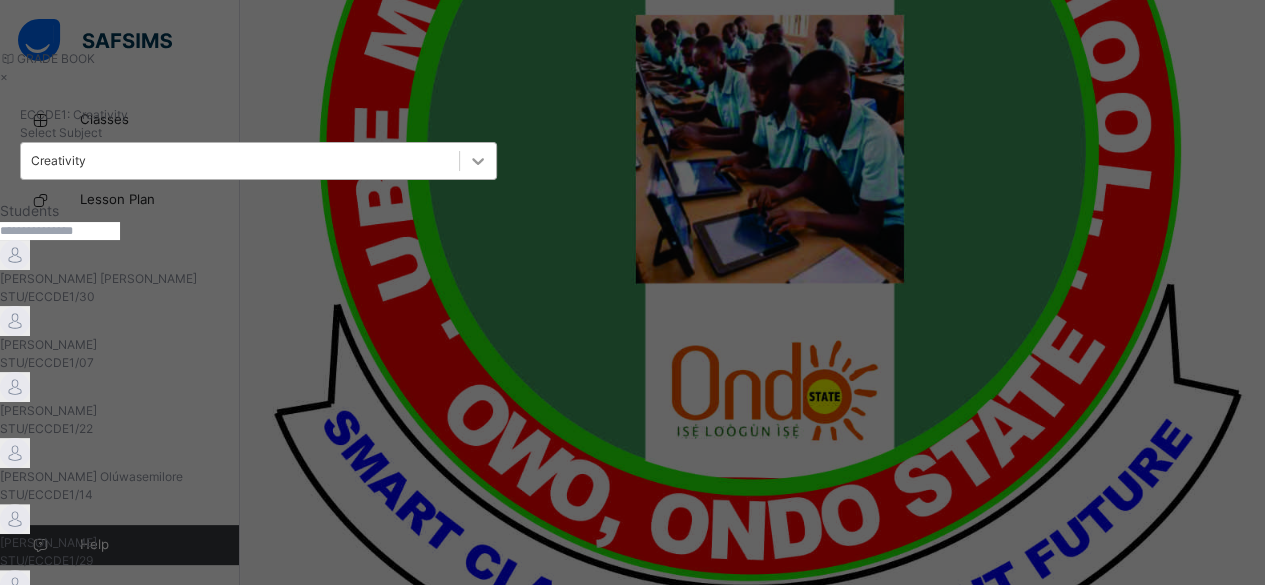 click 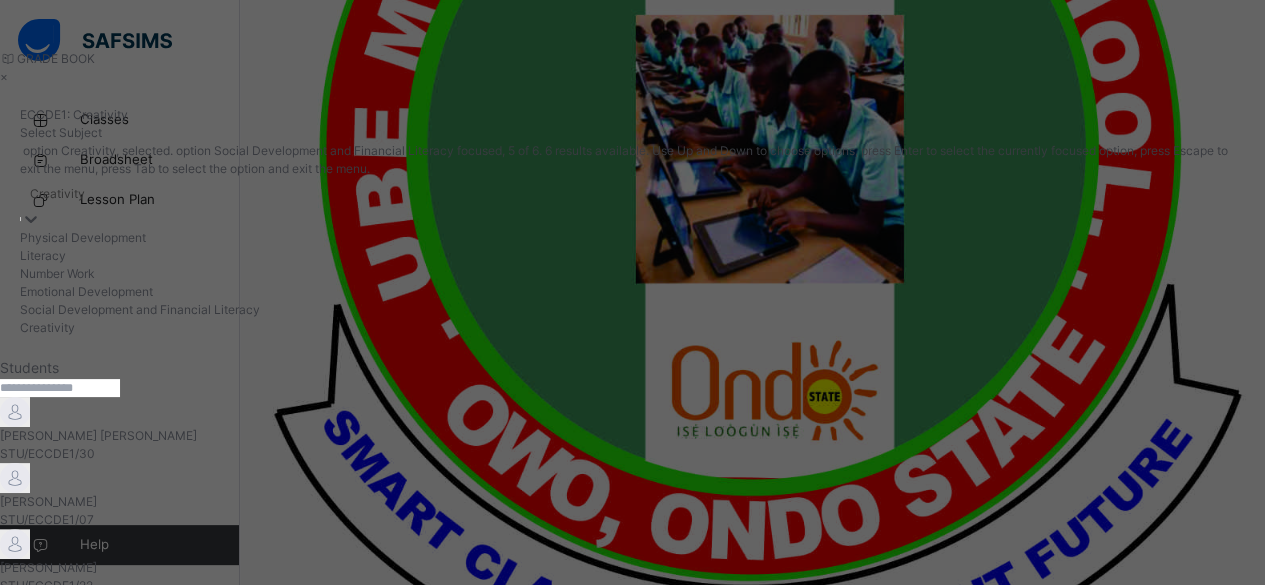click on "Social Development and Financial Literacy" at bounding box center (632, 310) 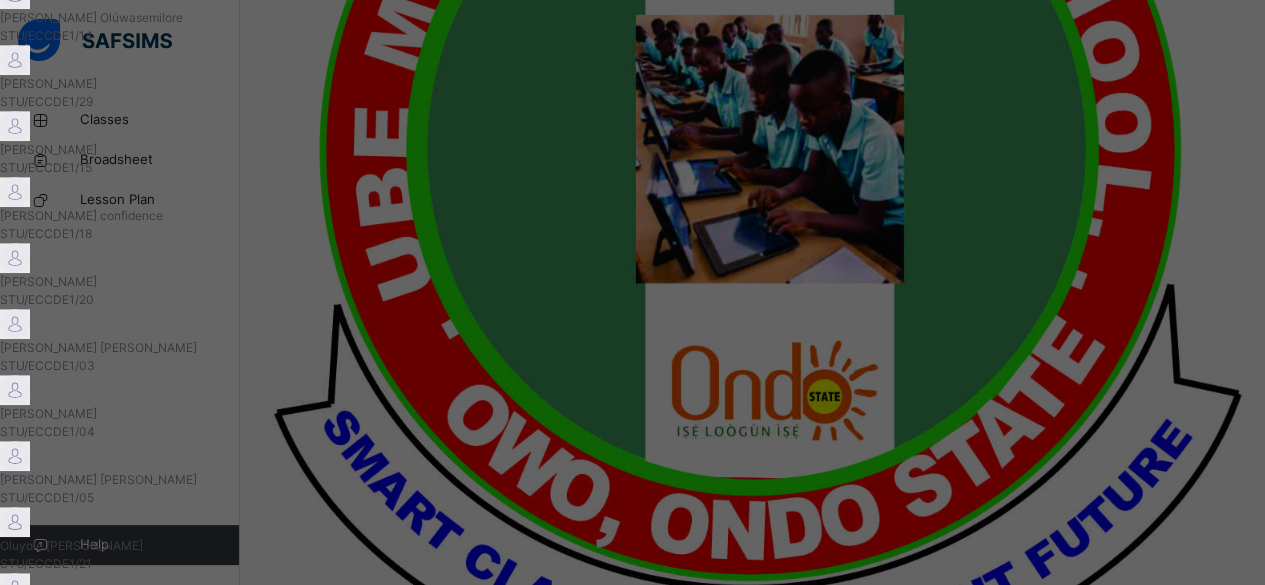 scroll, scrollTop: 500, scrollLeft: 0, axis: vertical 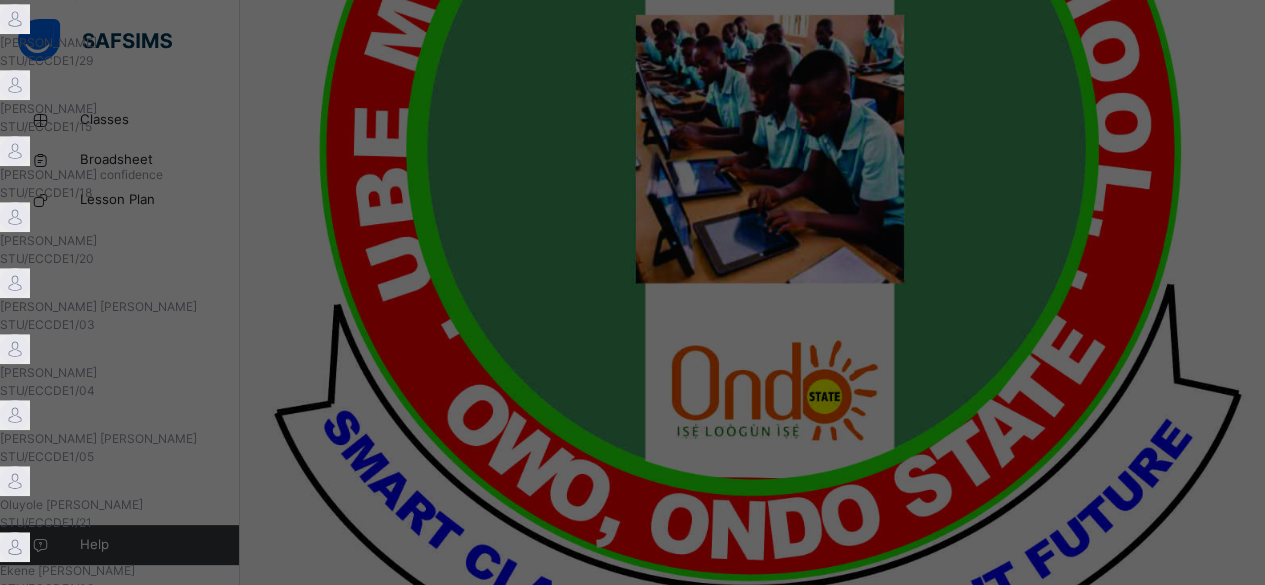 click on "B" at bounding box center [291, 2008] 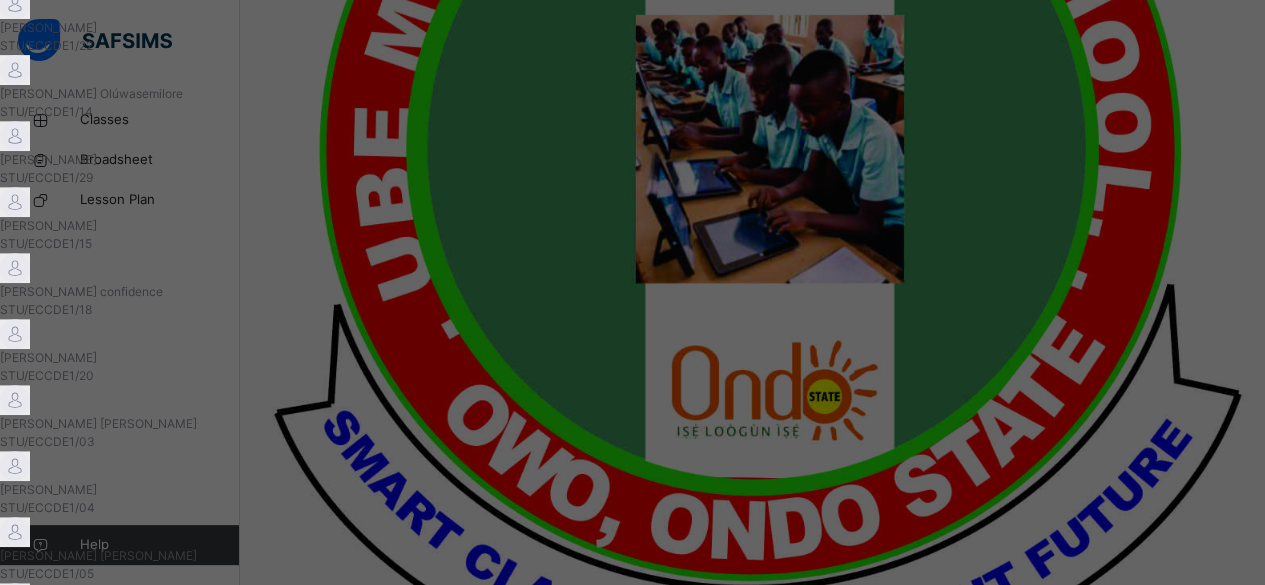 scroll, scrollTop: 409, scrollLeft: 0, axis: vertical 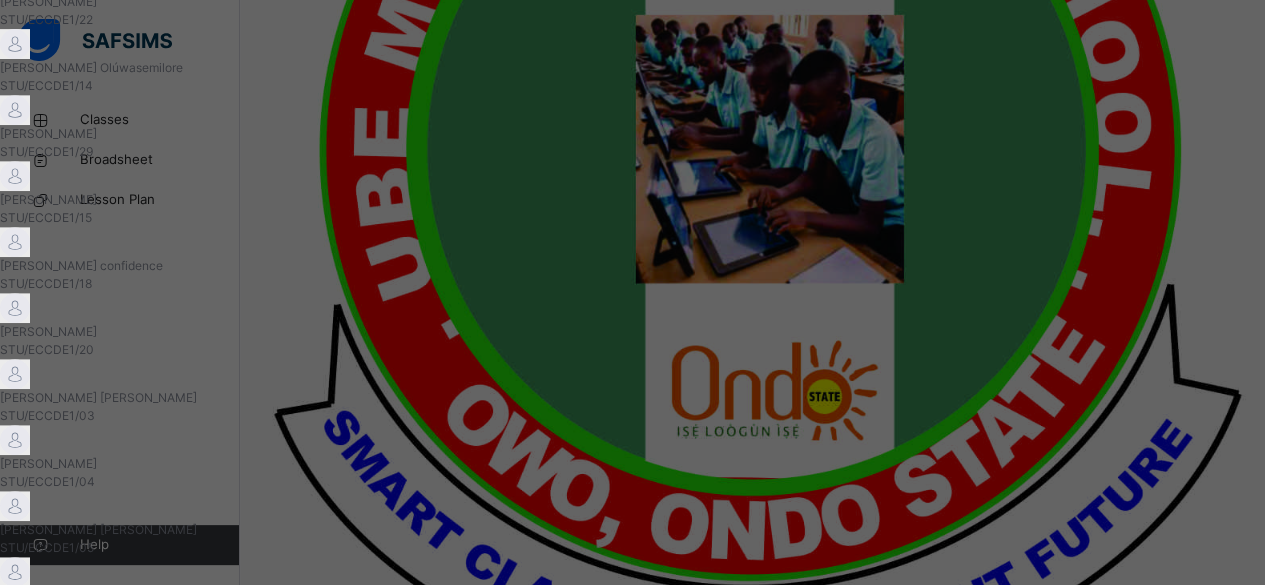 click on "Add Comment" at bounding box center (291, 2297) 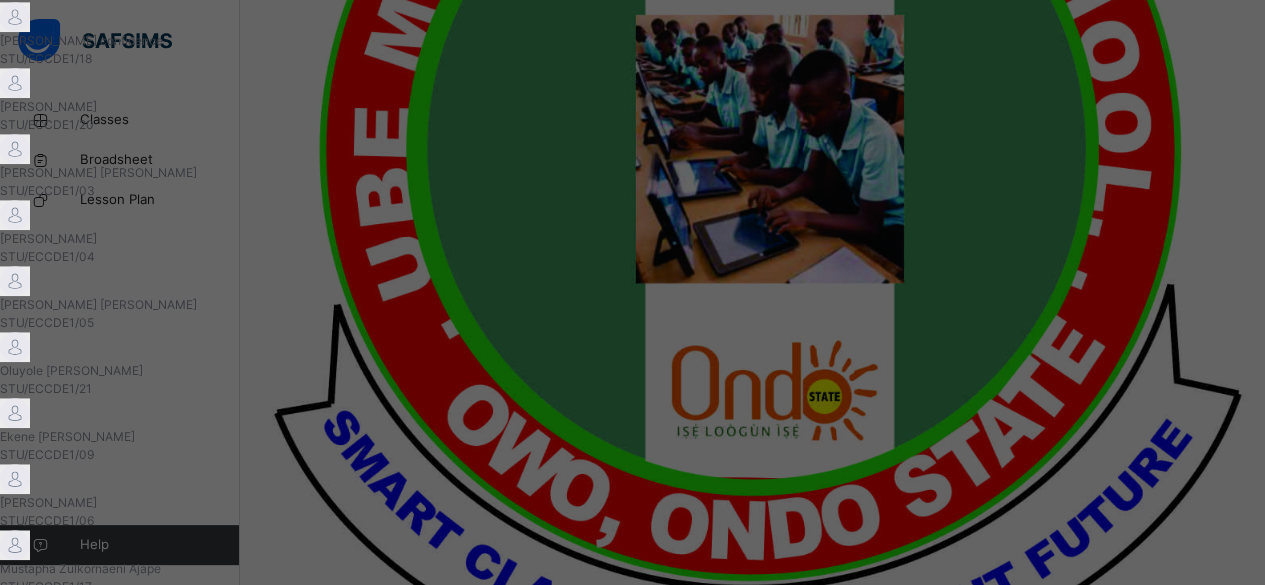 scroll, scrollTop: 709, scrollLeft: 0, axis: vertical 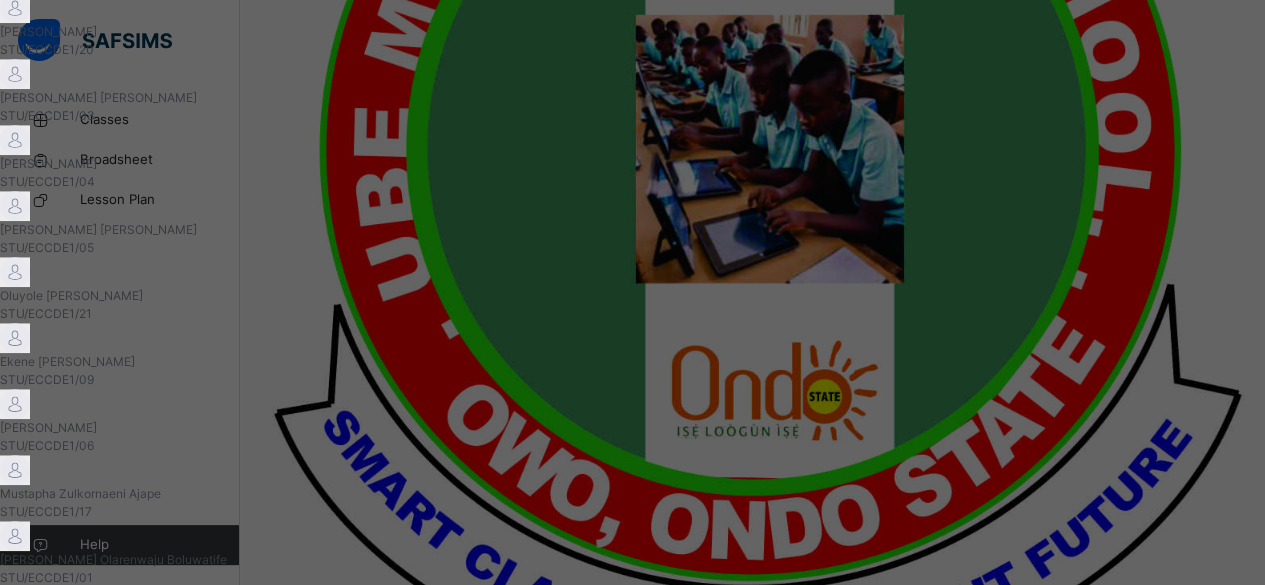 click at bounding box center (67, 2392) 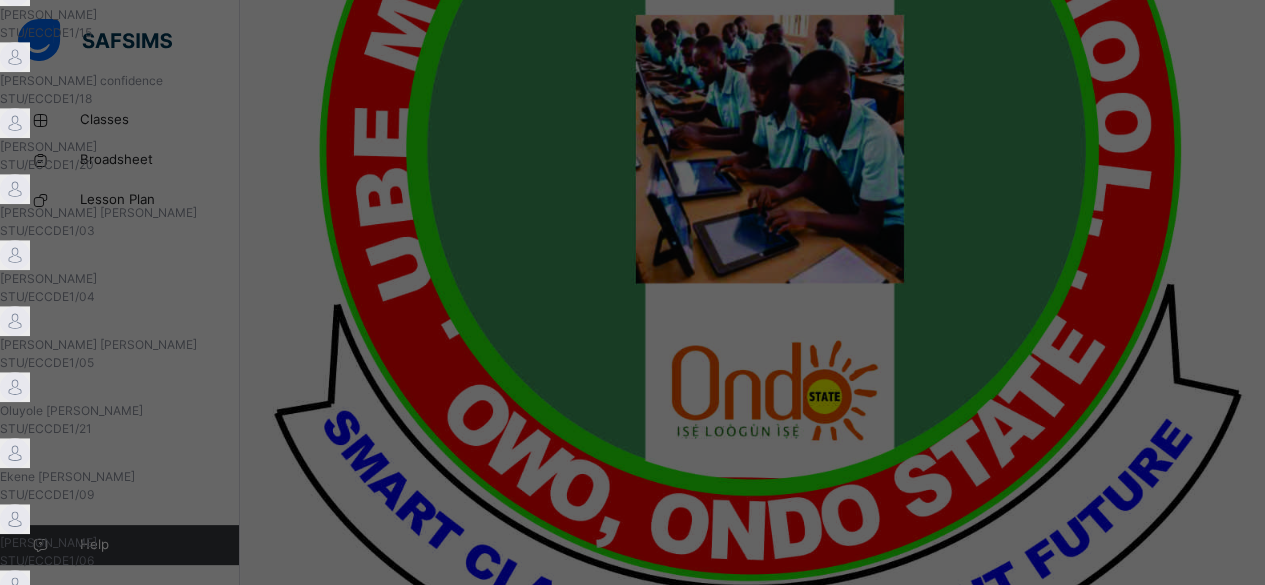 scroll, scrollTop: 612, scrollLeft: 0, axis: vertical 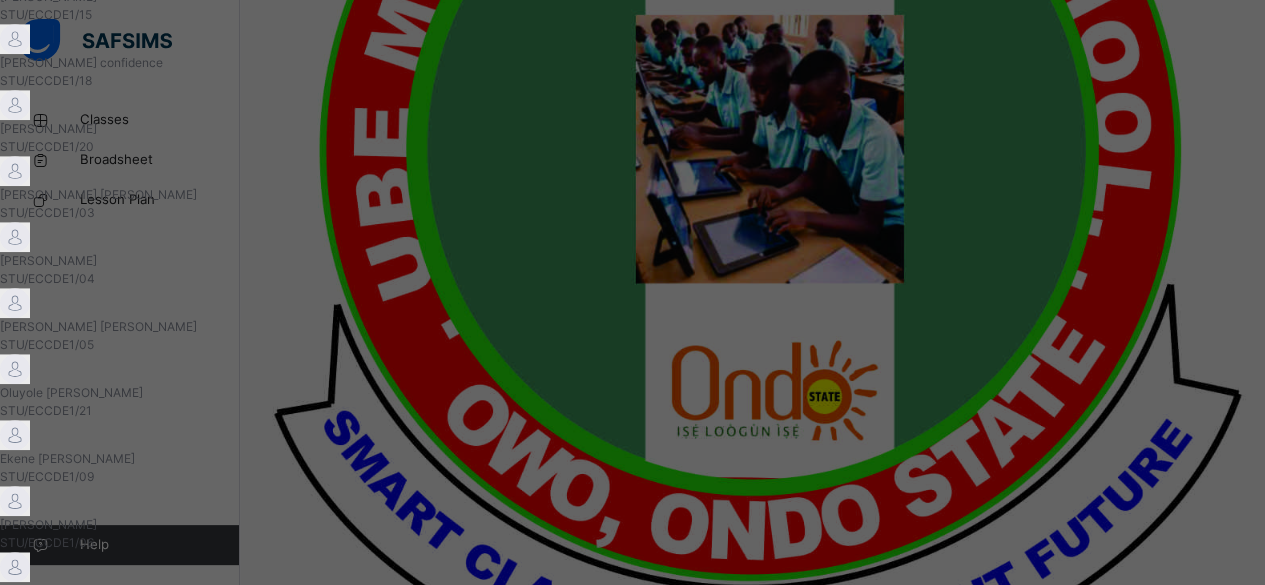click at bounding box center [67, 2489] 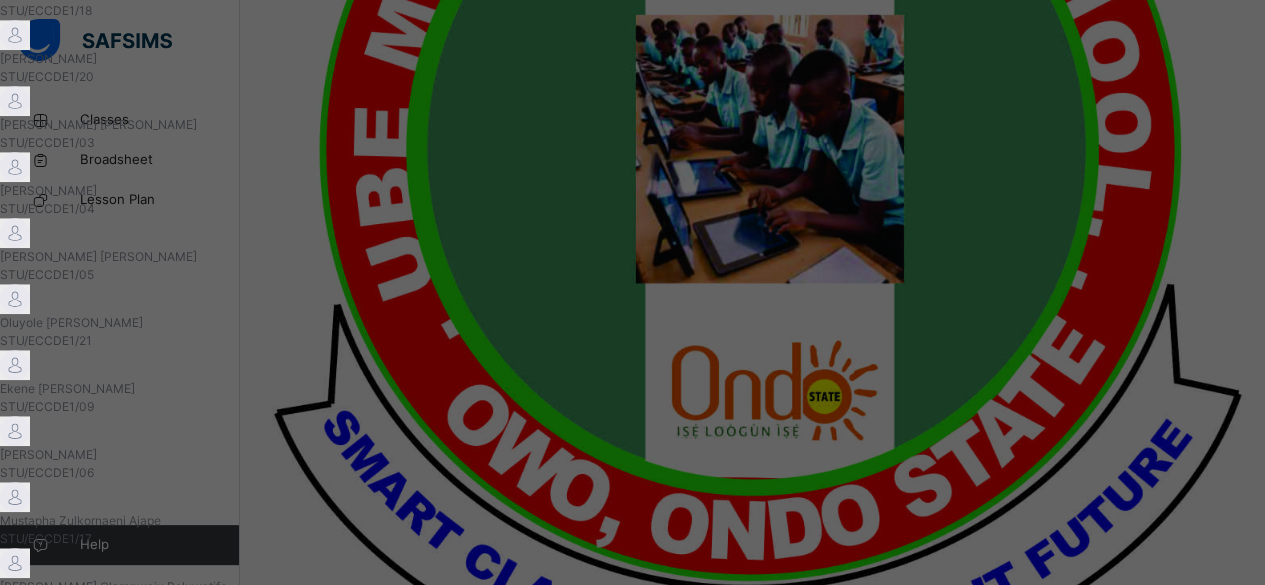 scroll, scrollTop: 712, scrollLeft: 0, axis: vertical 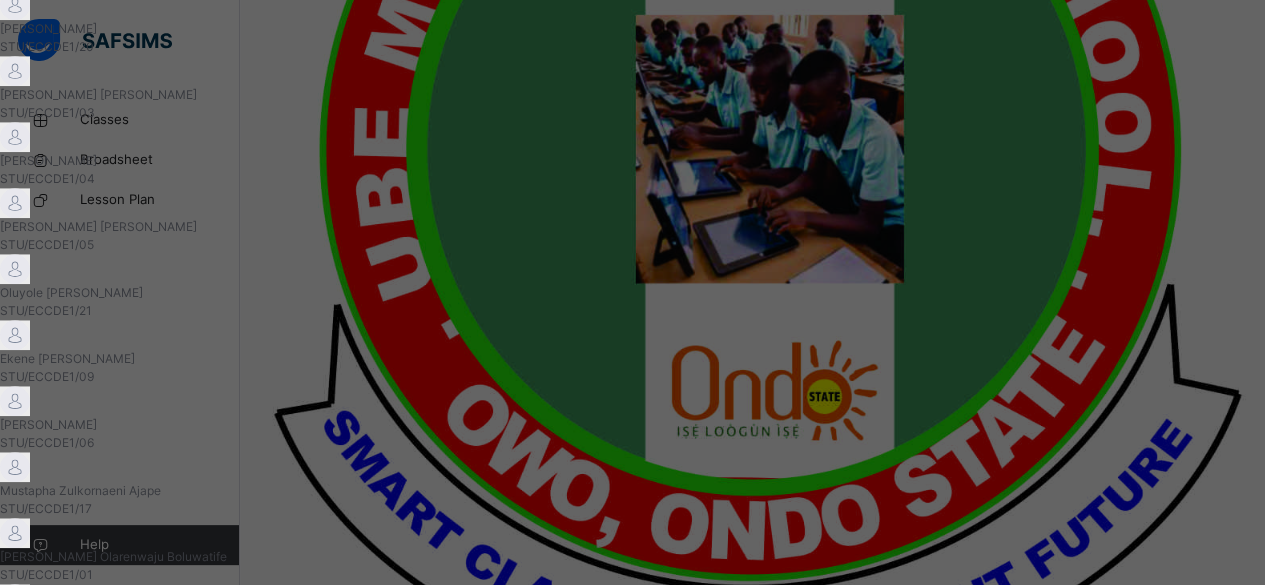 click at bounding box center [67, 2389] 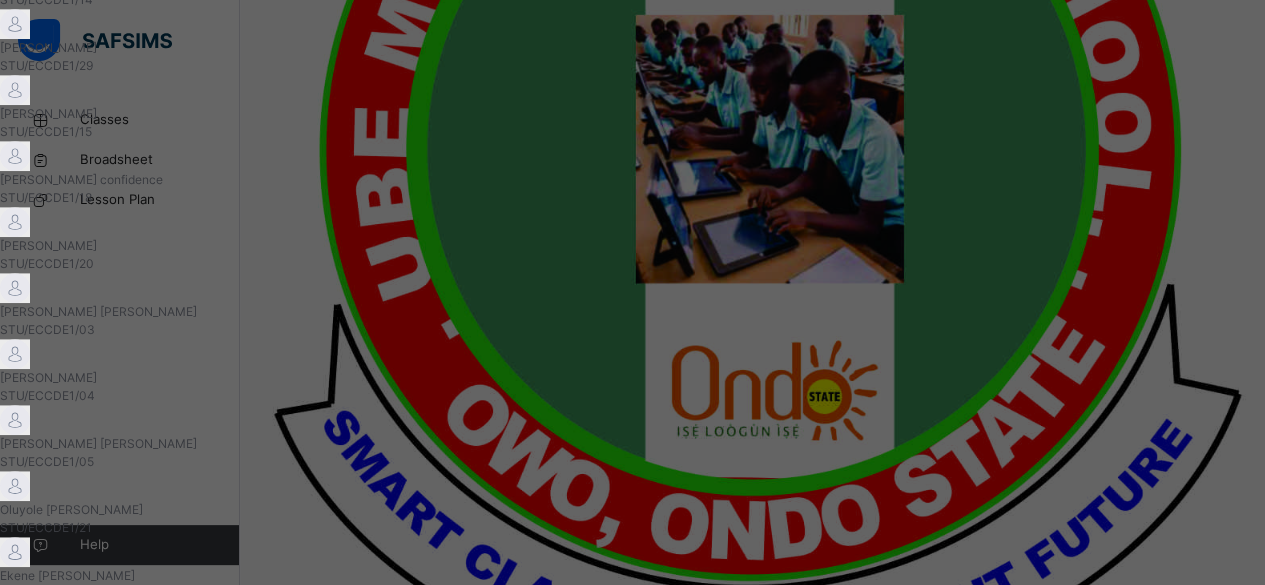scroll, scrollTop: 612, scrollLeft: 0, axis: vertical 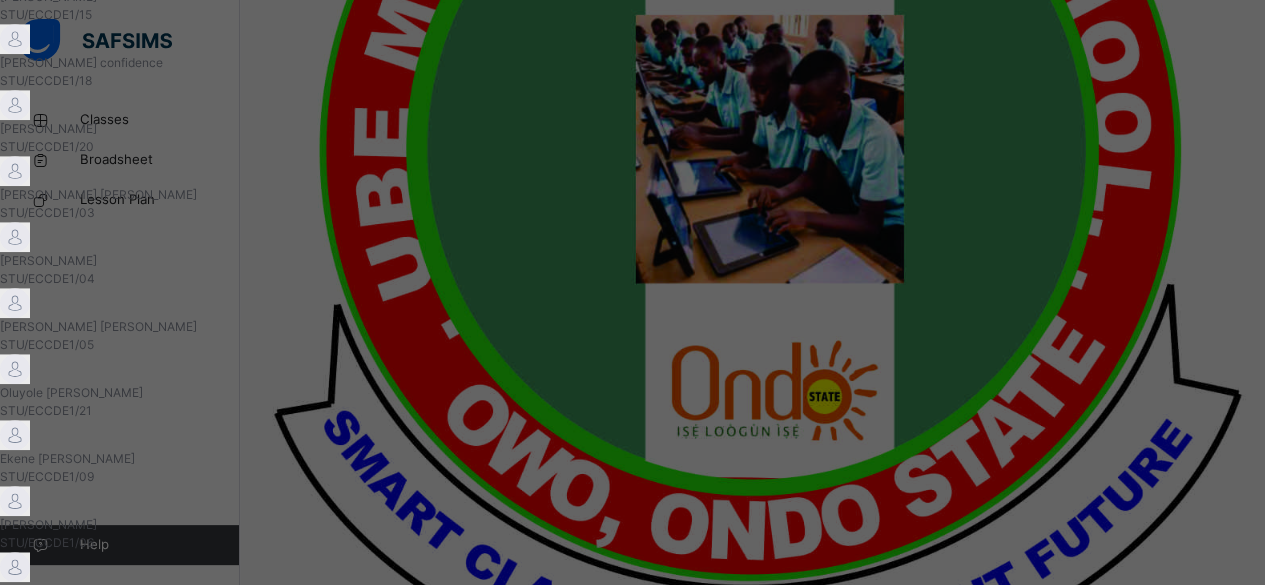 click at bounding box center (177, 2499) 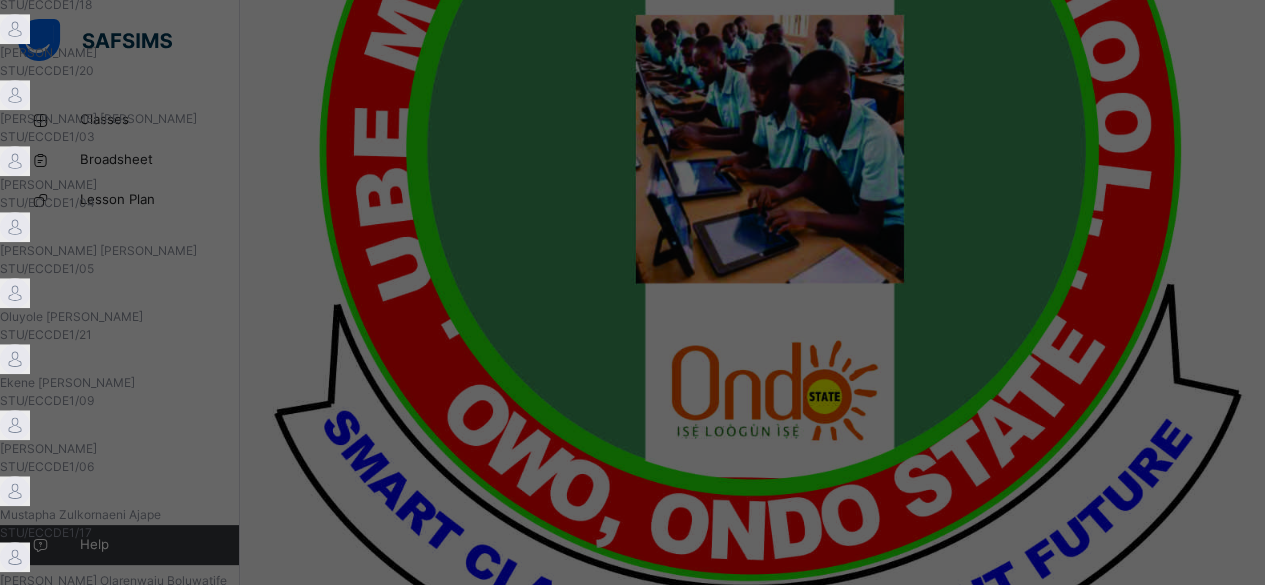 scroll, scrollTop: 712, scrollLeft: 0, axis: vertical 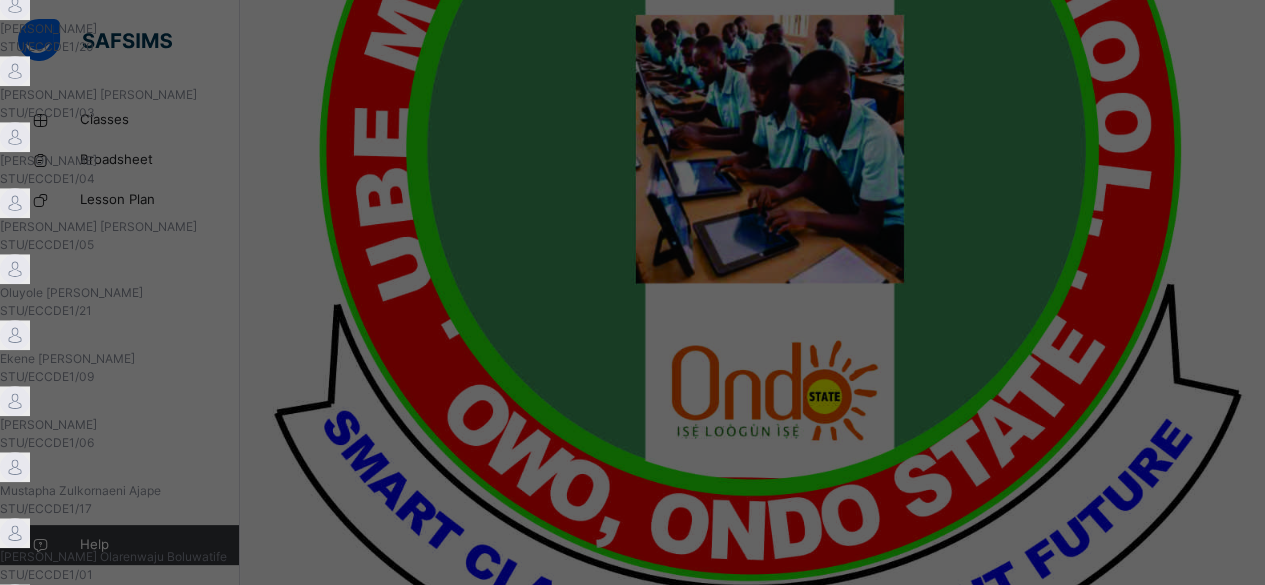 click at bounding box center [67, 2476] 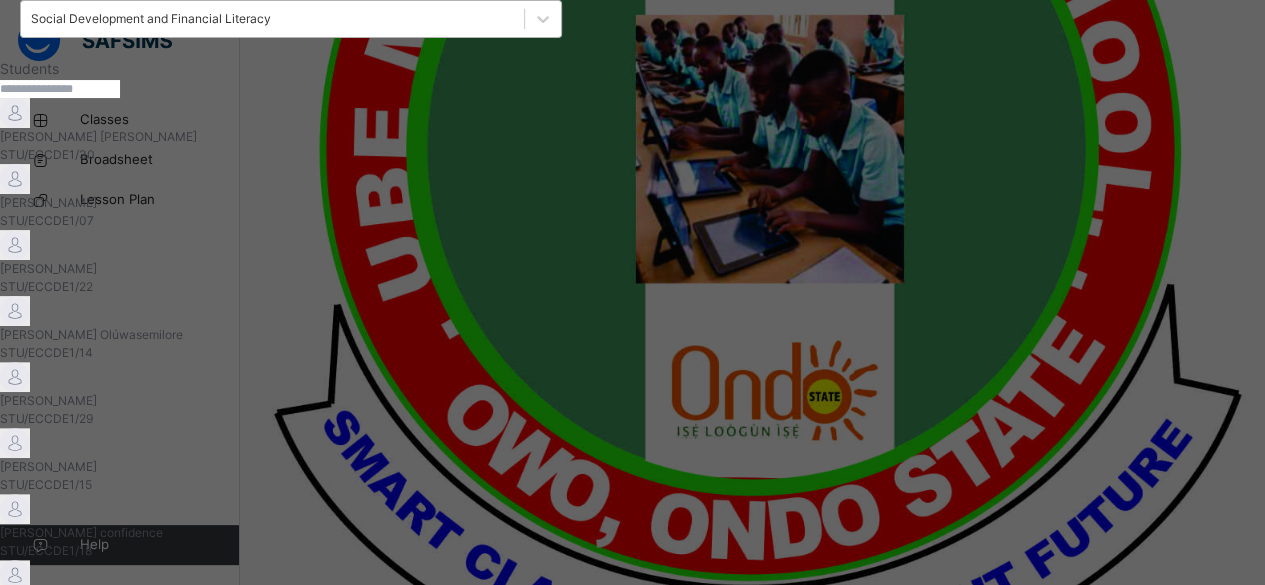 scroll, scrollTop: 112, scrollLeft: 0, axis: vertical 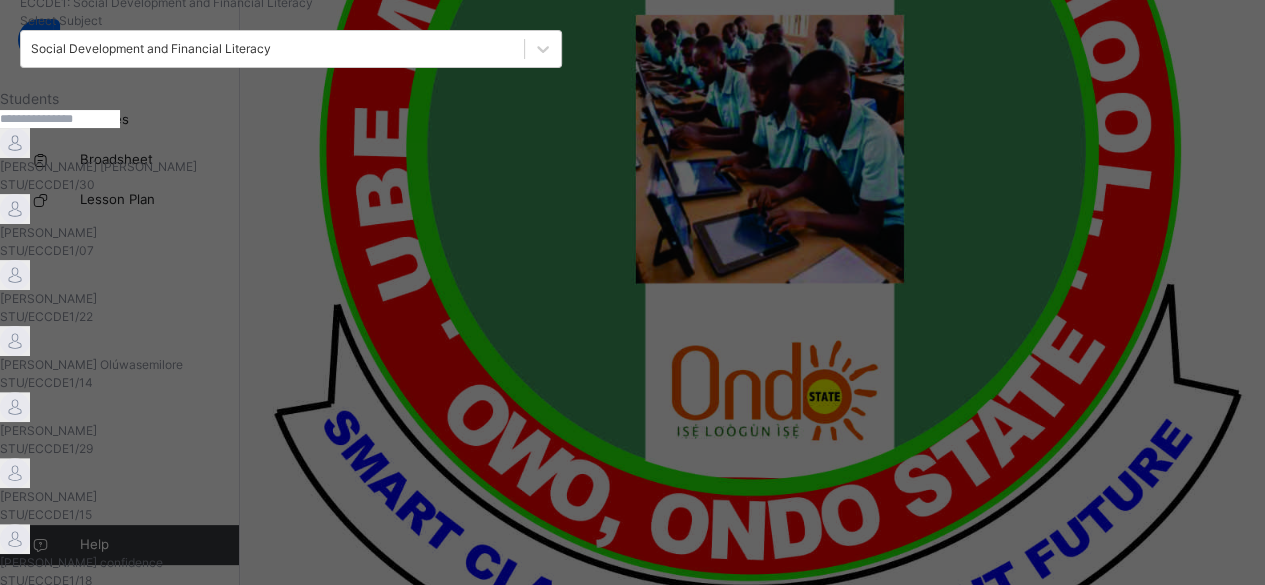 click on "Save Record" at bounding box center [51, 2182] 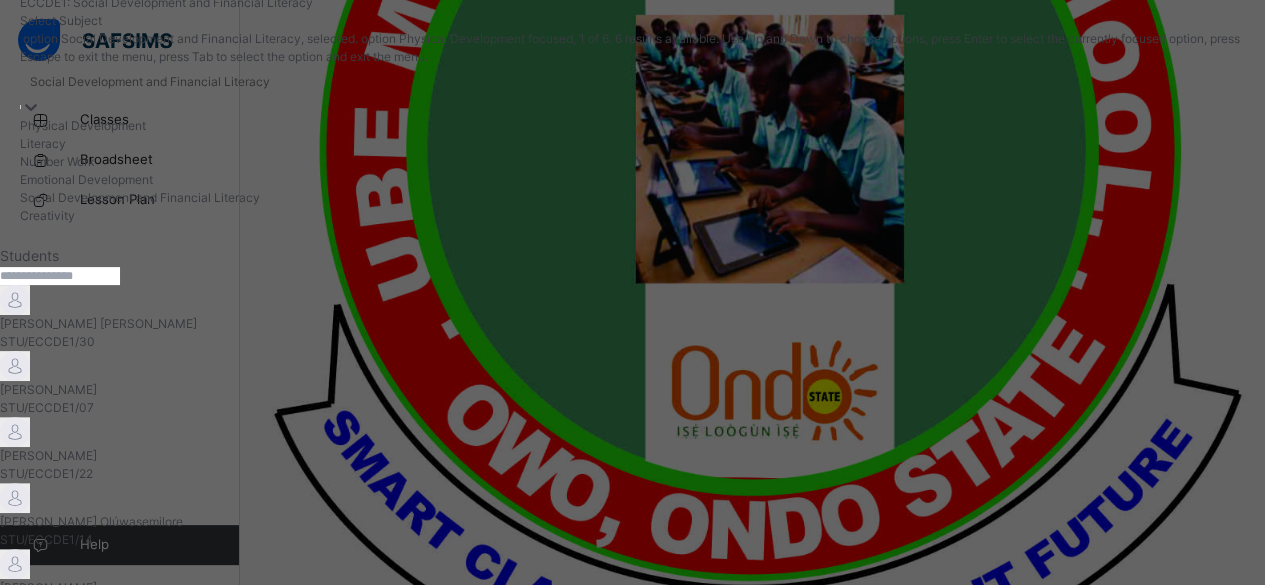 click 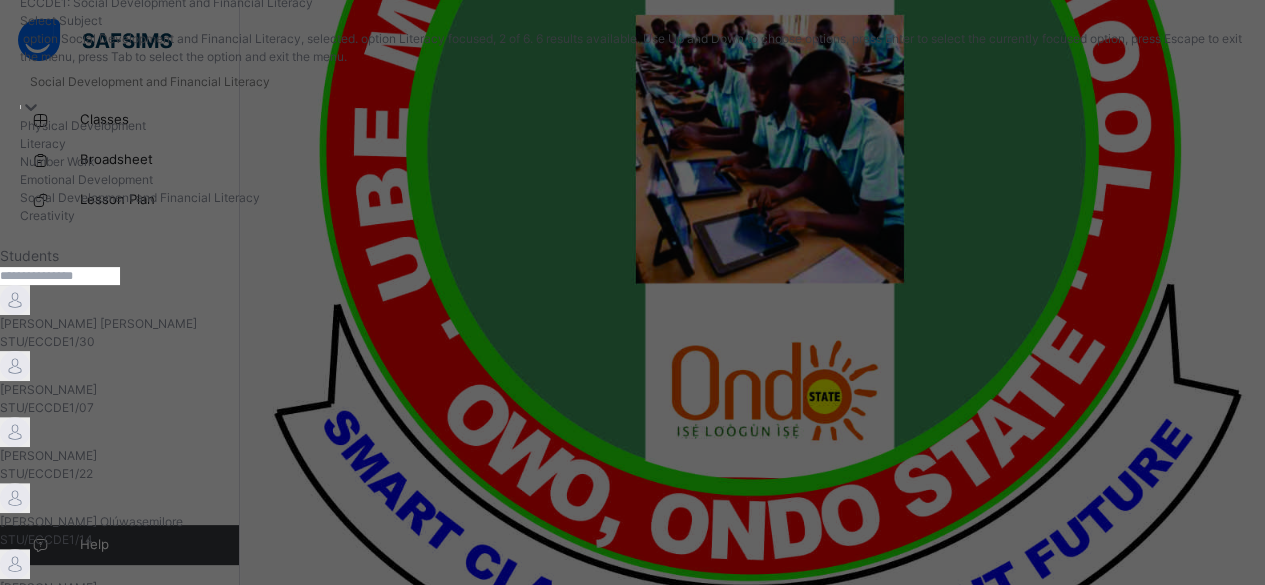 click at bounding box center [60, 276] 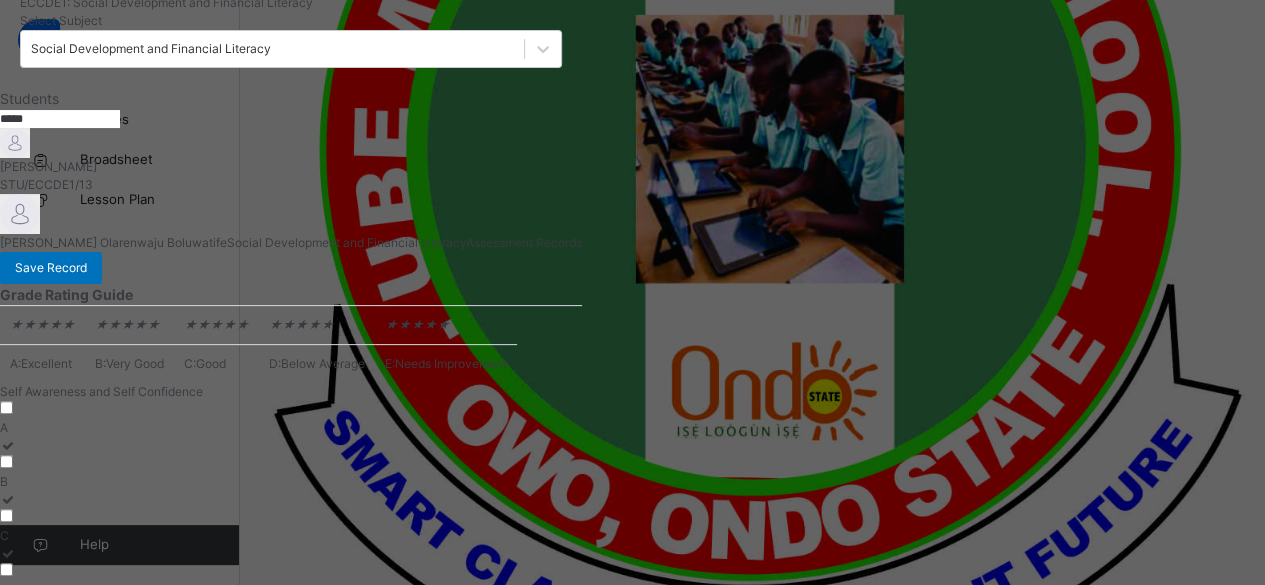 type on "*****" 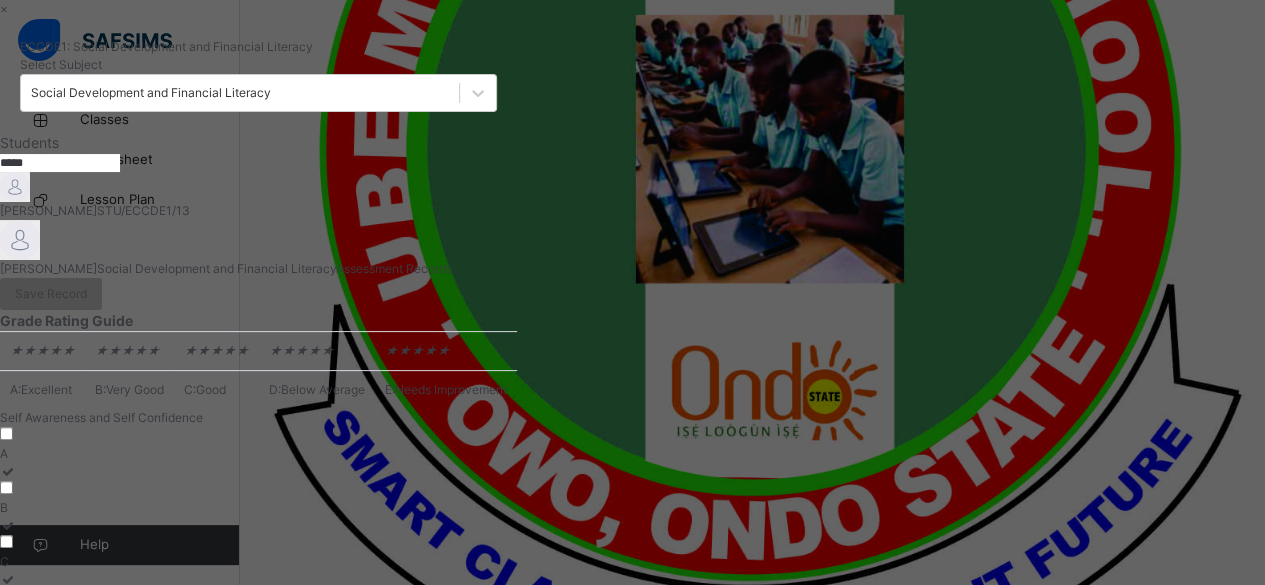 scroll, scrollTop: 112, scrollLeft: 0, axis: vertical 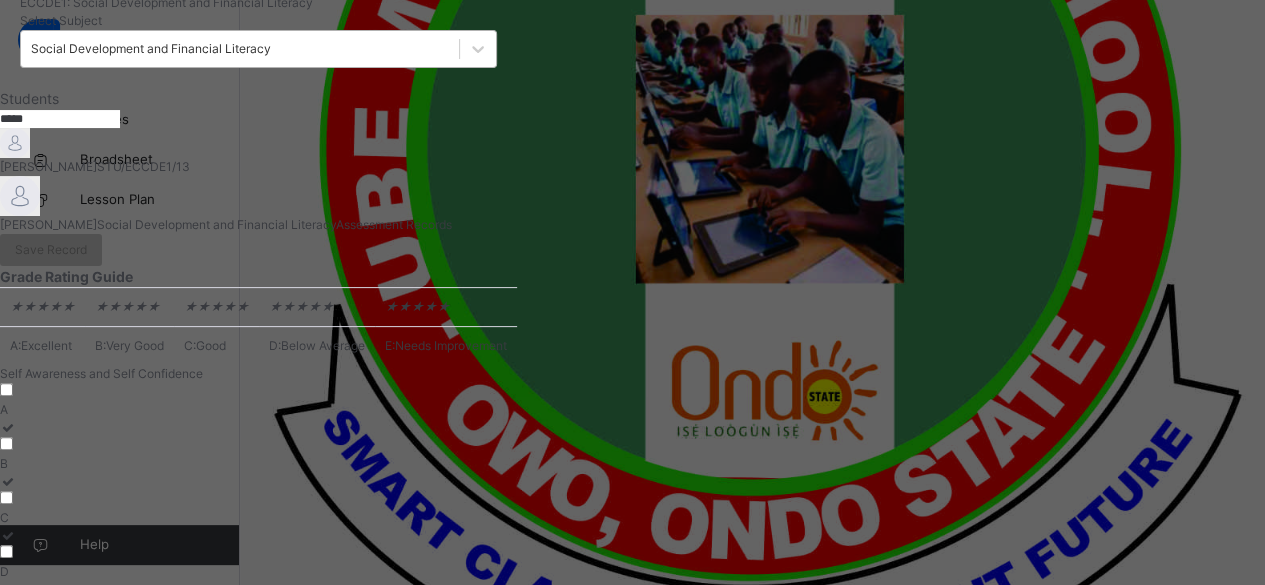 click on "Social Development and Financial Literacy" at bounding box center (151, 49) 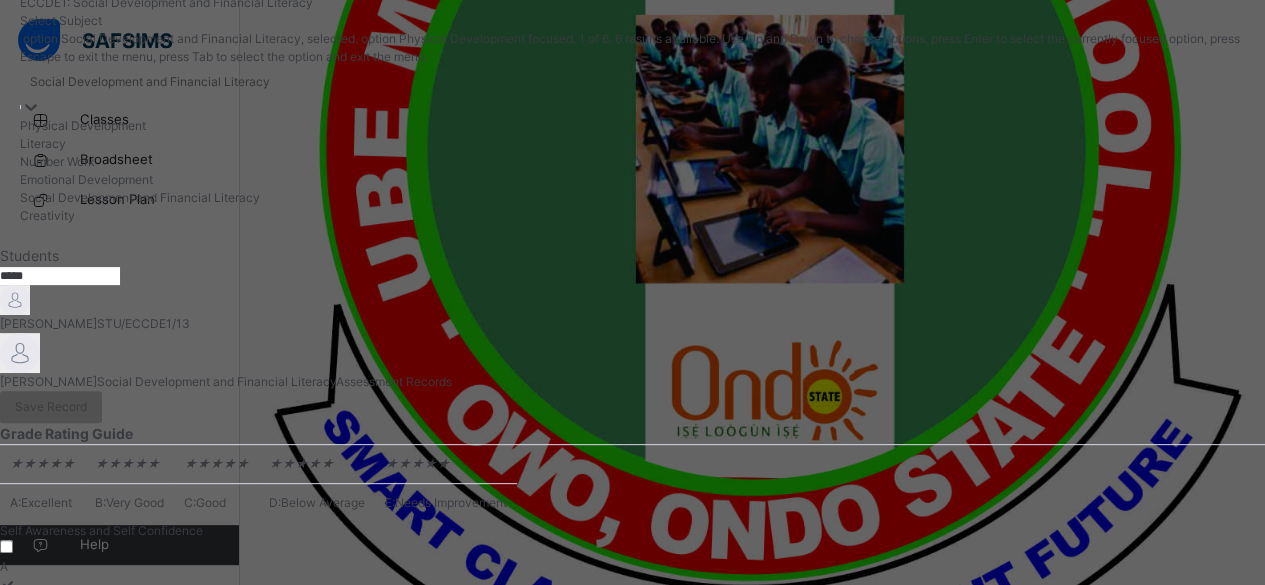 click on "Physical Development" at bounding box center (632, 126) 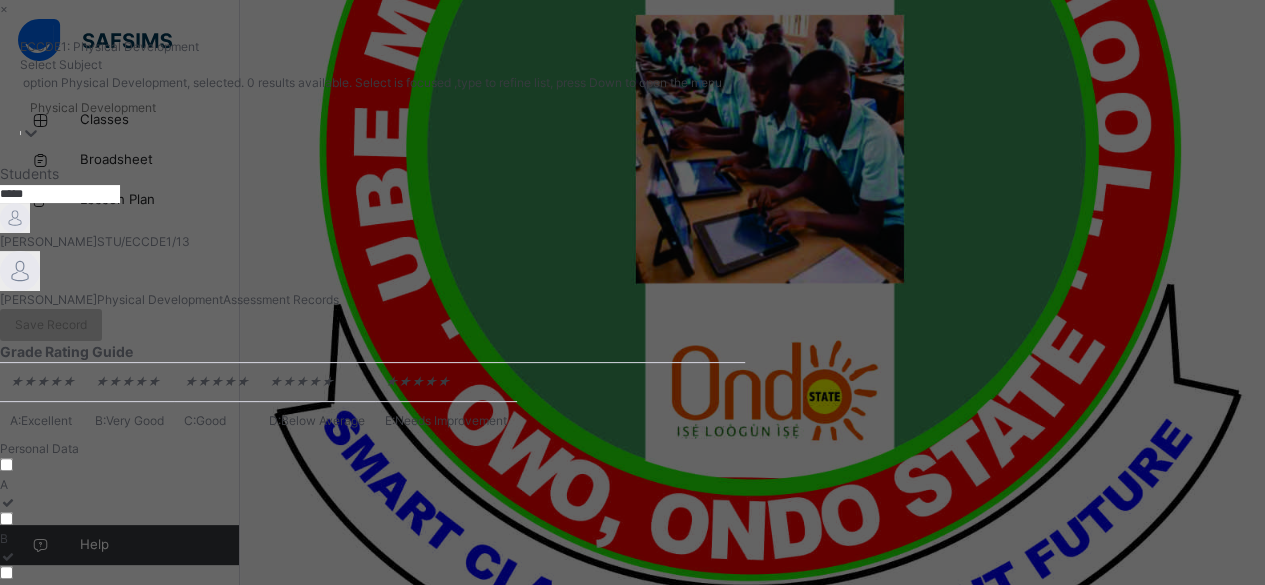 scroll, scrollTop: 112, scrollLeft: 0, axis: vertical 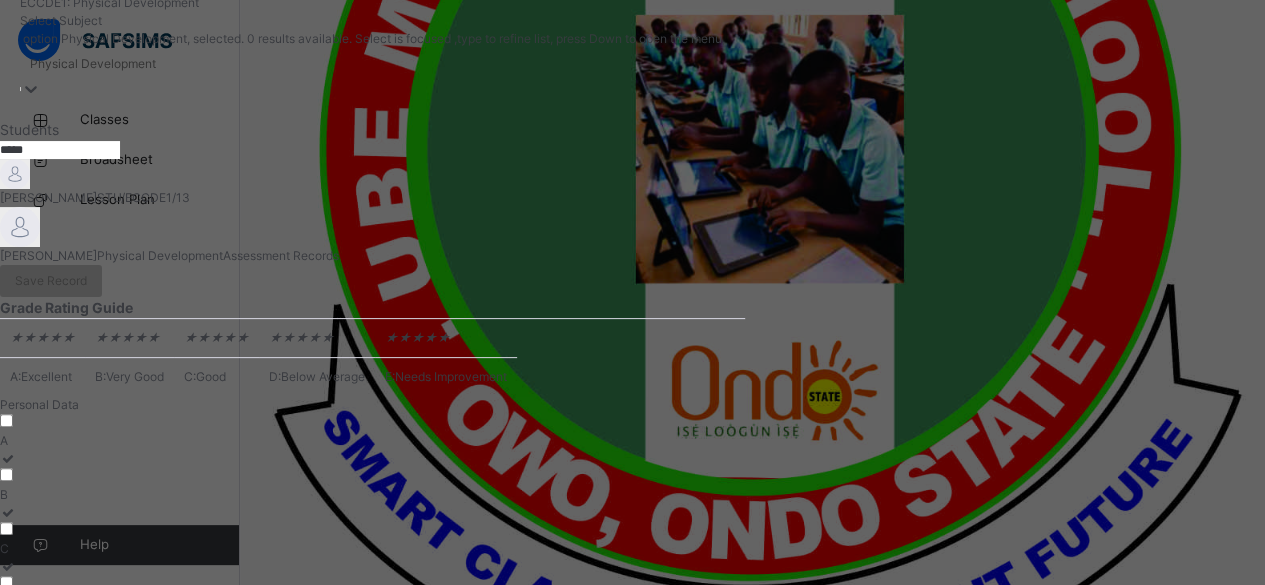 click on "A" at bounding box center (372, 441) 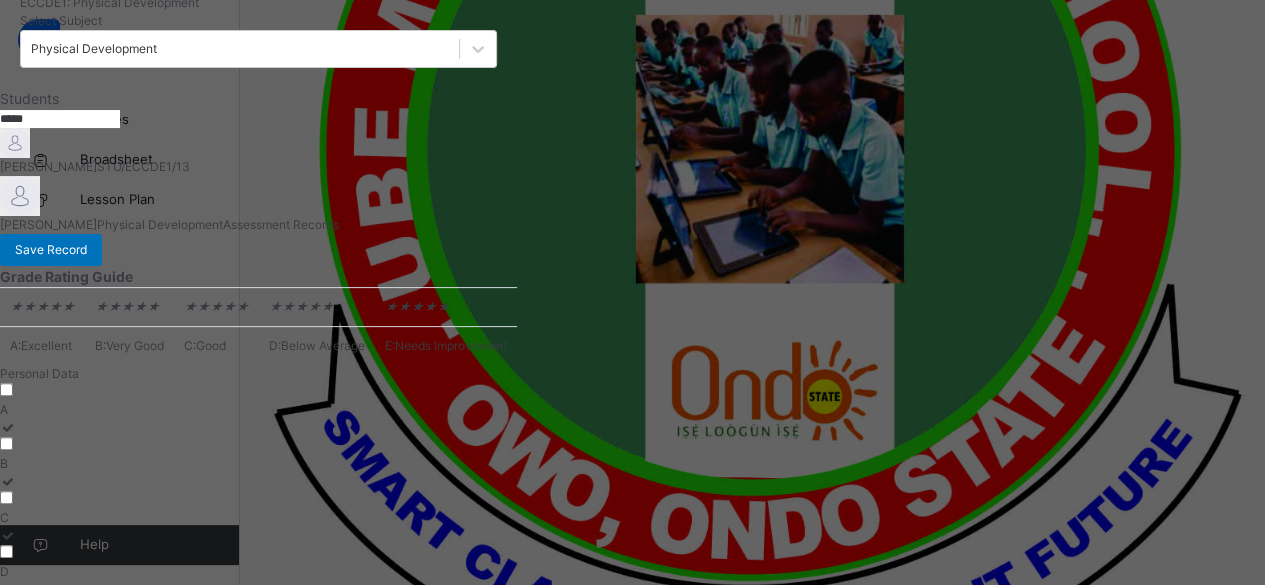 scroll, scrollTop: 506, scrollLeft: 0, axis: vertical 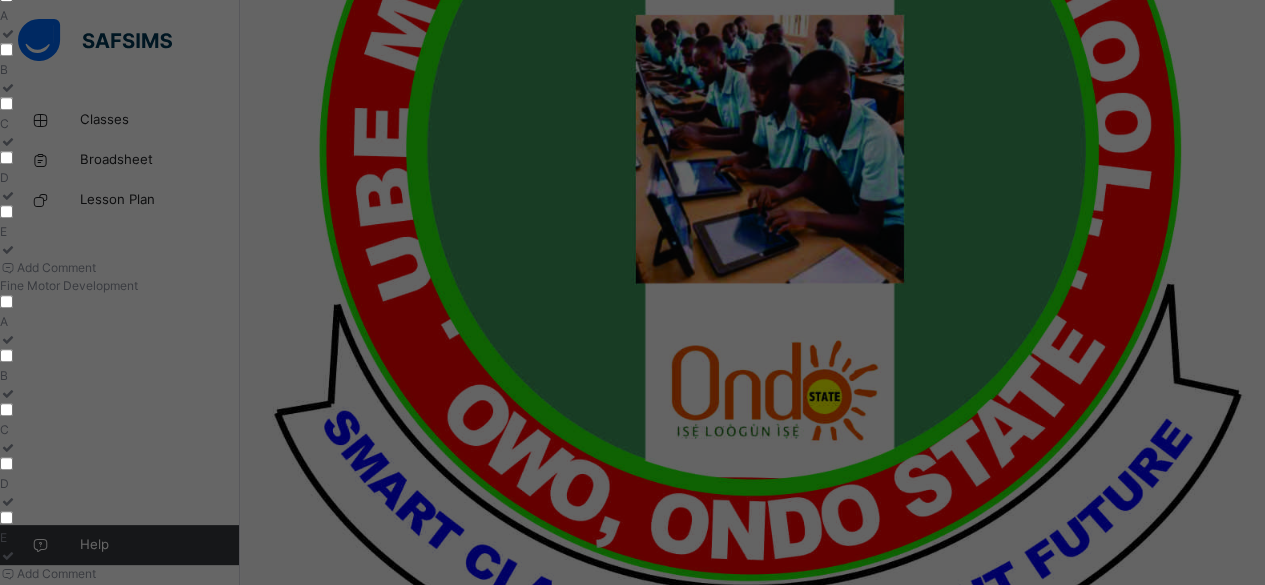 click on "A" at bounding box center [258, 628] 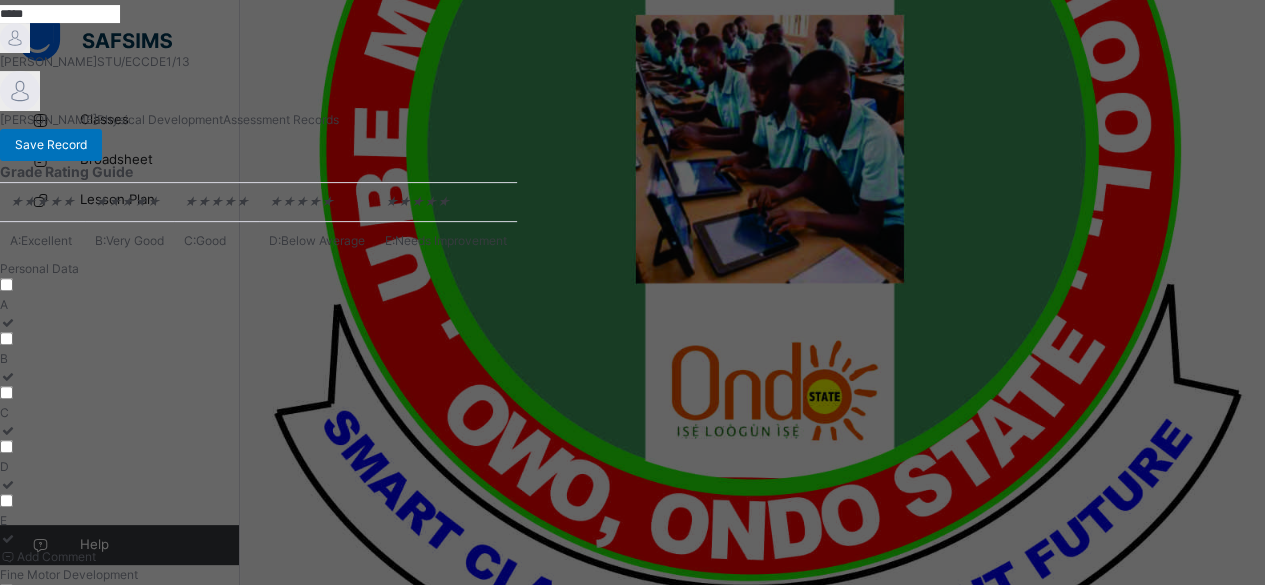 scroll, scrollTop: 206, scrollLeft: 0, axis: vertical 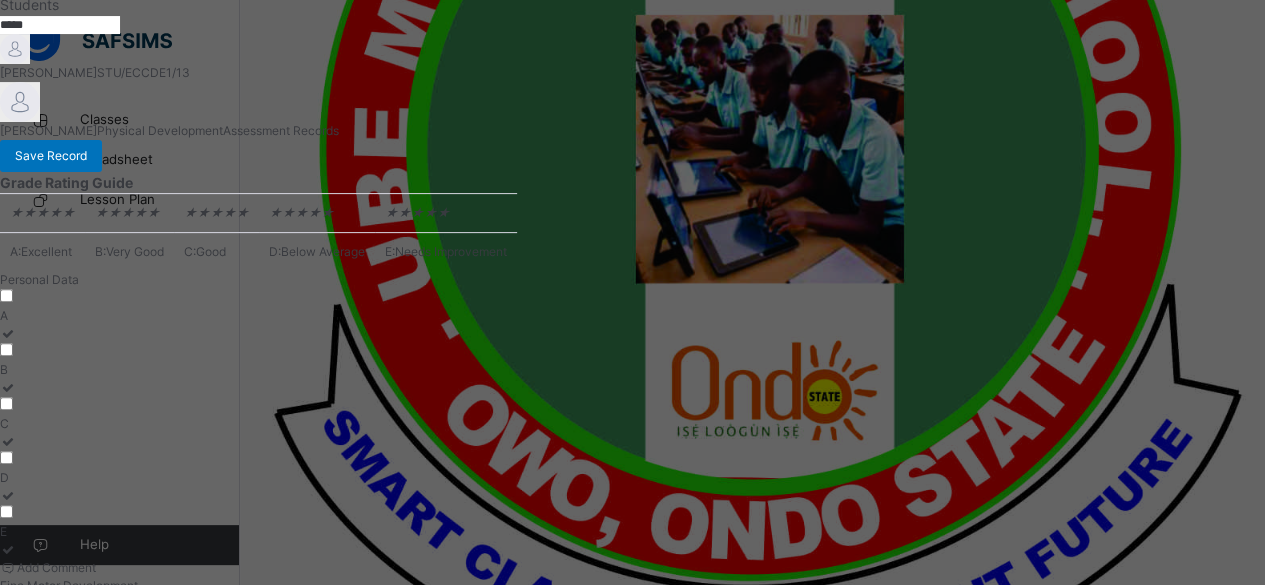 click on "Add Comment" at bounding box center (258, 568) 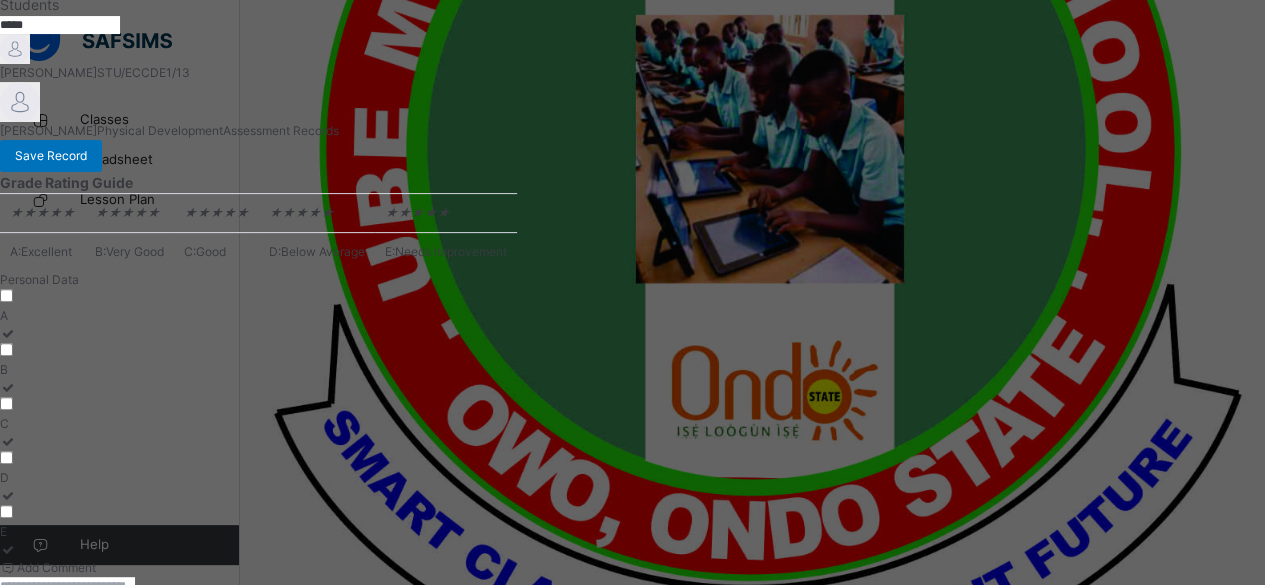 click at bounding box center (67, 595) 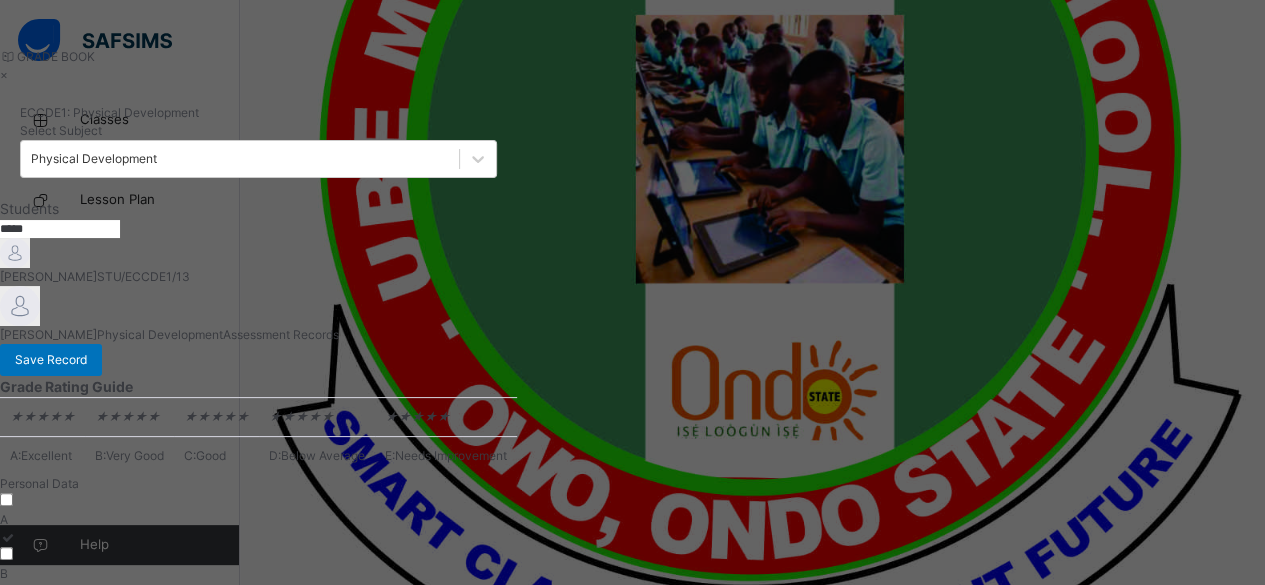 scroll, scrollTop: 0, scrollLeft: 0, axis: both 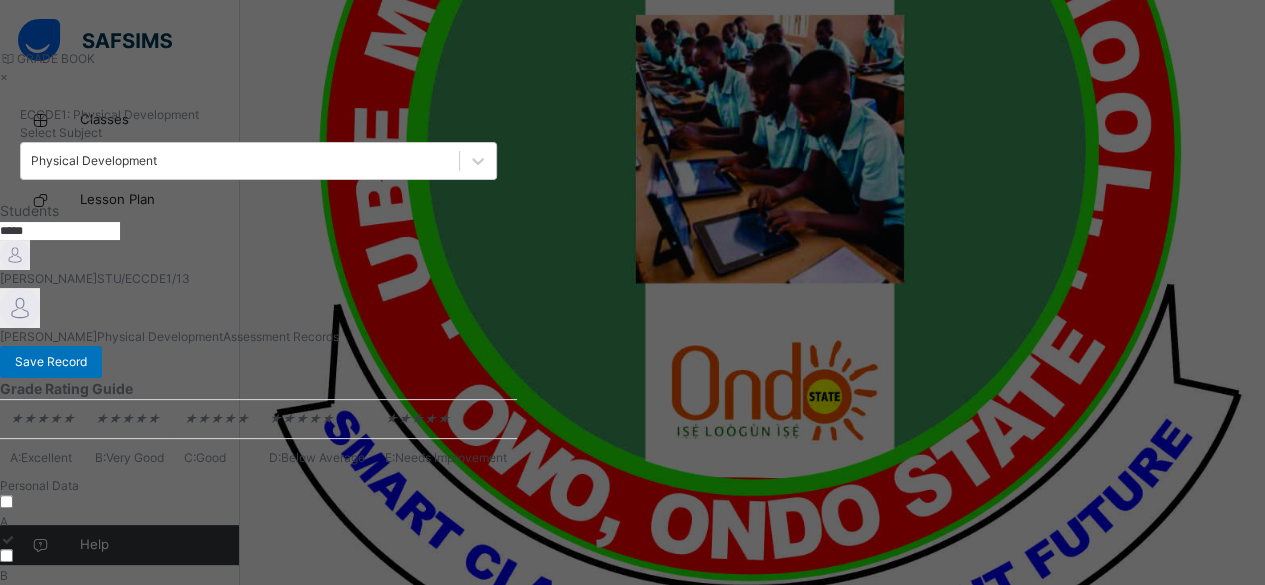 click on "×" at bounding box center (258, 77) 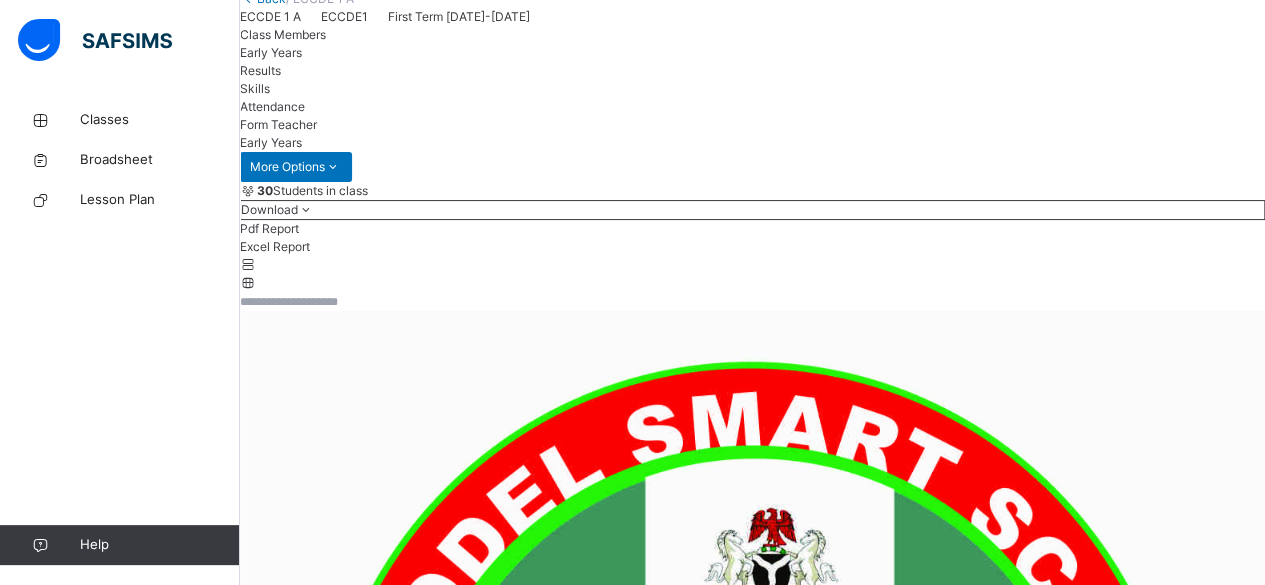 scroll, scrollTop: 0, scrollLeft: 0, axis: both 